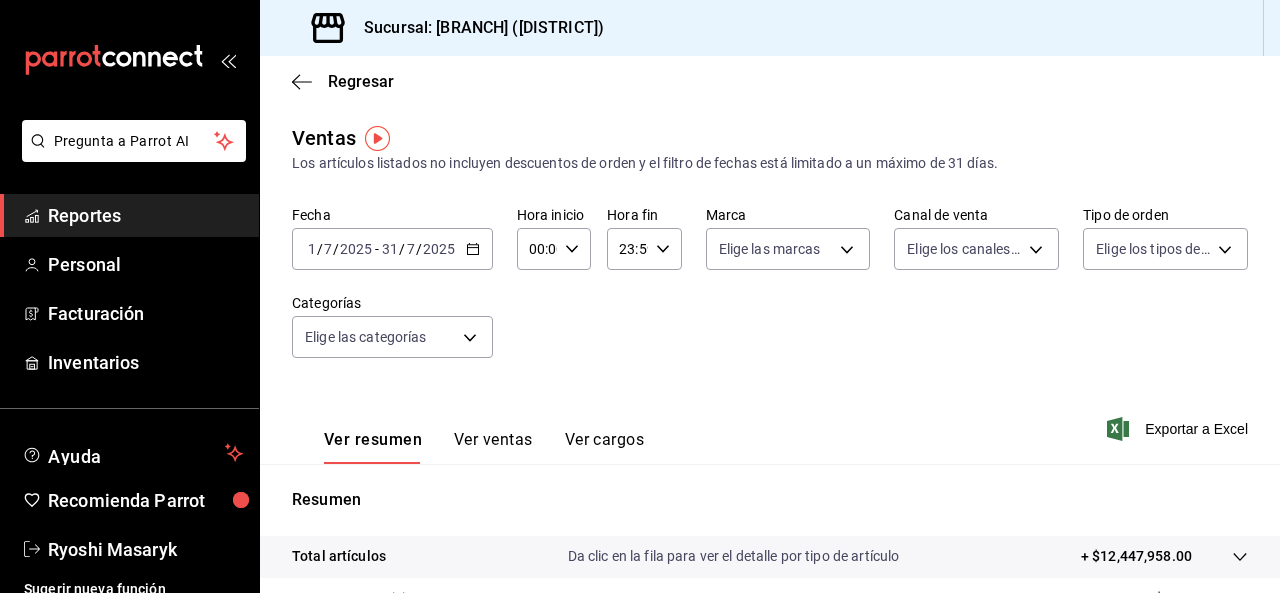 scroll, scrollTop: 0, scrollLeft: 0, axis: both 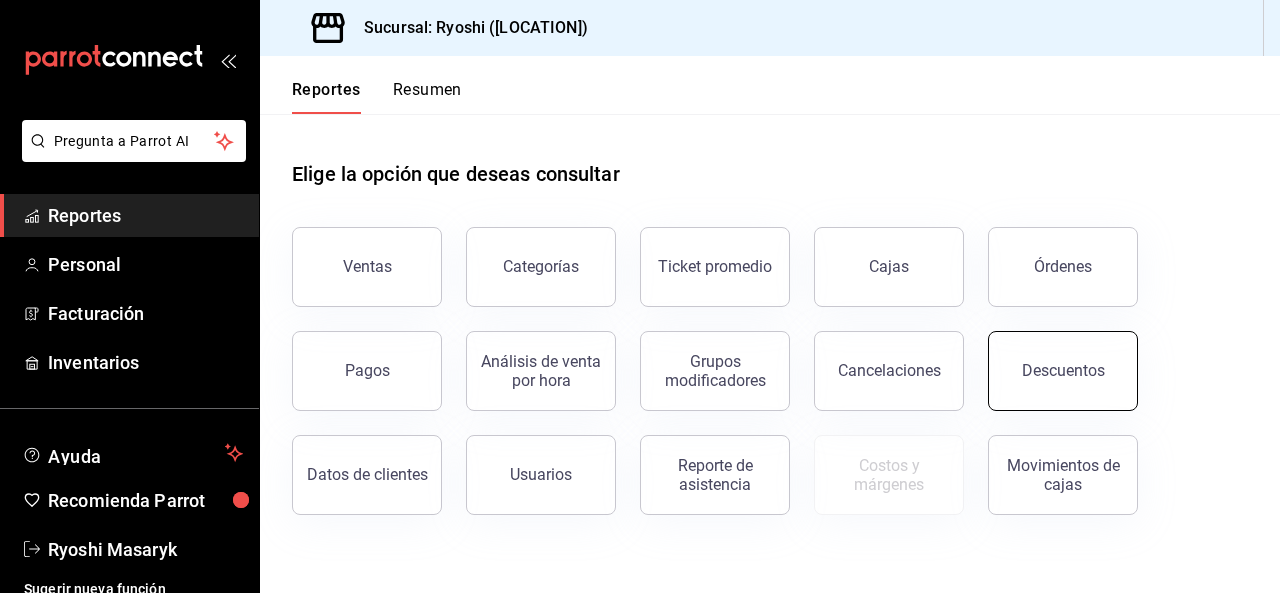 click on "Descuentos" at bounding box center (1063, 371) 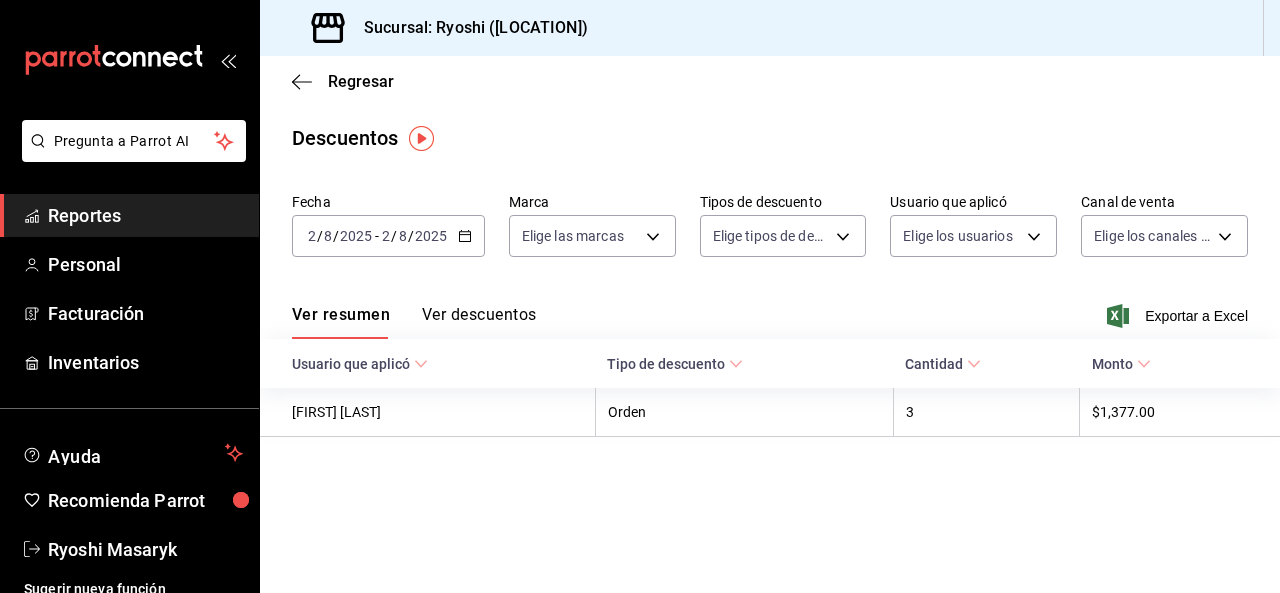 click 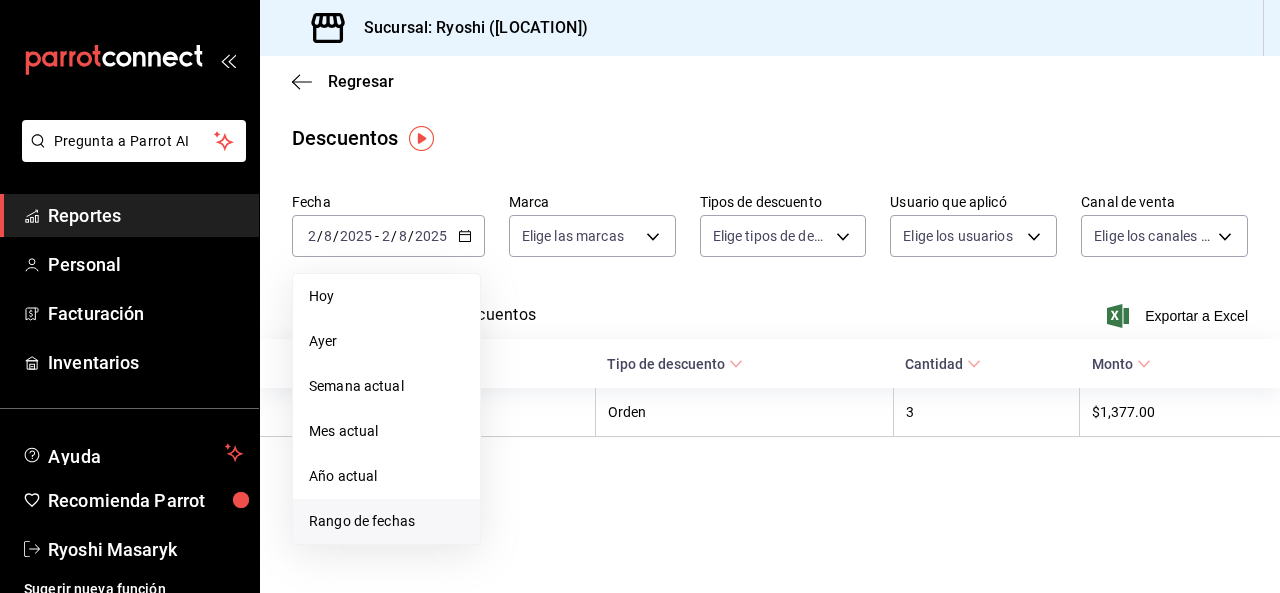 click on "Rango de fechas" at bounding box center [386, 521] 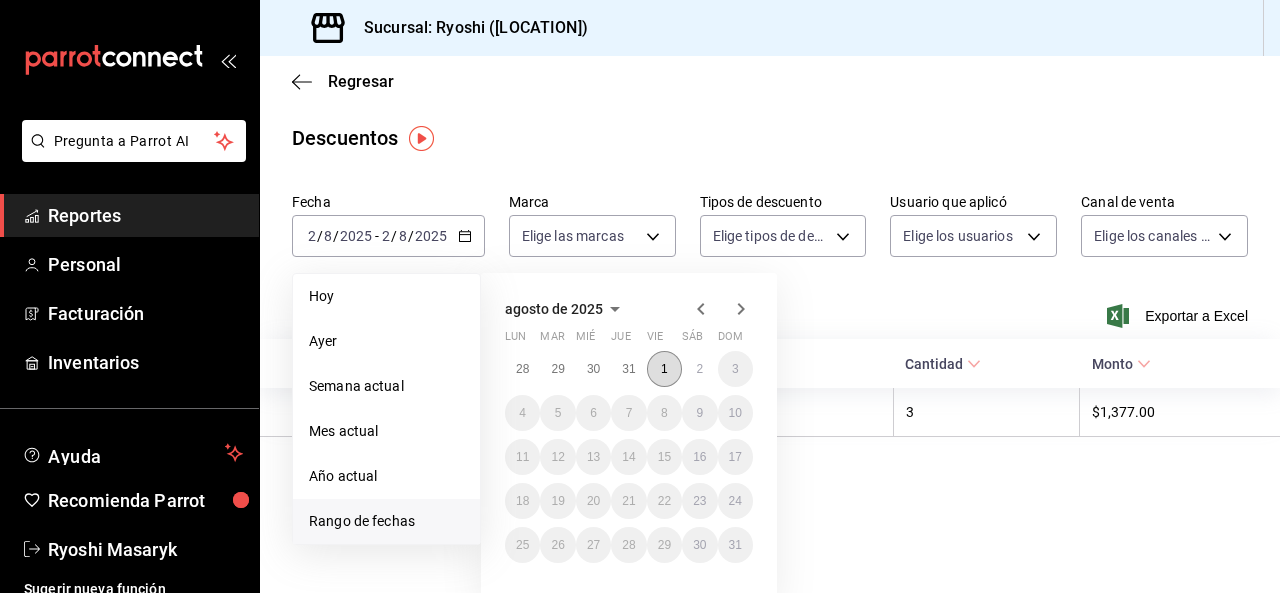 click on "1" at bounding box center (664, 369) 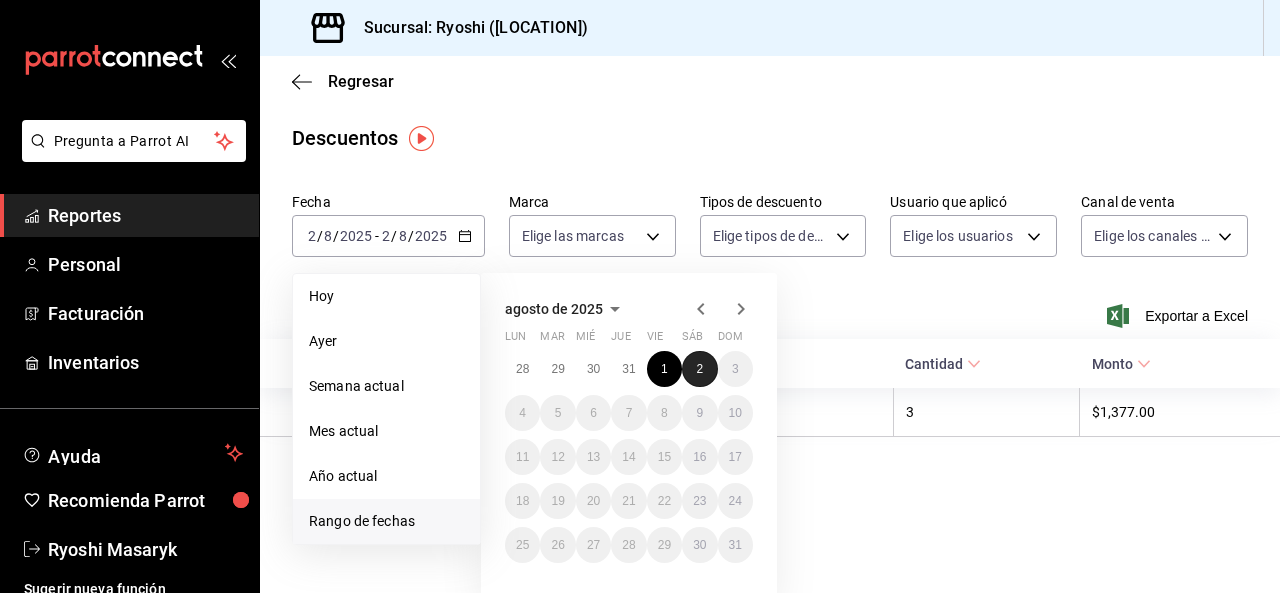 click on "2" at bounding box center (699, 369) 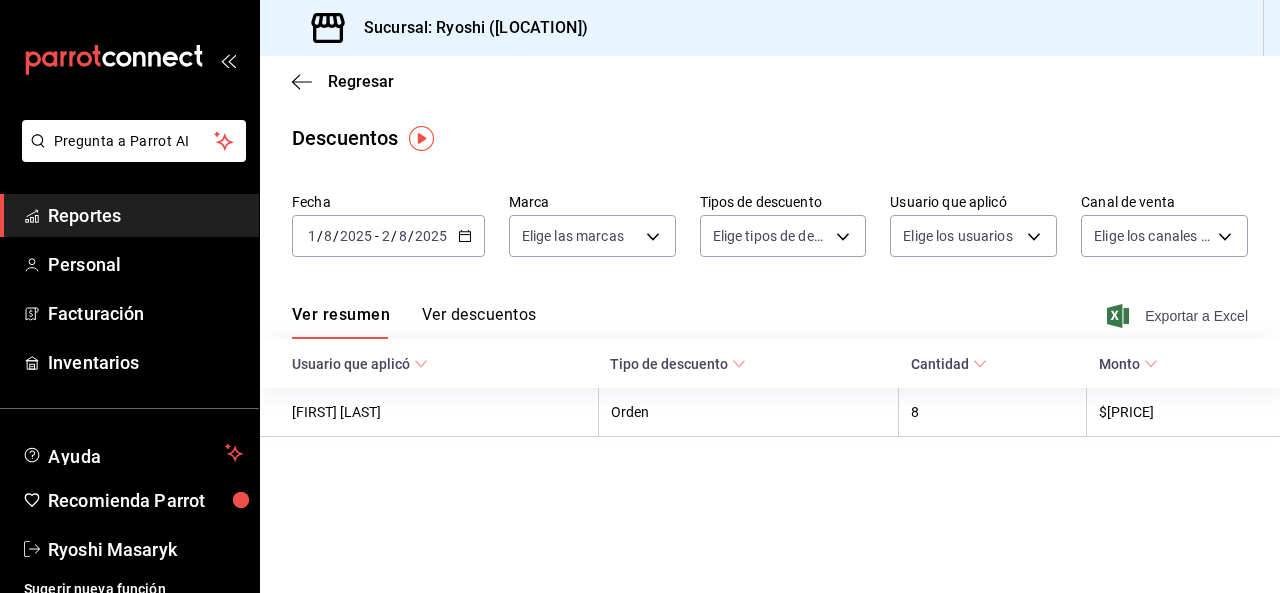 click on "Exportar a Excel" at bounding box center (1179, 316) 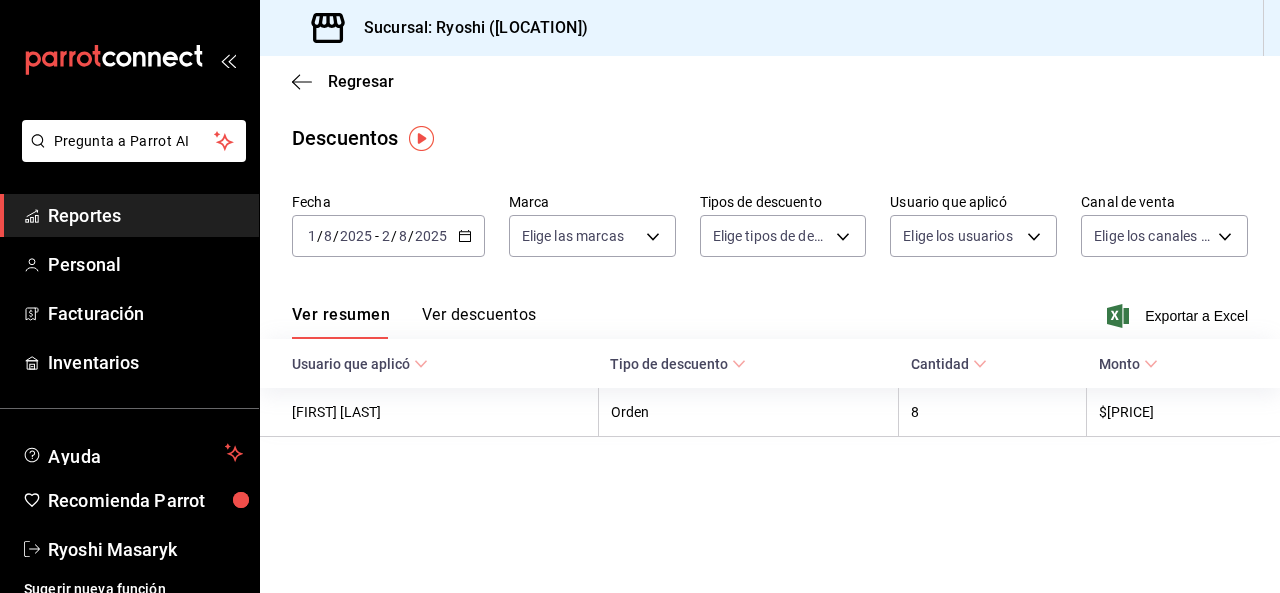 click 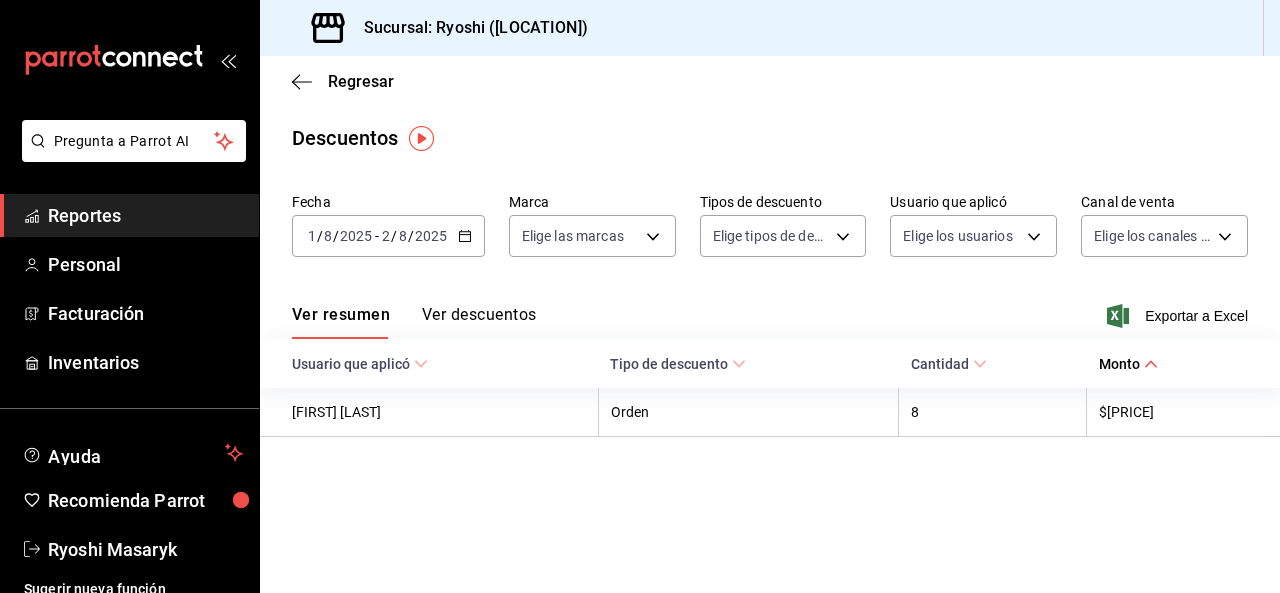 click 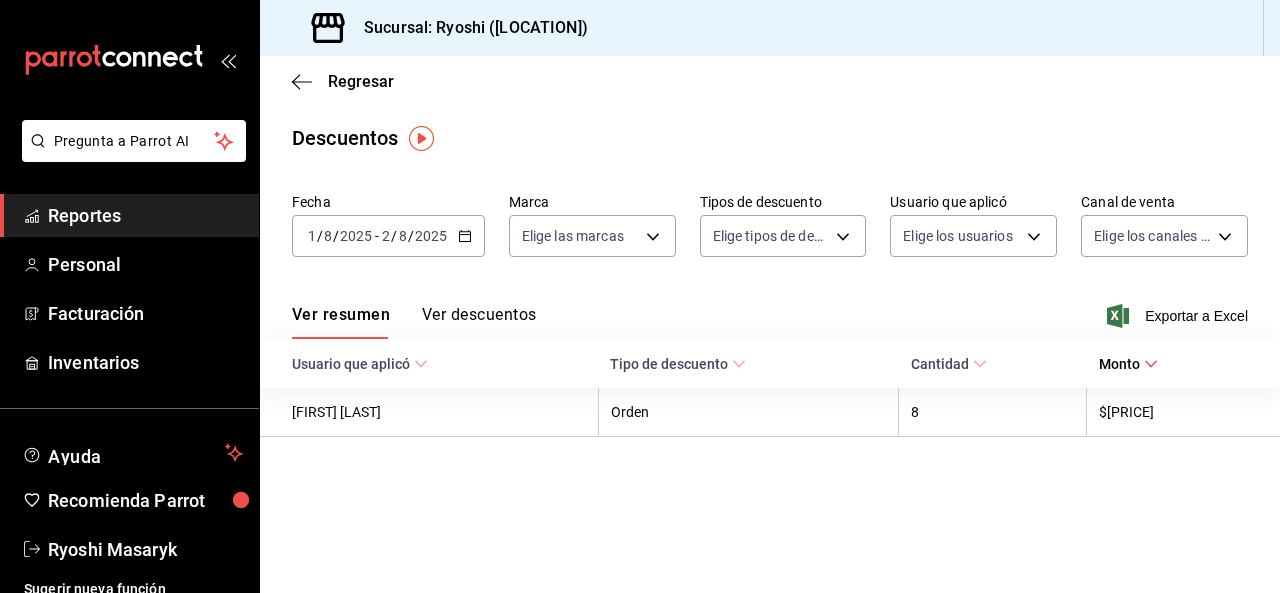 click on "Usuario que aplicó" at bounding box center (360, 364) 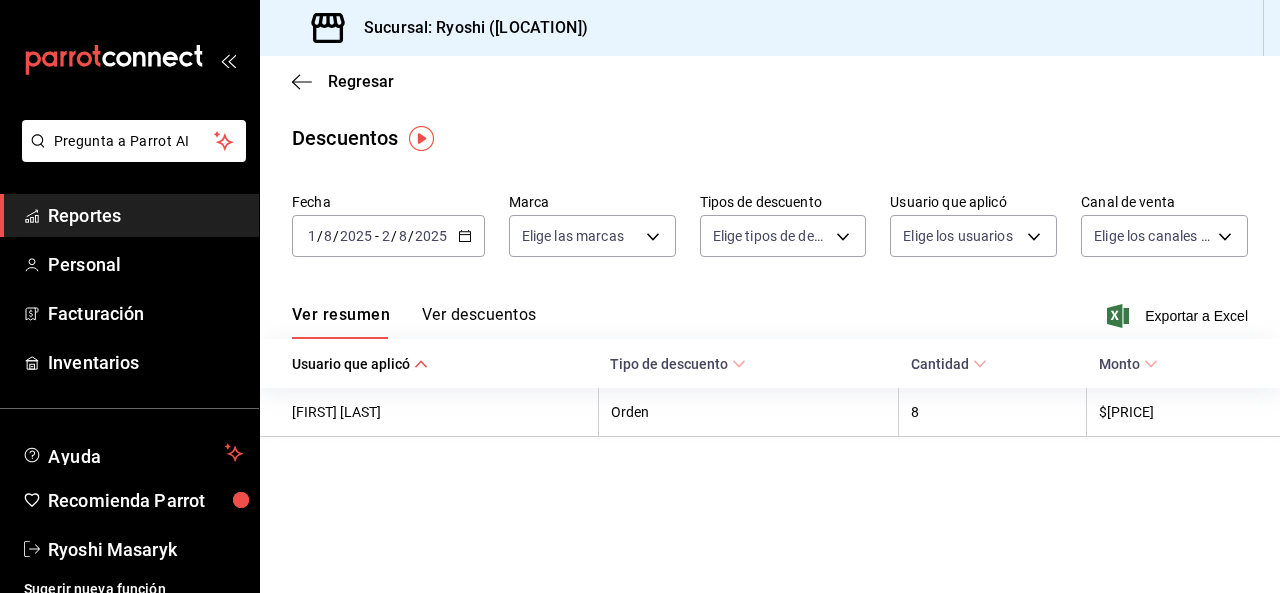 click on "Usuario que aplicó" at bounding box center [360, 364] 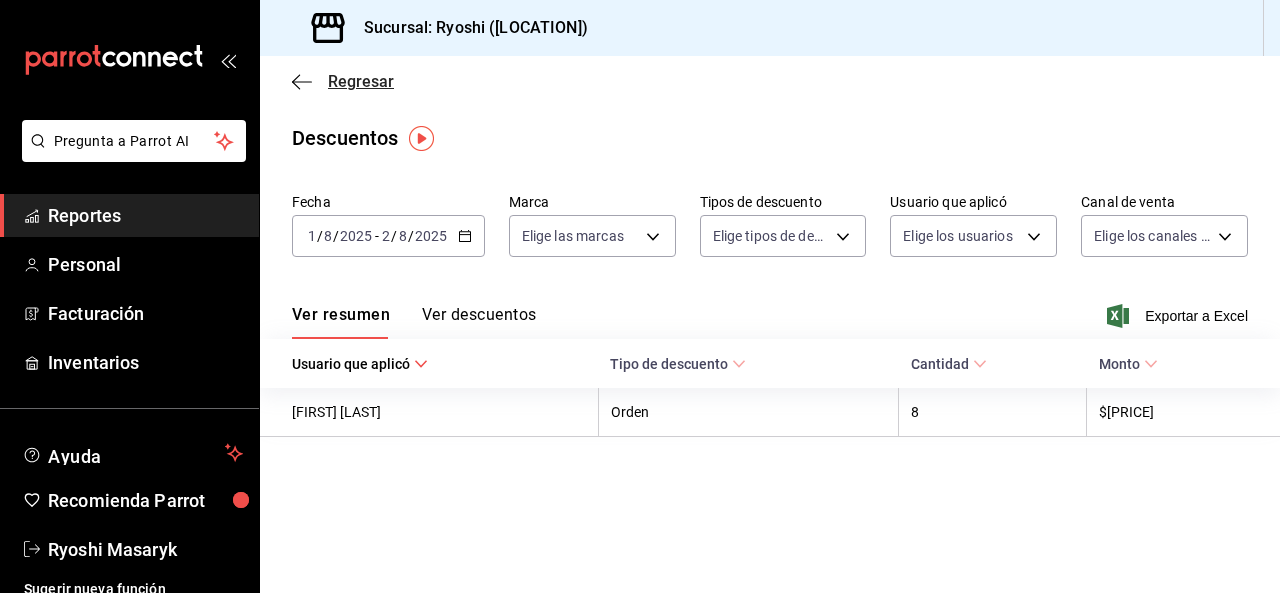 click 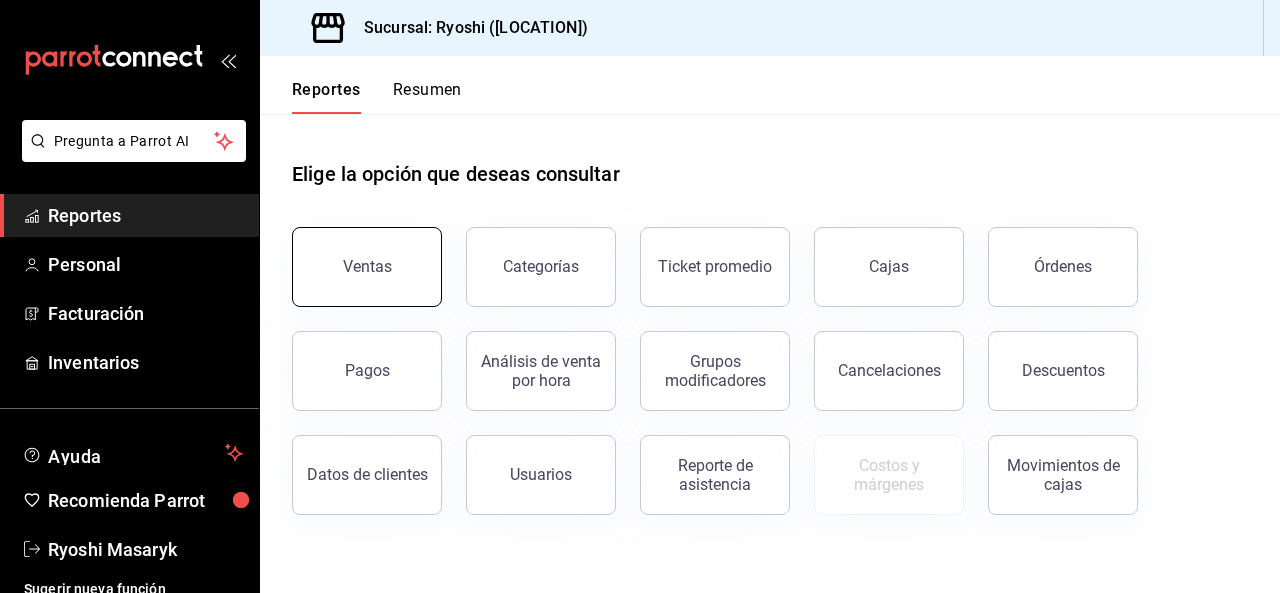click on "Ventas" at bounding box center (367, 266) 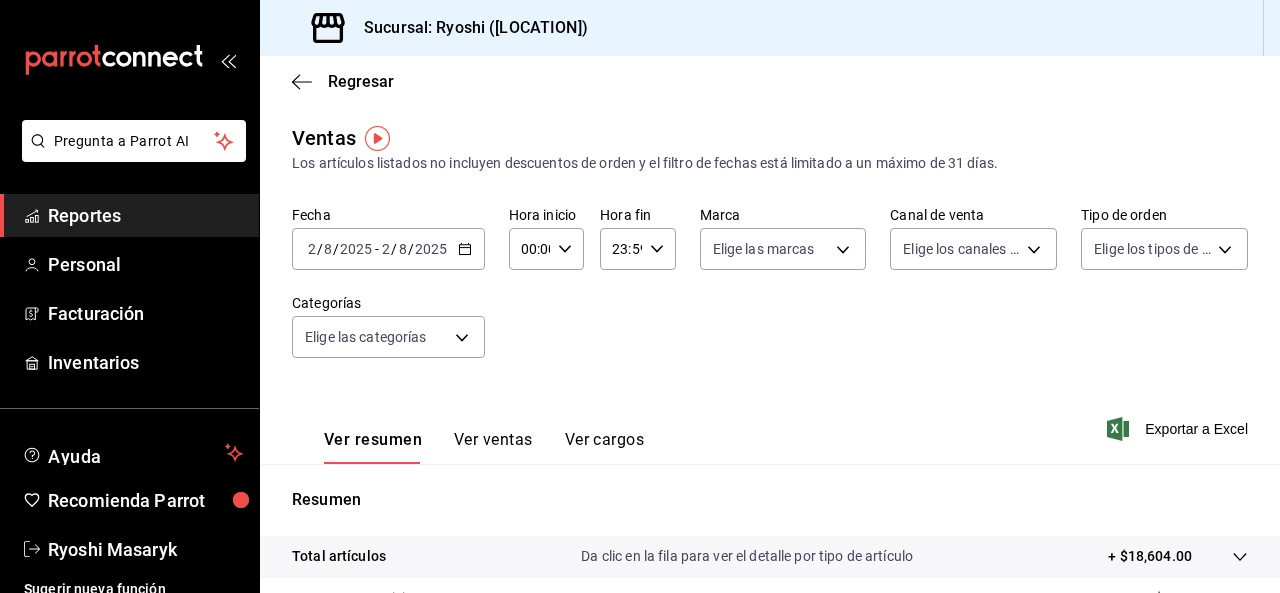 click 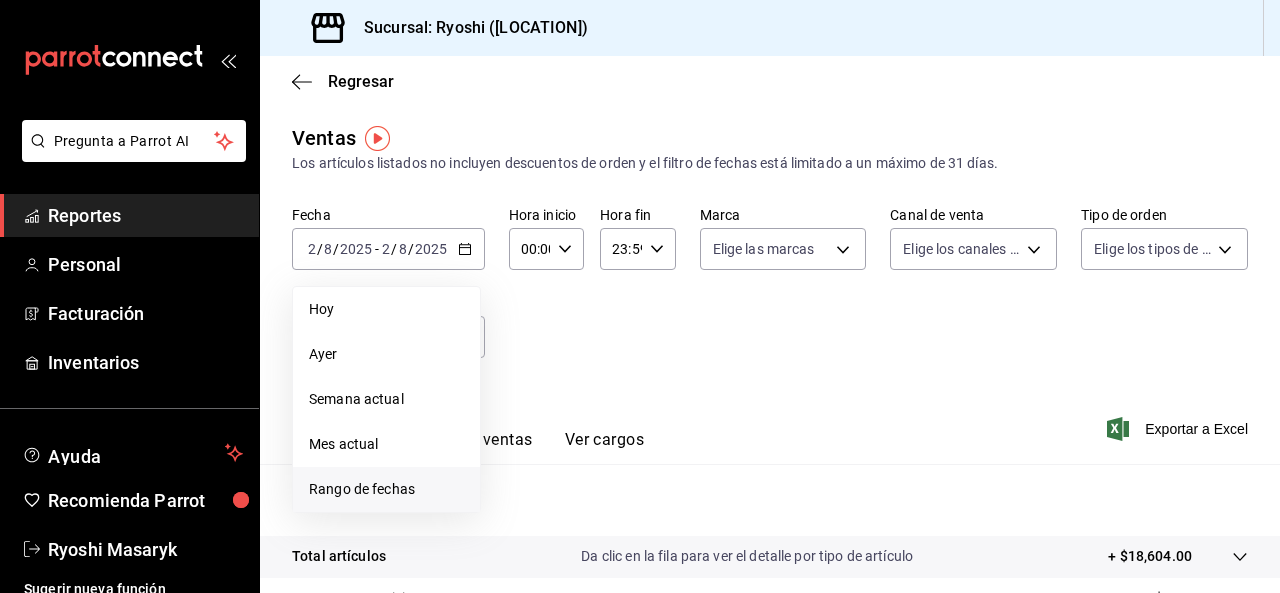click on "Rango de fechas" at bounding box center [386, 489] 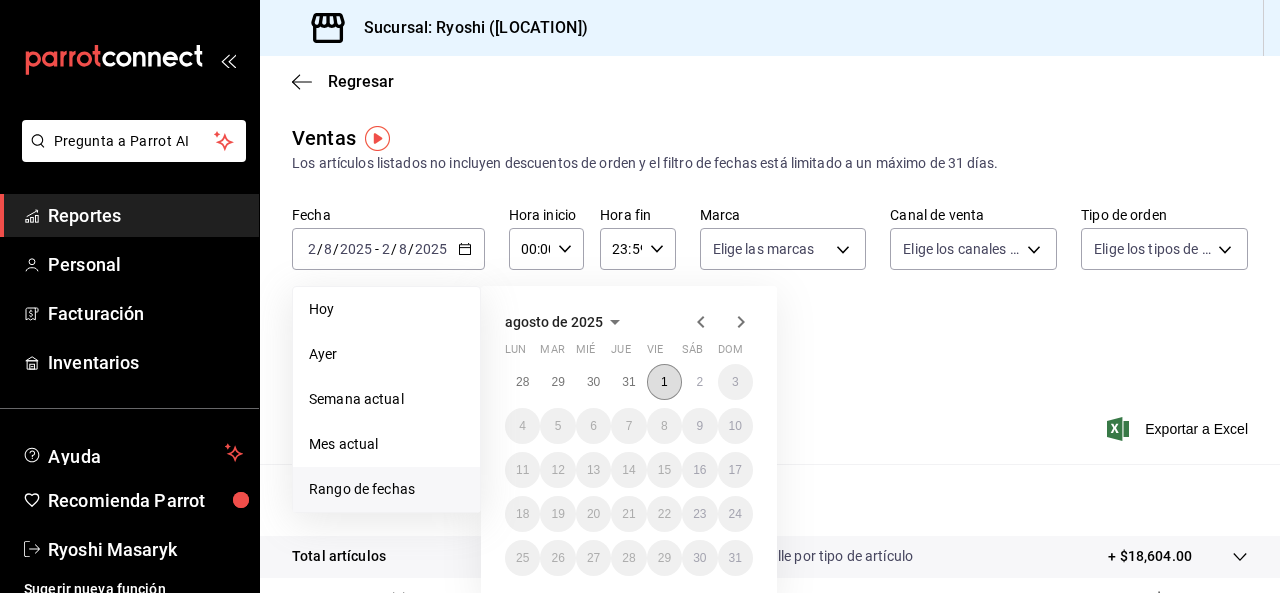 click on "1" at bounding box center [664, 382] 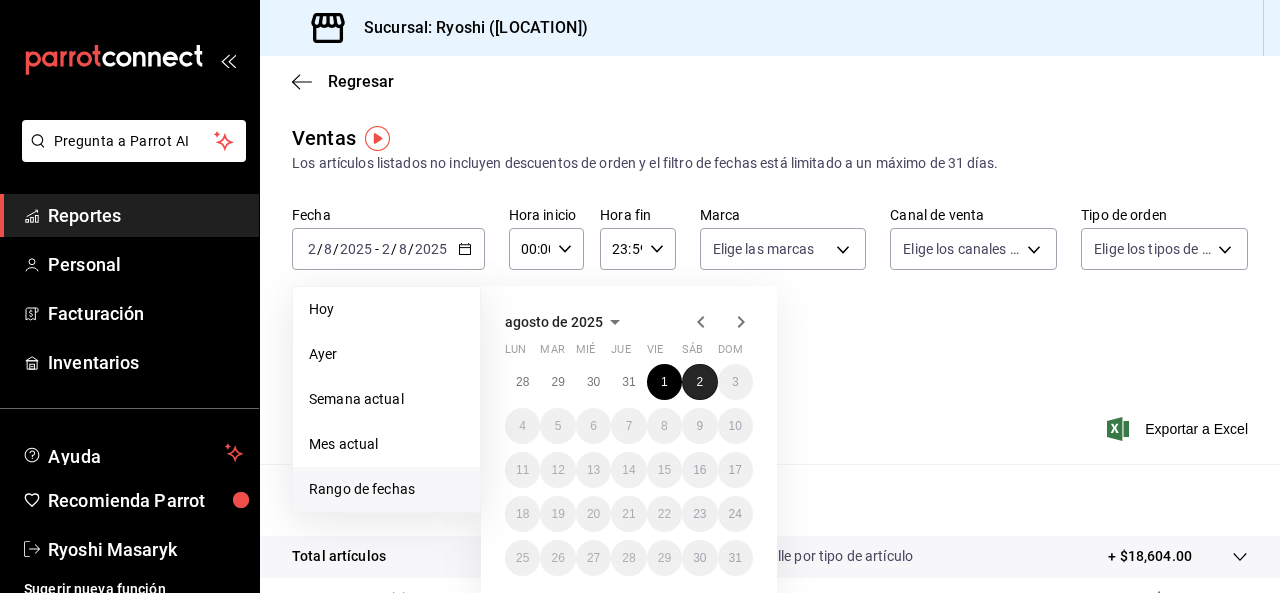 click on "2" at bounding box center [699, 382] 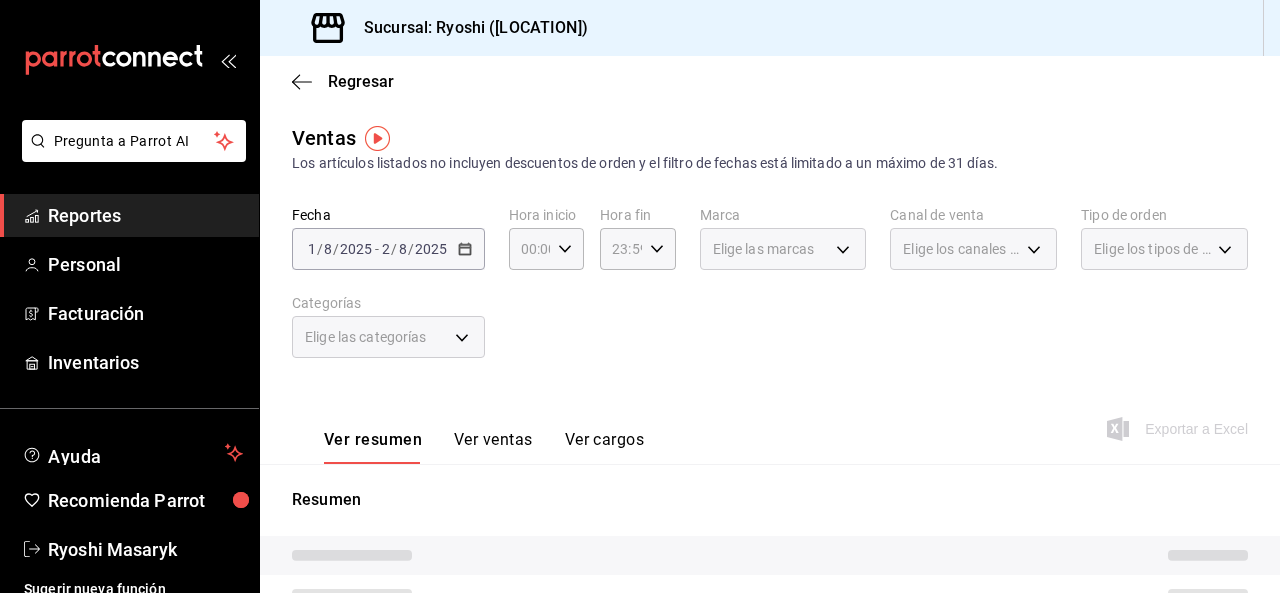 click on "Elige las categorías" at bounding box center (366, 337) 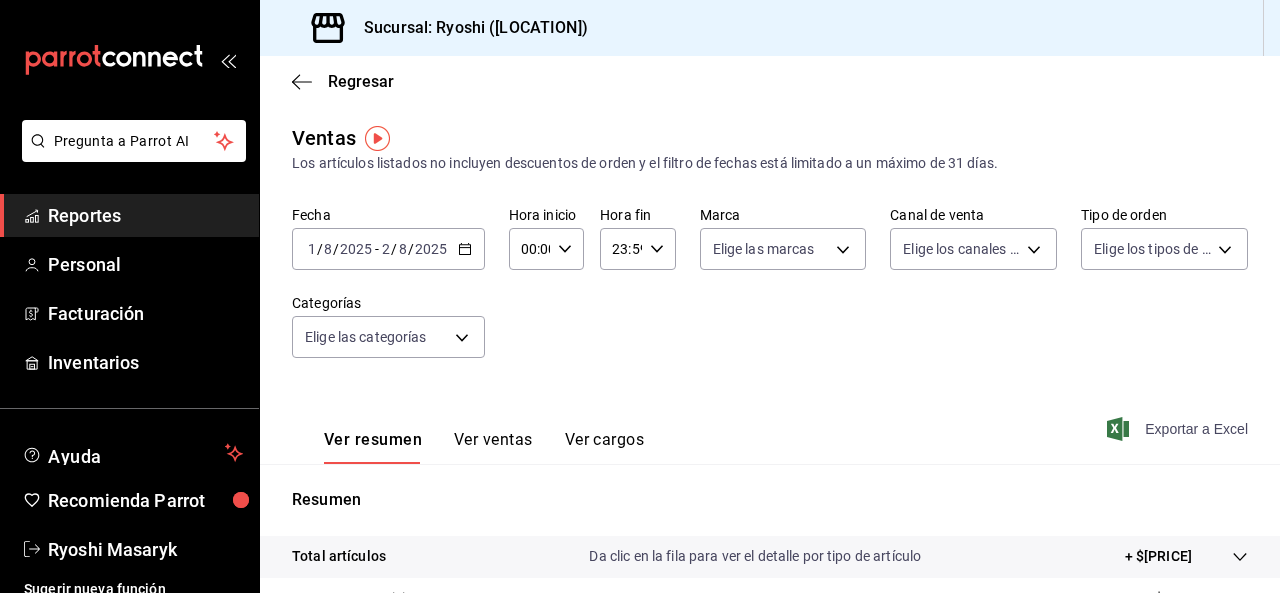 click on "Exportar a Excel" at bounding box center (1179, 429) 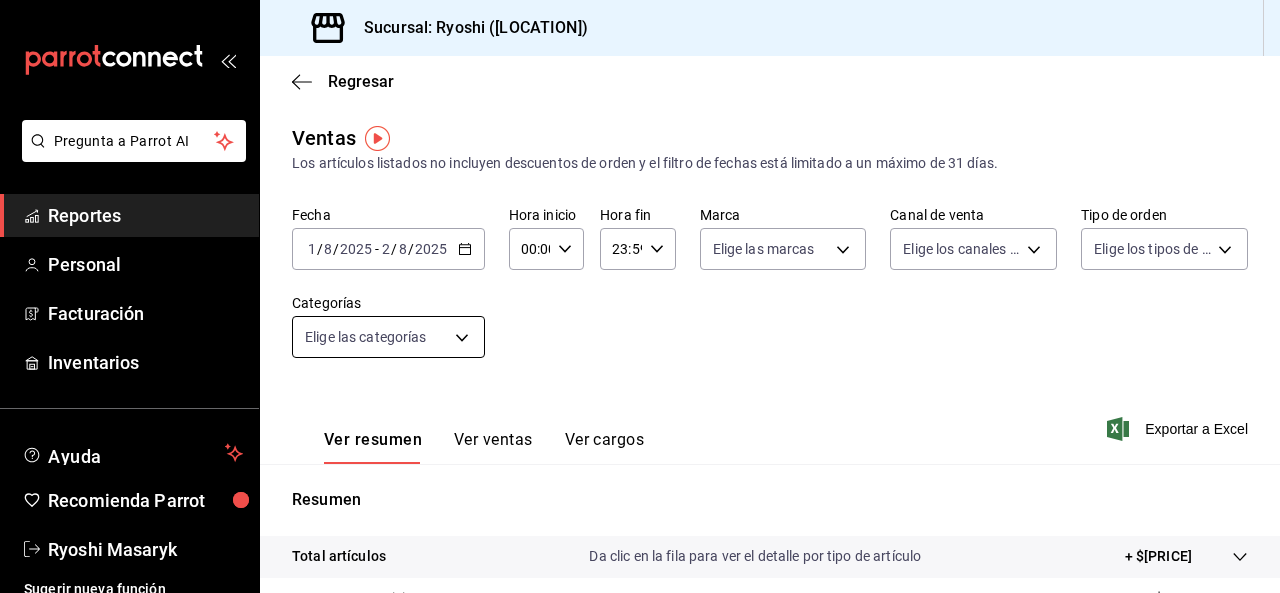 click on "Pregunta a Parrot AI Reportes   Personal   Facturación   Inventarios   Ayuda Recomienda Parrot   Ryoshi Masaryk   Sugerir nueva función   Sucursal: Ryoshi (Polanco) Regresar Ventas Los artículos listados no incluyen descuentos de orden y el filtro de fechas está limitado a un máximo de 31 días. Fecha [DATE] [DATE] - [DATE] Hora inicio 00:00 Hora inicio Hora fin 23:59 Hora fin Marca Elige las marcas Canal de venta Elige los canales de venta Tipo de orden Elige los tipos de orden Categorías Ver resumen Ver ventas Ver cargos Exportar a Excel Resumen Total artículos Da clic en la fila para ver el detalle por tipo de artículo + $[PRICE] Cargos por servicio + $[PRICE] Venta bruta = $[PRICE] Descuentos totales - $[PRICE] Certificados de regalo - $[PRICE] Venta total = $[PRICE] Impuestos - $[PRICE] Venta neta = $[PRICE] Pregunta a Parrot AI Reportes   Personal   Facturación   Inventarios   Ayuda Recomienda Parrot   Ryoshi Masaryk     Ir a video" at bounding box center [640, 296] 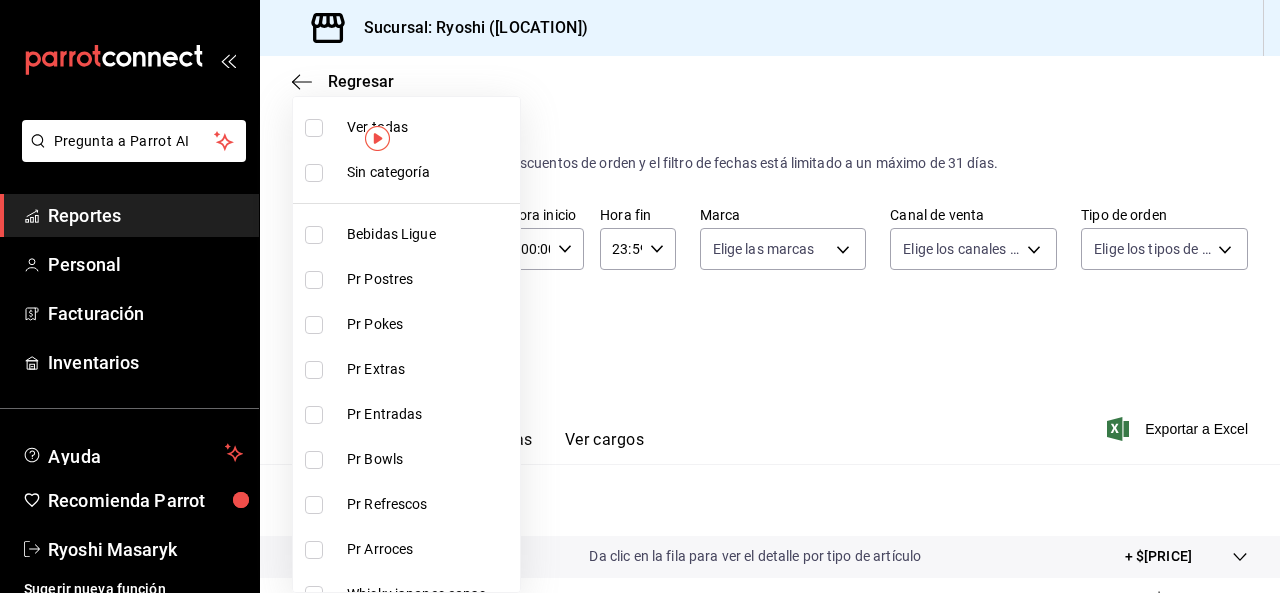 click at bounding box center (314, 128) 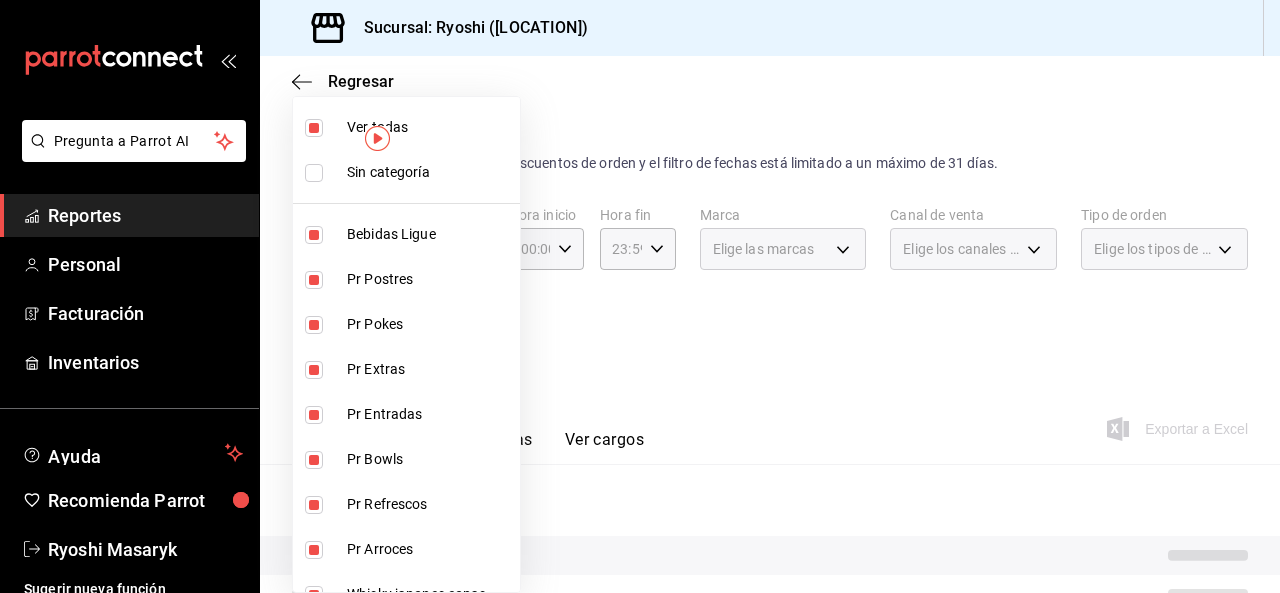 click at bounding box center (314, 128) 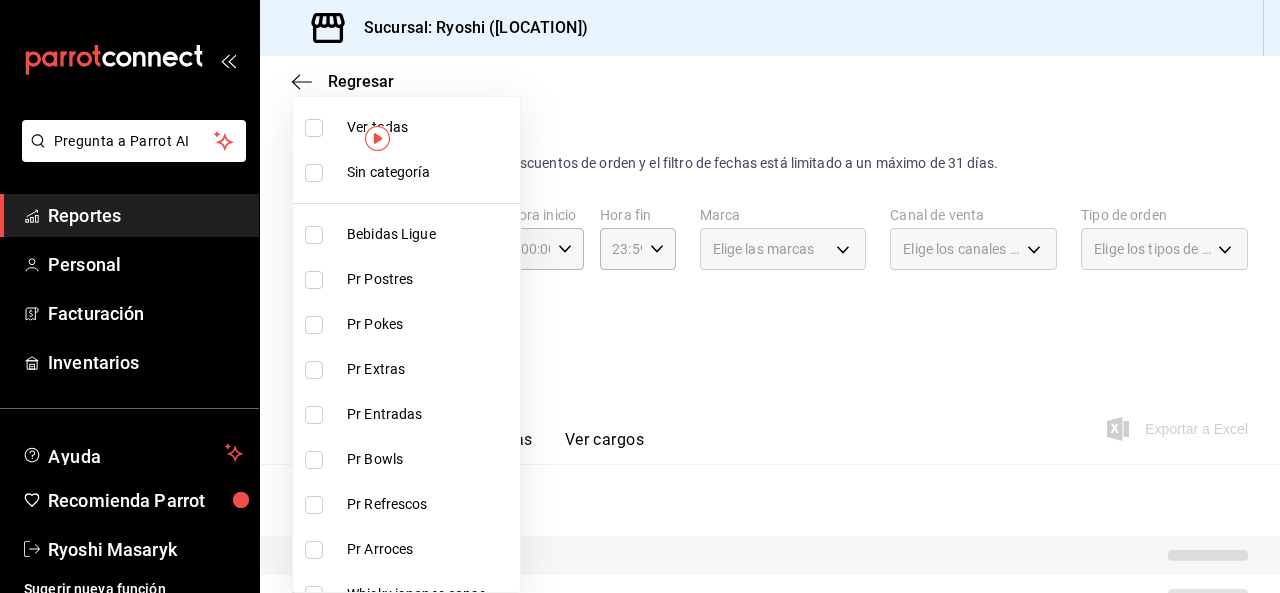 click at bounding box center [314, 128] 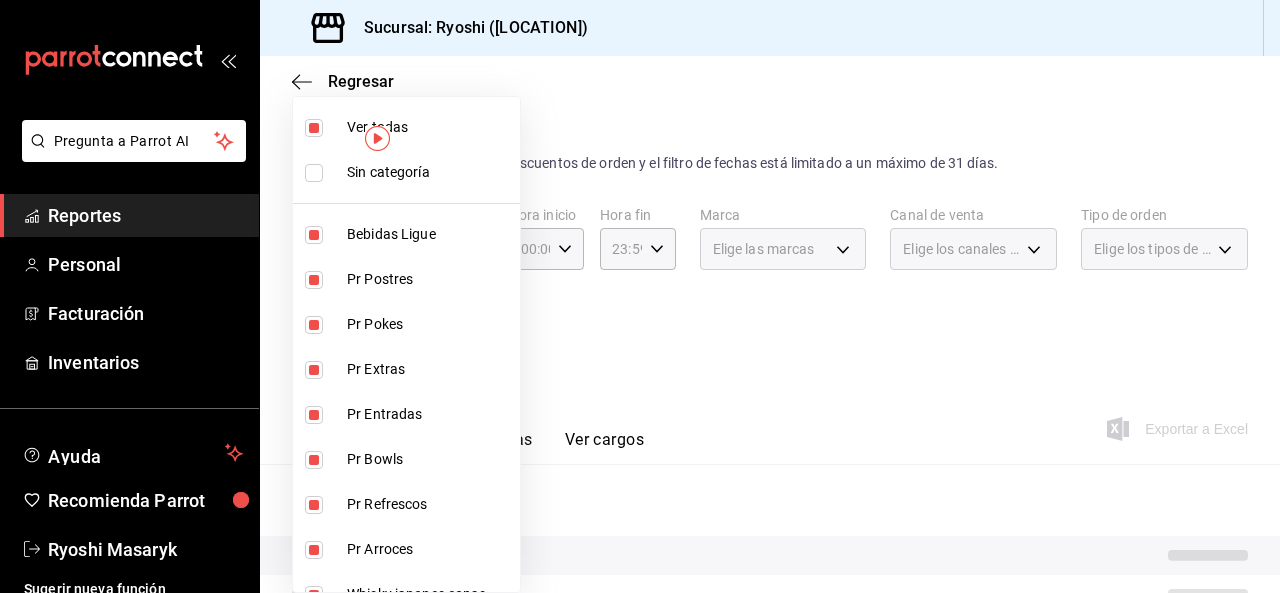 click at bounding box center (640, 296) 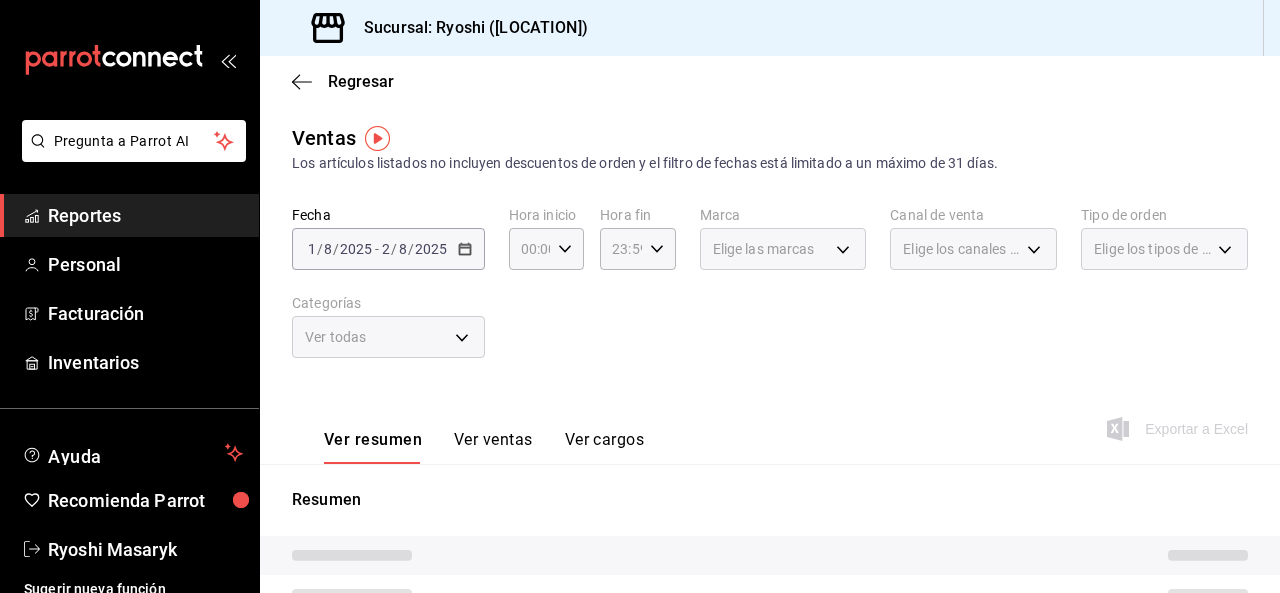 click on "Exportar a Excel" at bounding box center (1179, 429) 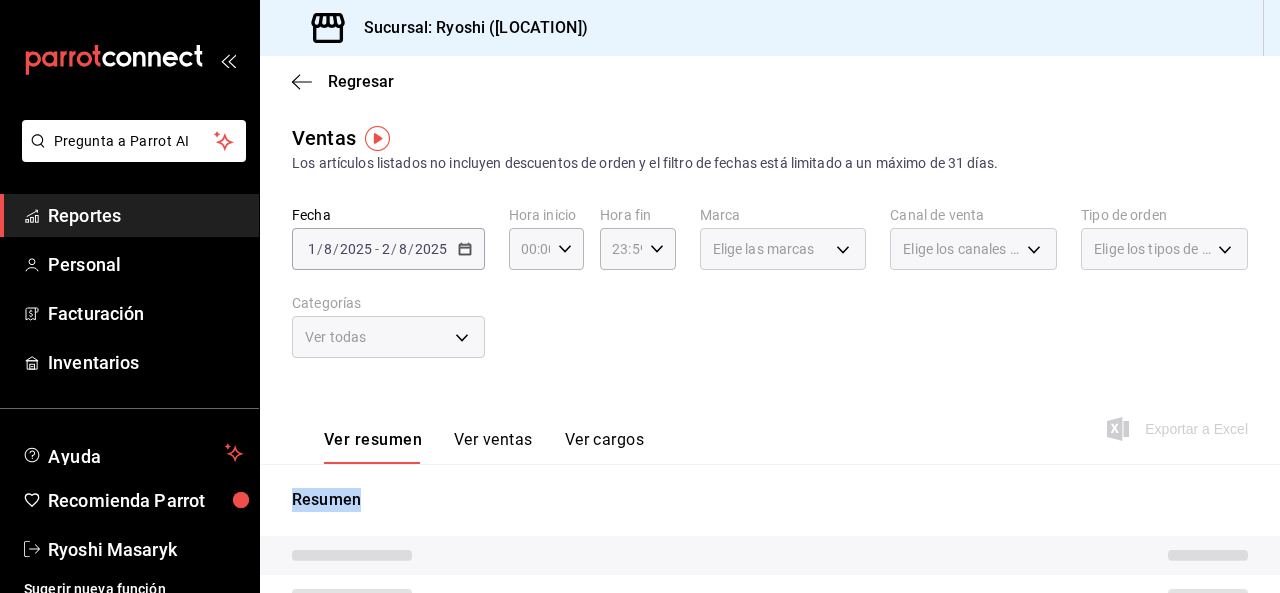 click on "Exportar a Excel" at bounding box center [1179, 429] 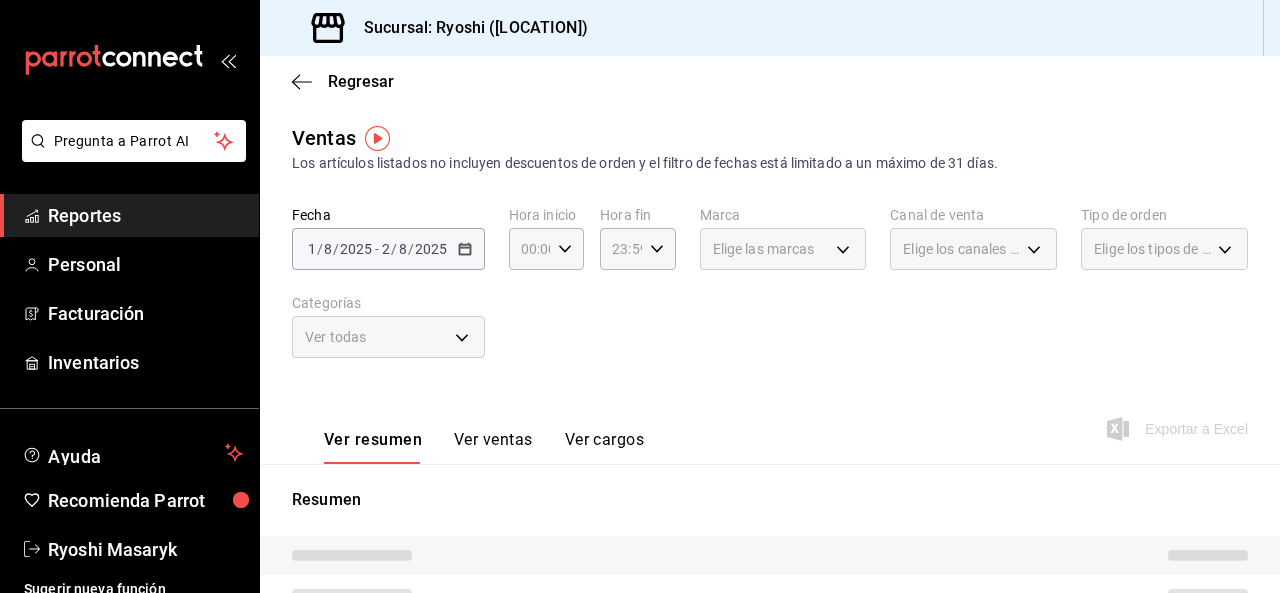 click on "Ver resumen Ver ventas Ver cargos Exportar a Excel" at bounding box center [770, 423] 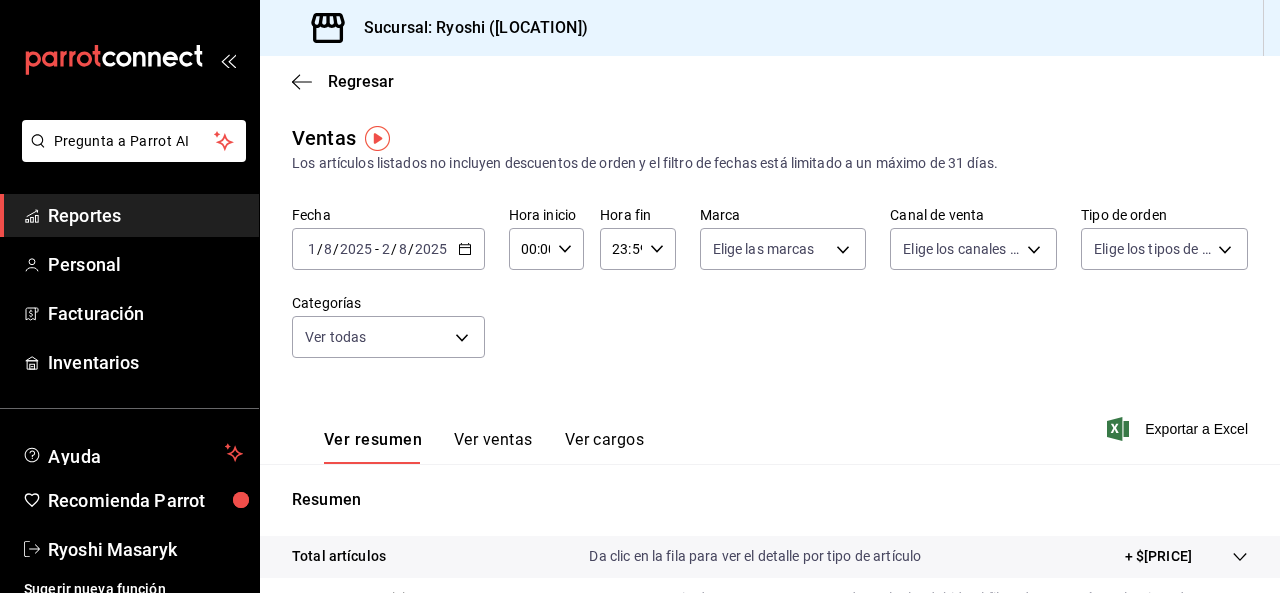 click on "Exportar a Excel" at bounding box center (1179, 429) 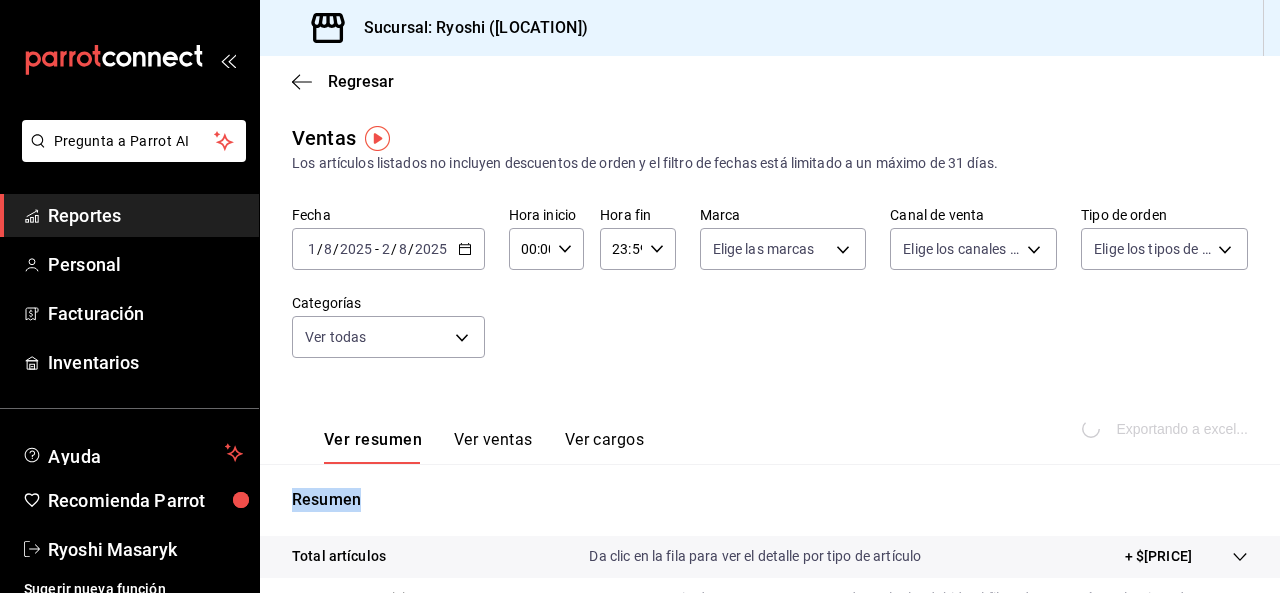 click on "Exportando a excel..." at bounding box center [1167, 429] 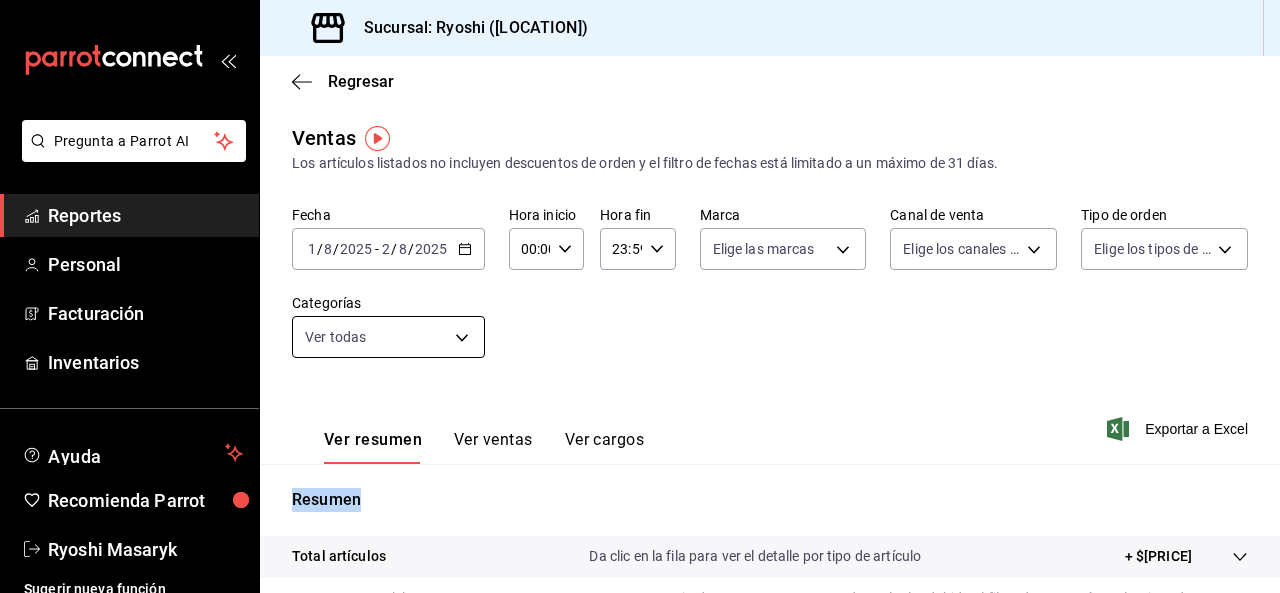 click on "Pregunta a Parrot AI Reportes   Personal   Facturación   Inventarios   Ayuda Recomienda Parrot   Ryoshi Masaryk   Sugerir nueva función   Sucursal: Ryoshi (Polanco) Regresar Ventas Los artículos listados no incluyen descuentos de orden y el filtro de fechas está limitado a un máximo de 31 días. Fecha 2025-08-01 1 / 8 / 2025 - 2025-08-02 2 / 8 / 2025 Hora inicio 00:00 Hora inicio Hora fin 23:59 Hora fin Marca Elige las marcas Canal de venta Elige los canales de venta Tipo de orden Elige los tipos de orden Categorías Ver todas Ver resumen Ver ventas Ver cargos Exportar a Excel Resumen Total artículos Da clic en la fila para ver el detalle por tipo de artículo + $498,604.00 Cargos por servicio  Sin datos por que no se pueden calcular debido al filtro de categorías seleccionado Venta bruta = $498,604.00 Descuentos totales  Sin datos por que no se pueden calcular debido al filtro de categorías seleccionado Certificados de regalo Venta total = $498,604.00 Impuestos - $68,534.76 Venta neta = $430,069.24" at bounding box center (640, 296) 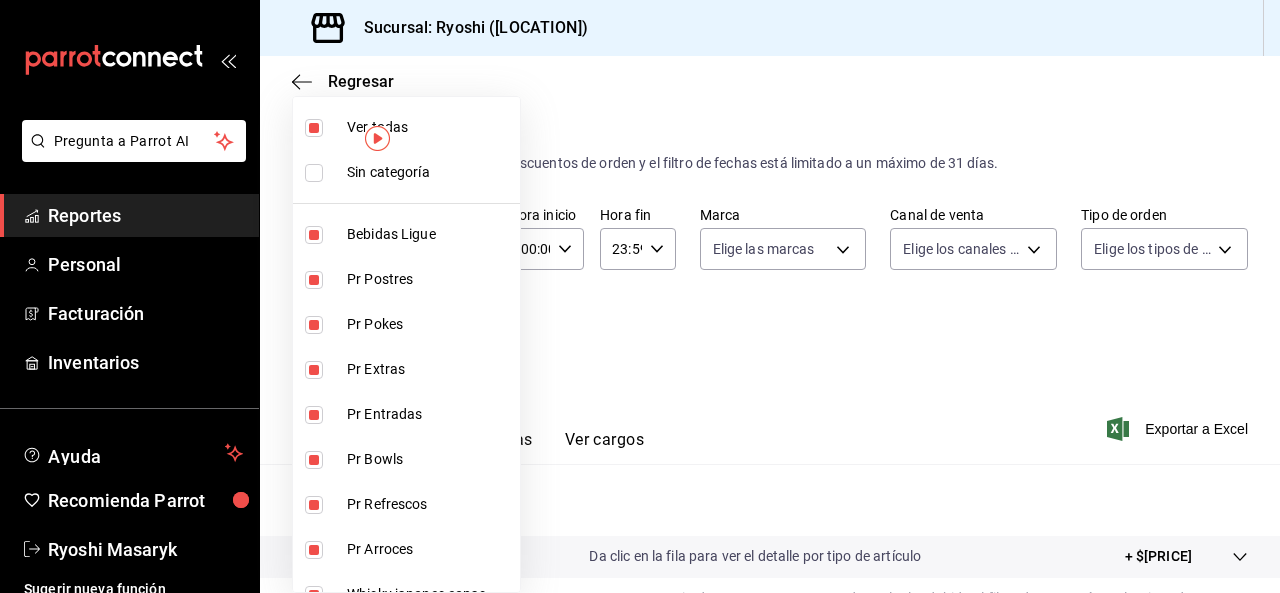 click at bounding box center (314, 128) 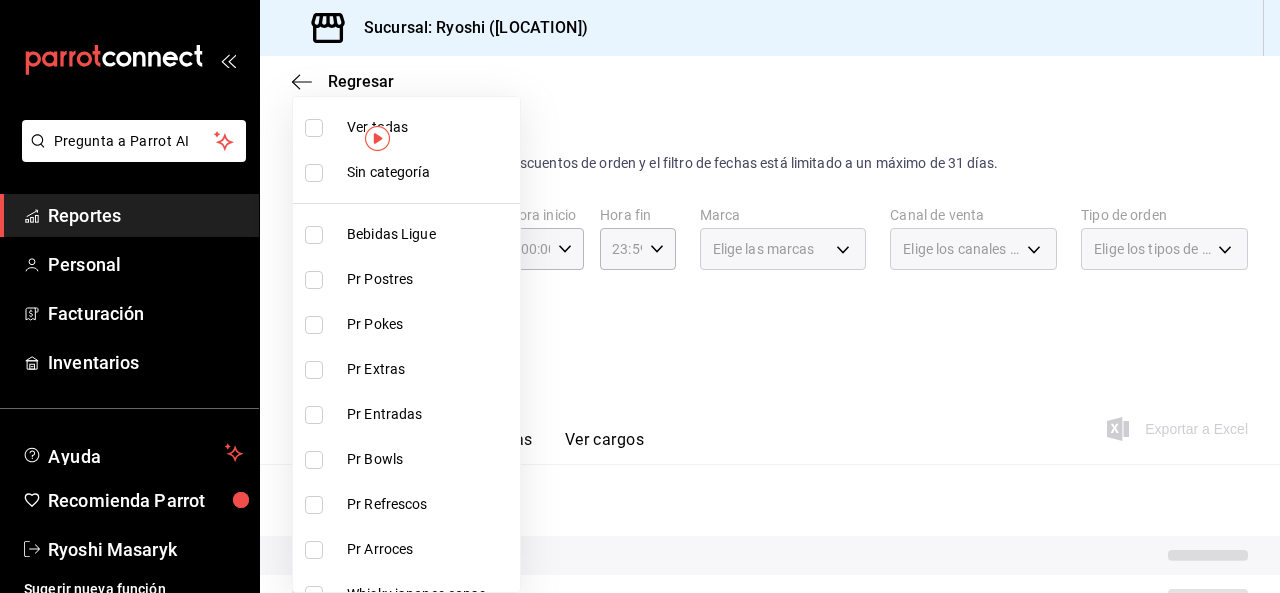 click at bounding box center (314, 128) 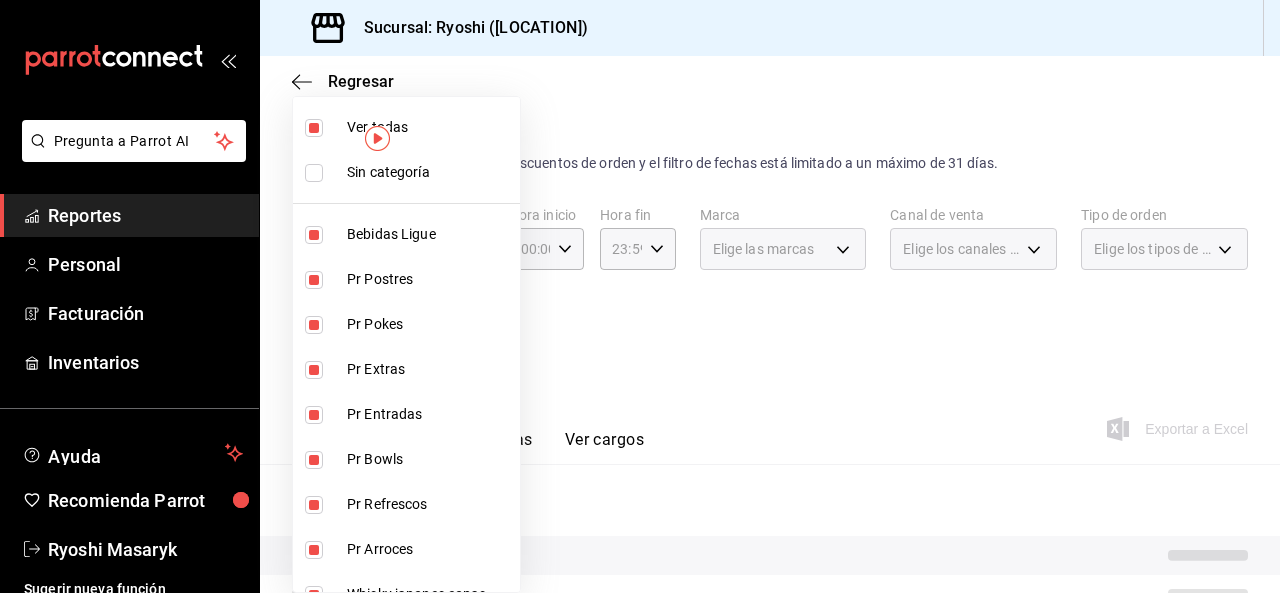 click at bounding box center [314, 128] 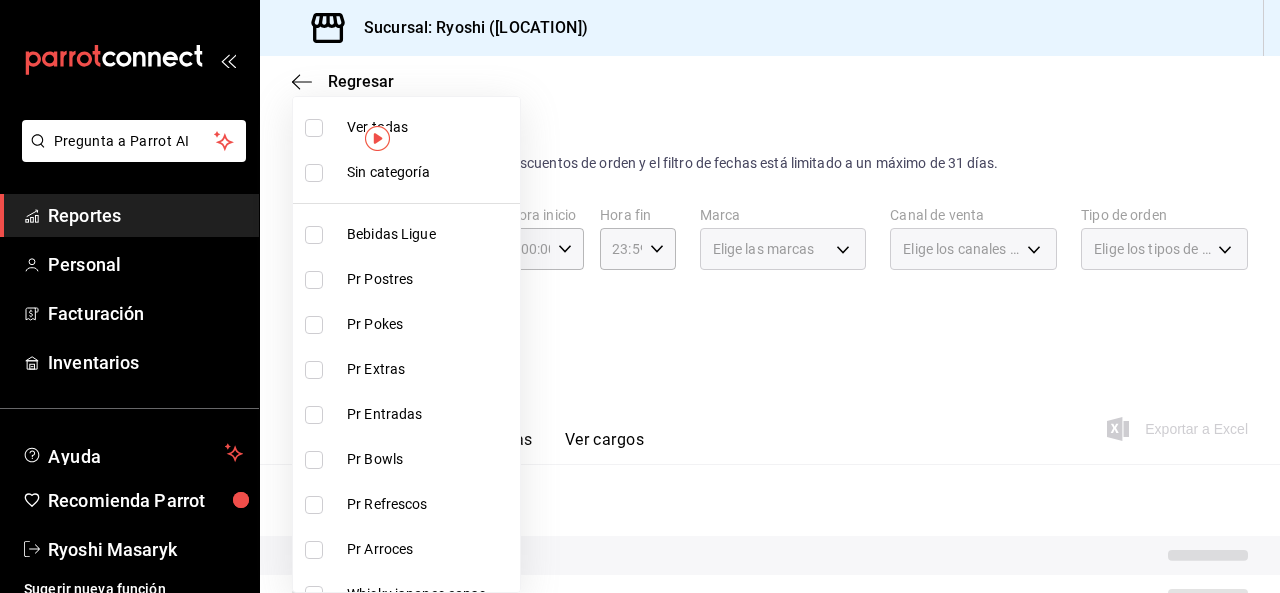 click at bounding box center [314, 280] 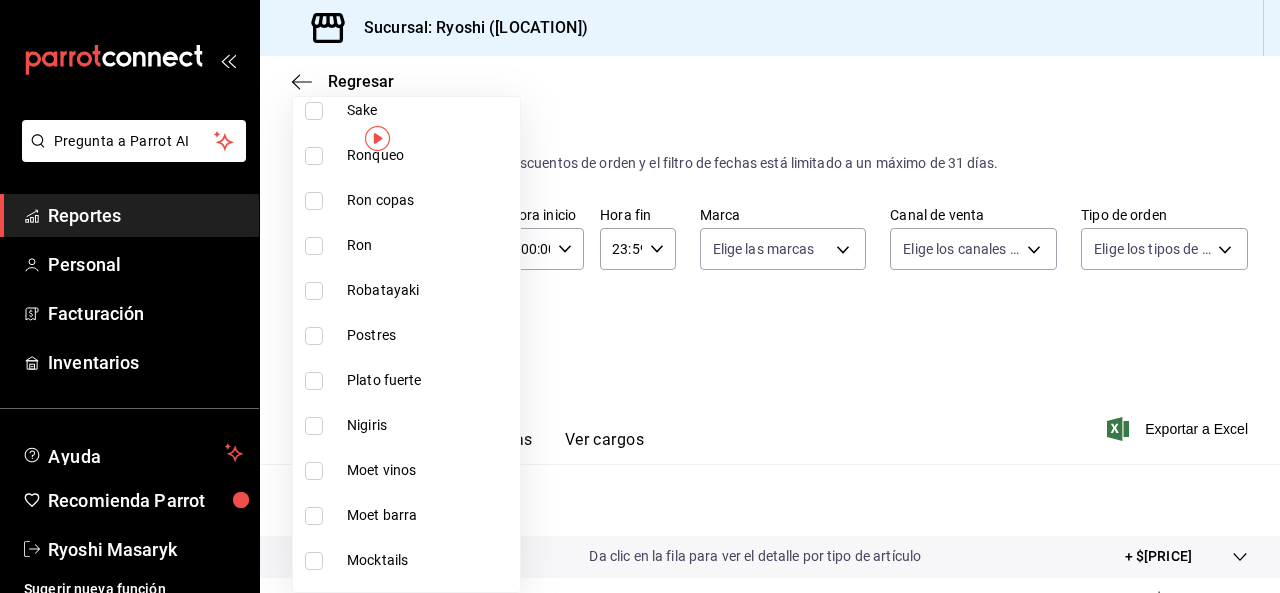 scroll, scrollTop: 1480, scrollLeft: 0, axis: vertical 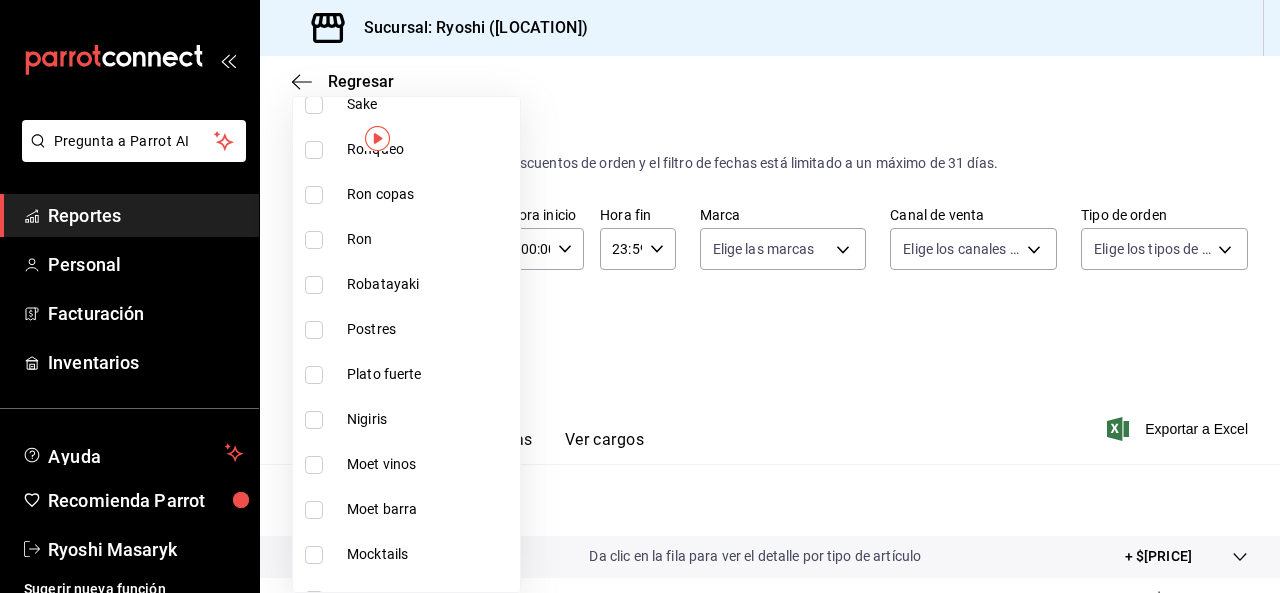 click at bounding box center (314, 330) 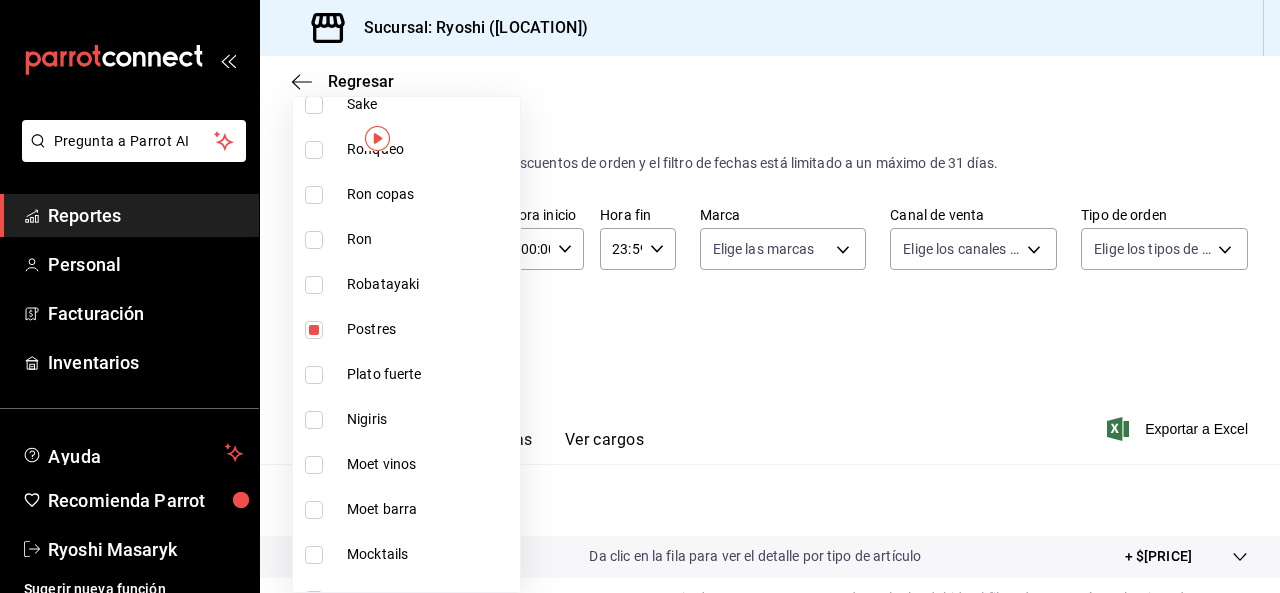 click at bounding box center [640, 296] 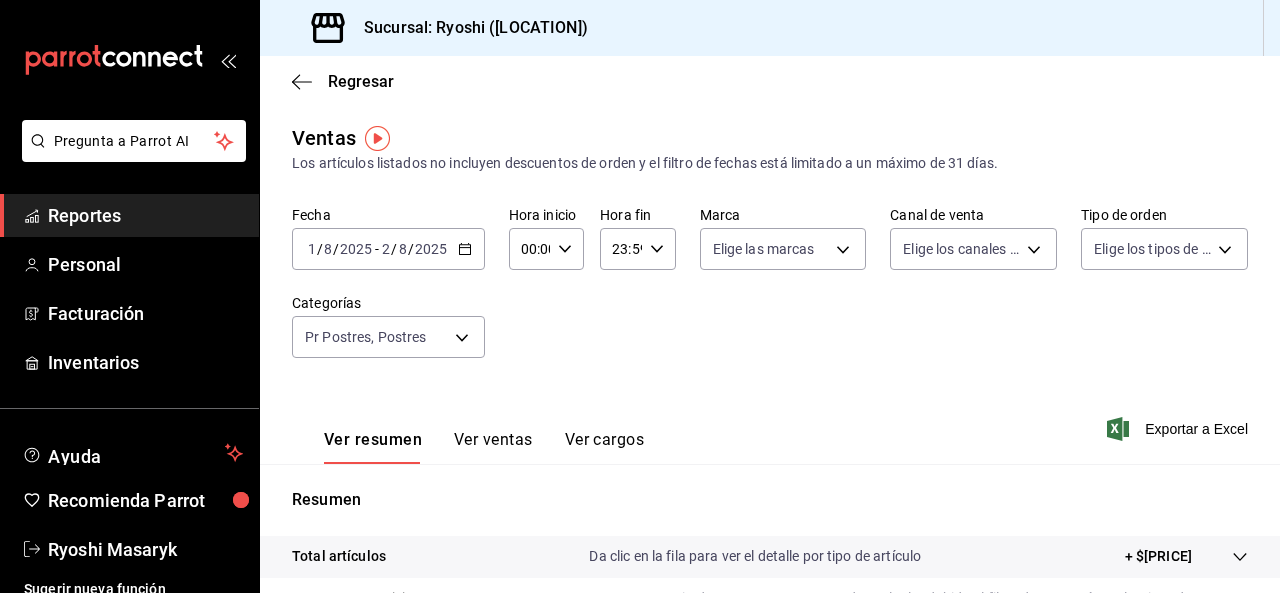click on "Exportar a Excel" at bounding box center [1179, 429] 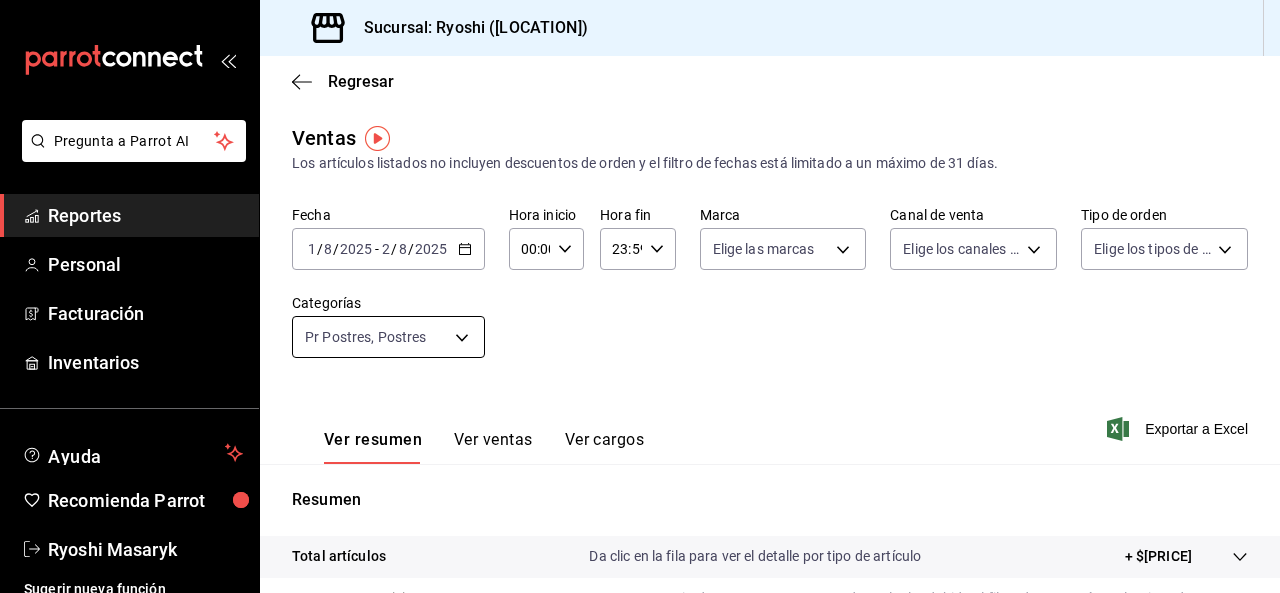 click on "Pregunta a Parrot AI Reportes   Personal   Facturación   Inventarios   Ayuda Recomienda Parrot   Ryoshi Masaryk   Sugerir nueva función   Sucursal: Ryoshi (Polanco) Regresar Ventas Los artículos listados no incluyen descuentos de orden y el filtro de fechas está limitado a un máximo de 31 días. Fecha 2025-08-01 1 / 8 / 2025 - 2025-08-02 2 / 8 / 2025 Hora inicio 00:00 Hora inicio Hora fin 23:59 Hora fin Marca Elige las marcas Canal de venta Elige los canales de venta Tipo de orden Elige los tipos de orden Categorías Pr Postres, Postres 3971b1f1-eb4c-4b65-a33f-e0602f1a7270,f29fb788-a061-4889-ae5a-b73f6482cd79 Ver resumen Ver ventas Ver cargos Exportar a Excel Resumen Total artículos Da clic en la fila para ver el detalle por tipo de artículo + $23,952.00 Cargos por servicio  Sin datos por que no se pueden calcular debido al filtro de categorías seleccionado Venta bruta = $23,952.00 Descuentos totales  Sin datos por que no se pueden calcular debido al filtro de categorías seleccionado Venta total" at bounding box center [640, 296] 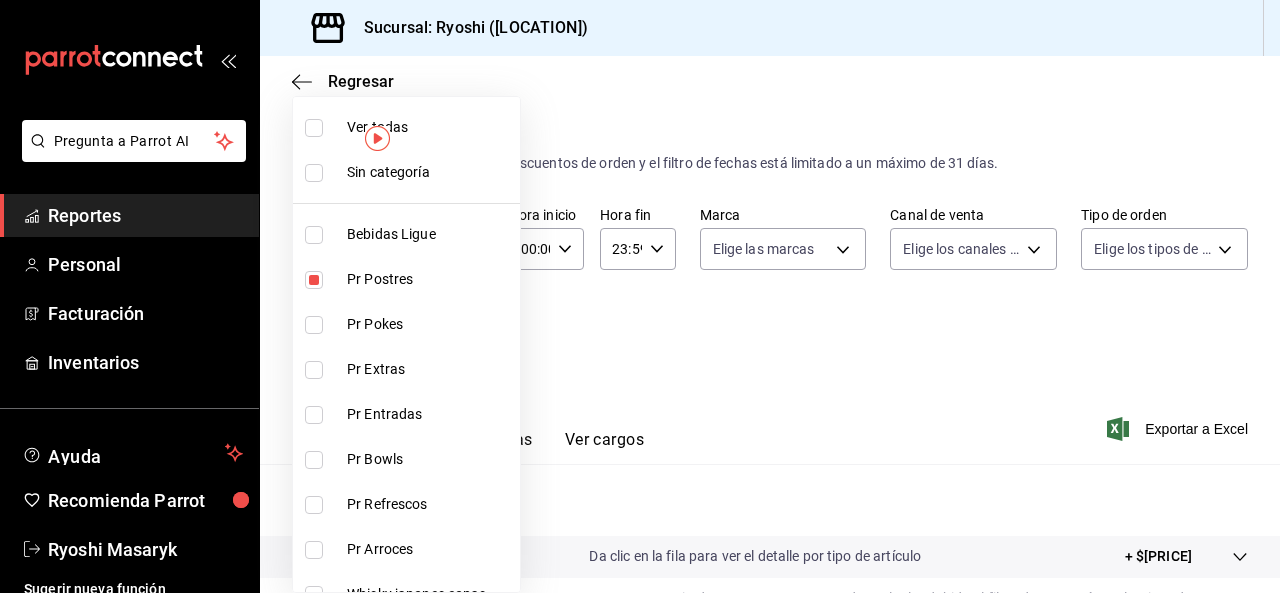 click at bounding box center (314, 128) 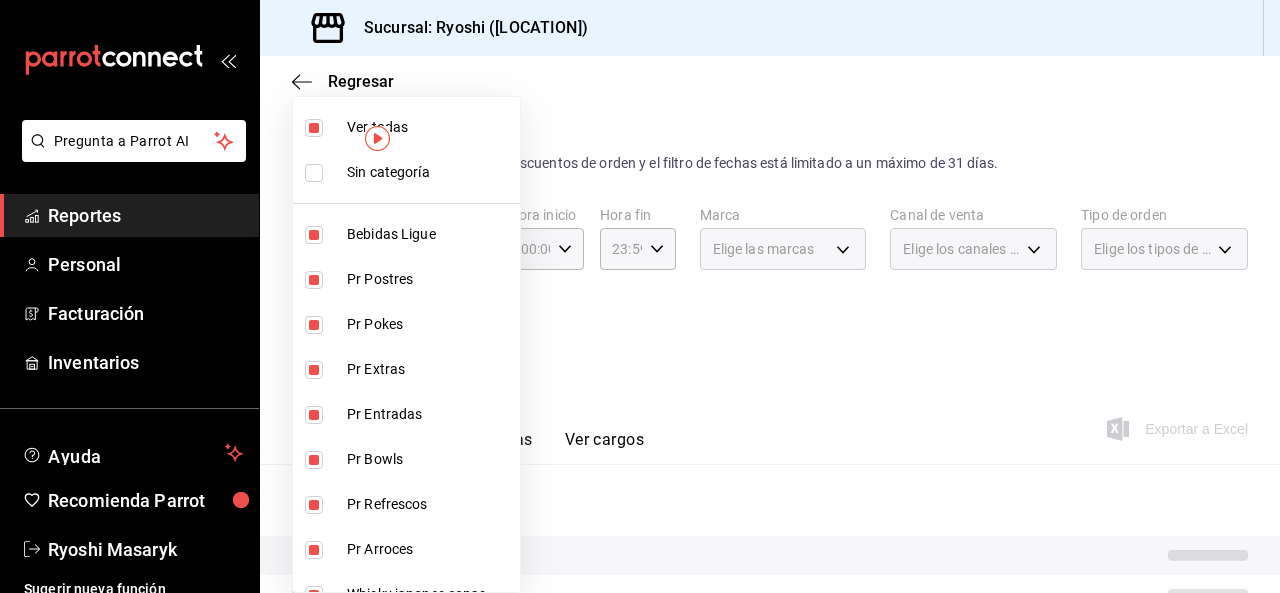 click at bounding box center (314, 128) 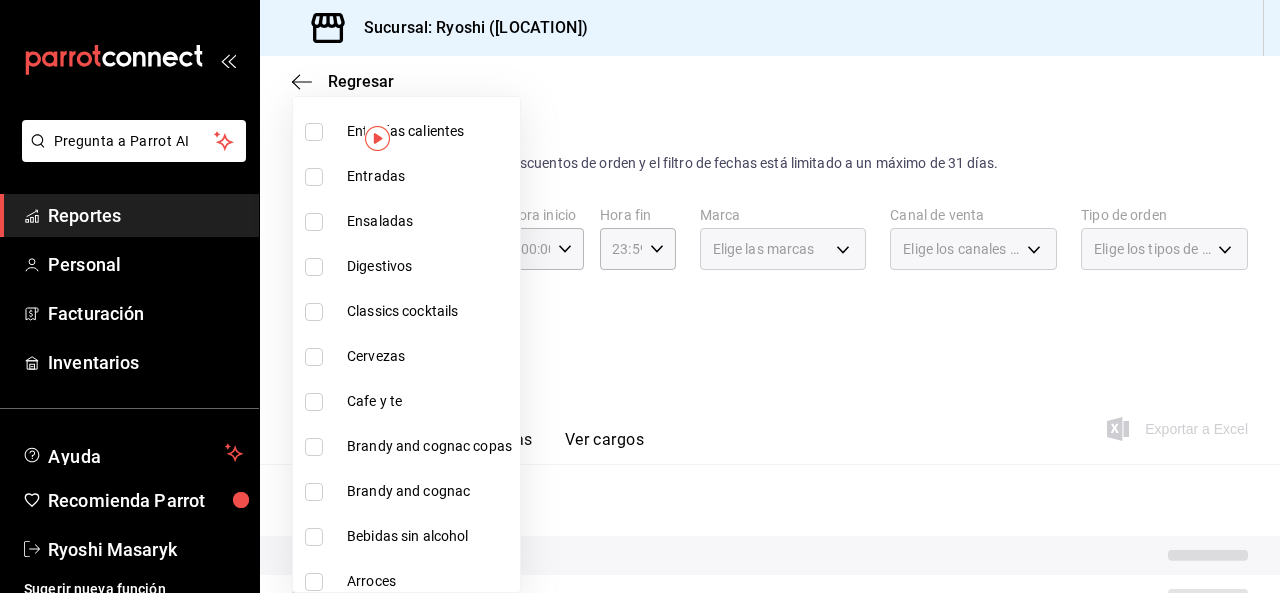 scroll, scrollTop: 2318, scrollLeft: 0, axis: vertical 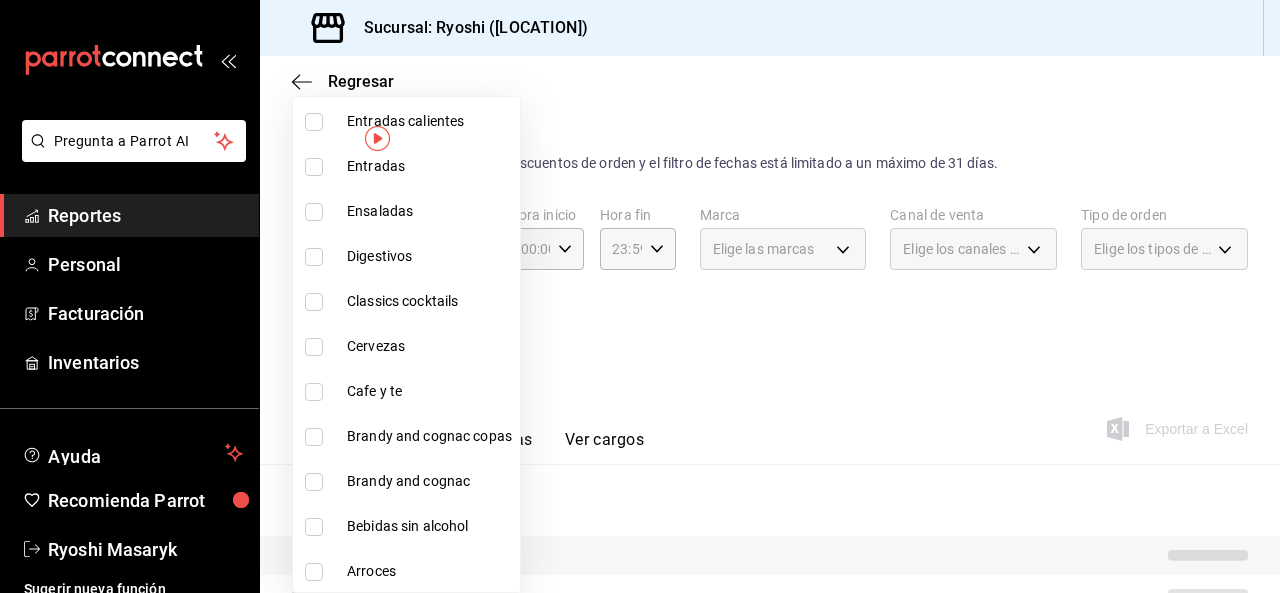 click on "Cafe y te" at bounding box center (429, 391) 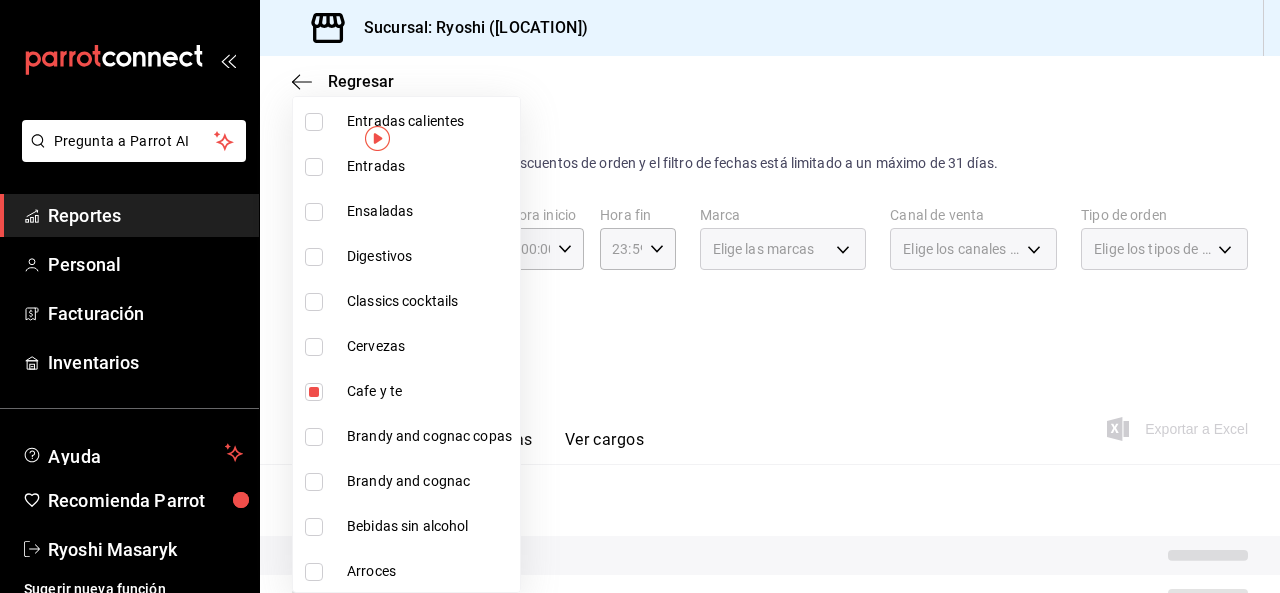 click at bounding box center [640, 296] 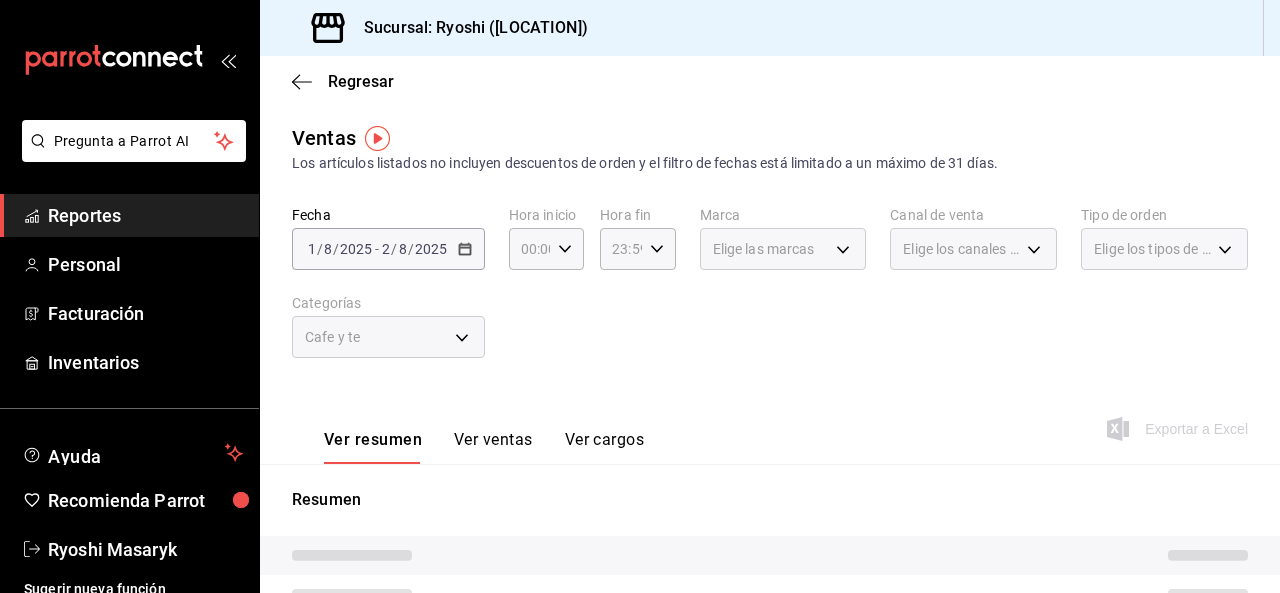 click on "Exportar a Excel" at bounding box center [1179, 429] 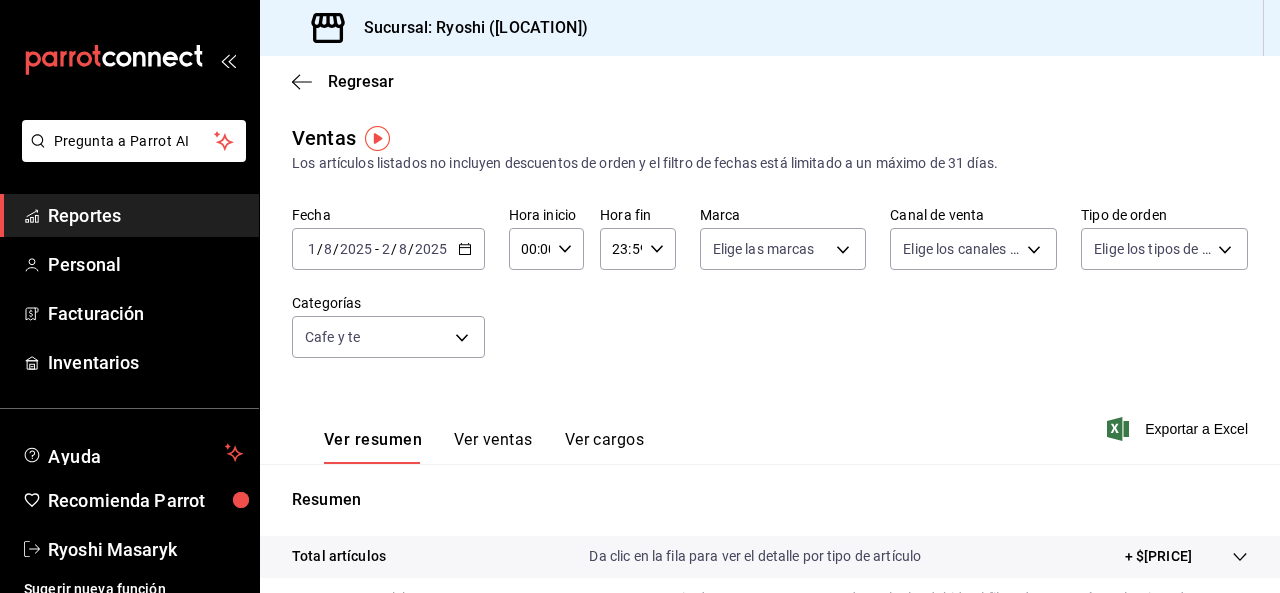 click on "Exportar a Excel" at bounding box center (1179, 429) 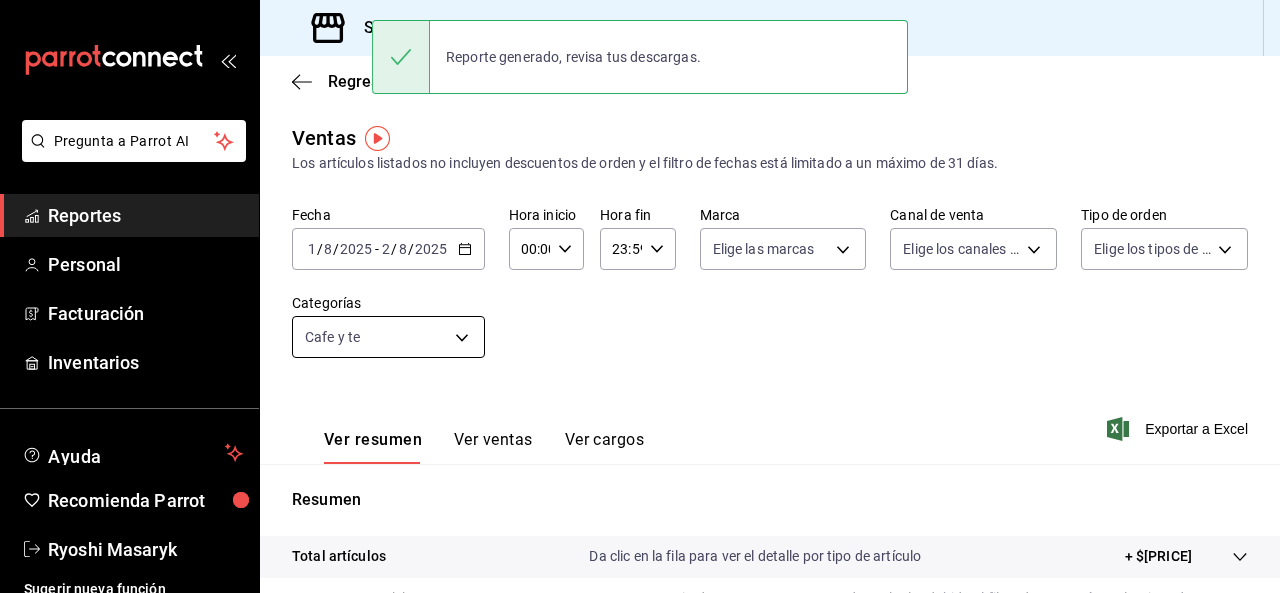 click on "Pregunta a Parrot AI Reportes   Personal   Facturación   Inventarios   Ayuda Recomienda Parrot   Ryoshi Masaryk   Sugerir nueva función   Sucursal: Ryoshi (Polanco) Regresar Ventas Los artículos listados no incluyen descuentos de orden y el filtro de fechas está limitado a un máximo de 31 días. Fecha 2025-08-01 1 / 8 / 2025 - 2025-08-02 2 / 8 / 2025 Hora inicio 00:00 Hora inicio Hora fin 23:59 Hora fin Marca Elige las marcas Canal de venta Elige los canales de venta Tipo de orden Elige los tipos de orden Categorías Cafe y te e9d65df4-369a-41df-af20-a5332ddf0d85 Ver resumen Ver ventas Ver cargos Exportar a Excel Resumen Total artículos Da clic en la fila para ver el detalle por tipo de artículo + $498,604.00 Cargos por servicio  Sin datos por que no se pueden calcular debido al filtro de categorías seleccionado Venta bruta = $498,604.00 Descuentos totales  Sin datos por que no se pueden calcular debido al filtro de categorías seleccionado Certificados de regalo Venta total = $498,604.00 Impuestos" at bounding box center [640, 296] 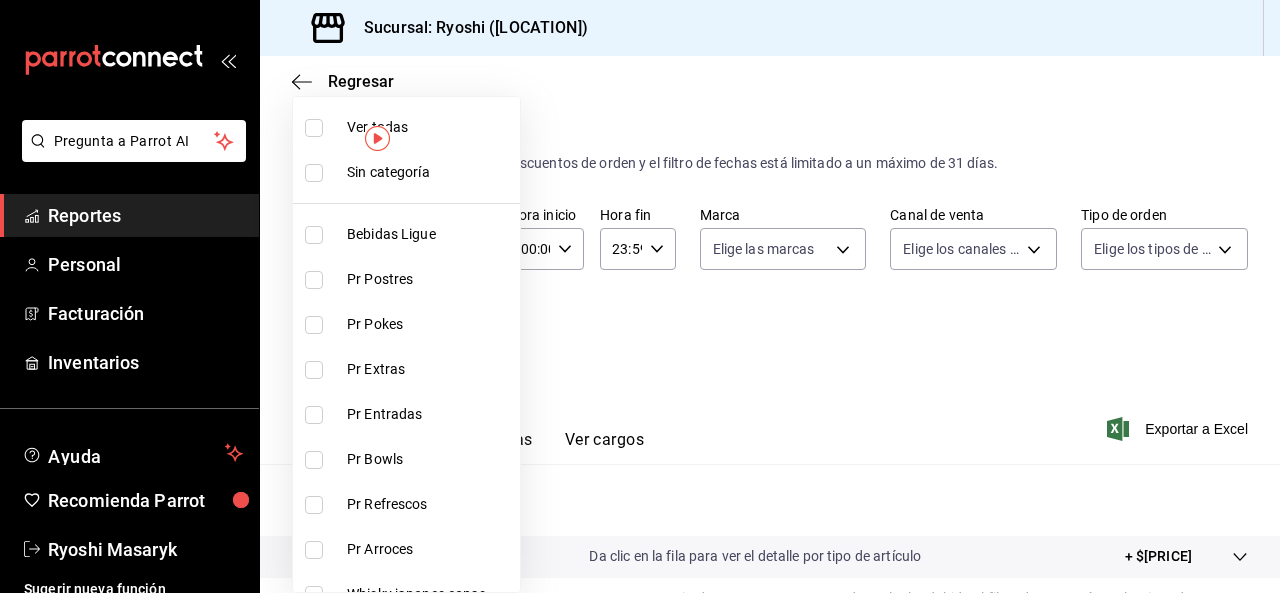 click at bounding box center (314, 128) 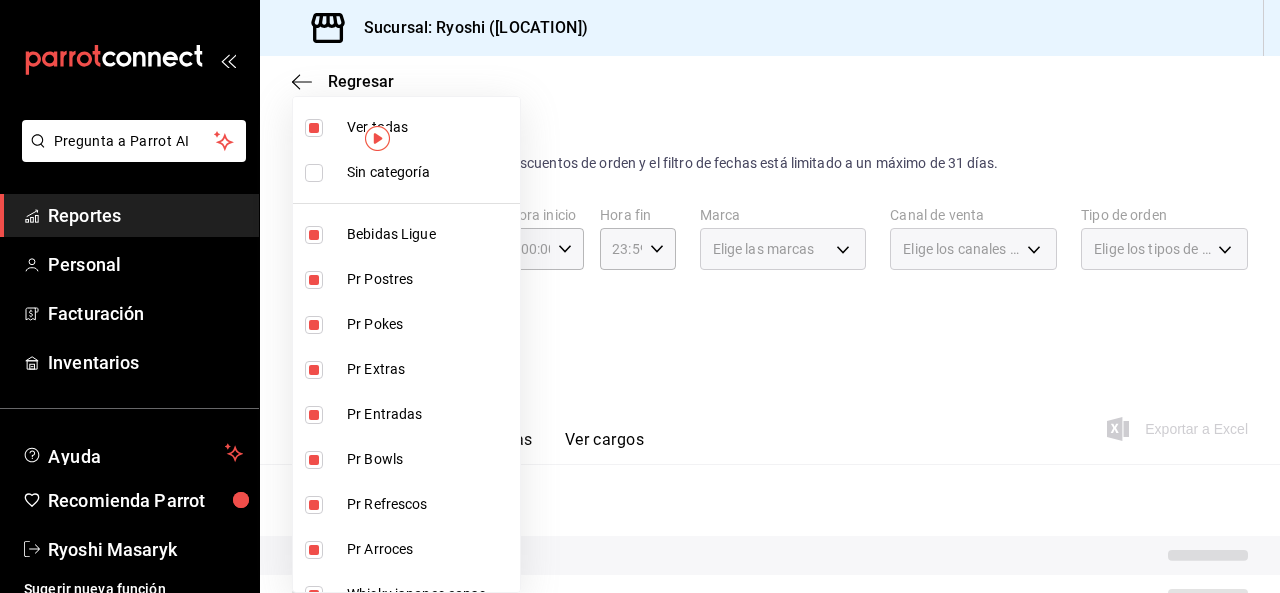 click at bounding box center [314, 128] 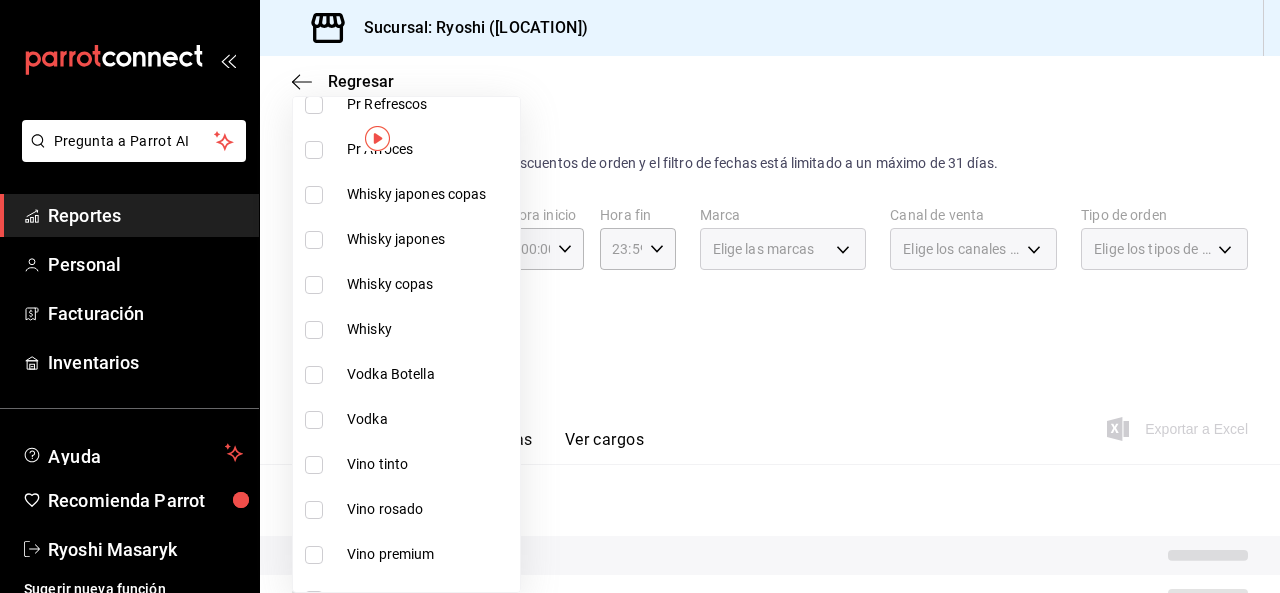 scroll, scrollTop: 440, scrollLeft: 0, axis: vertical 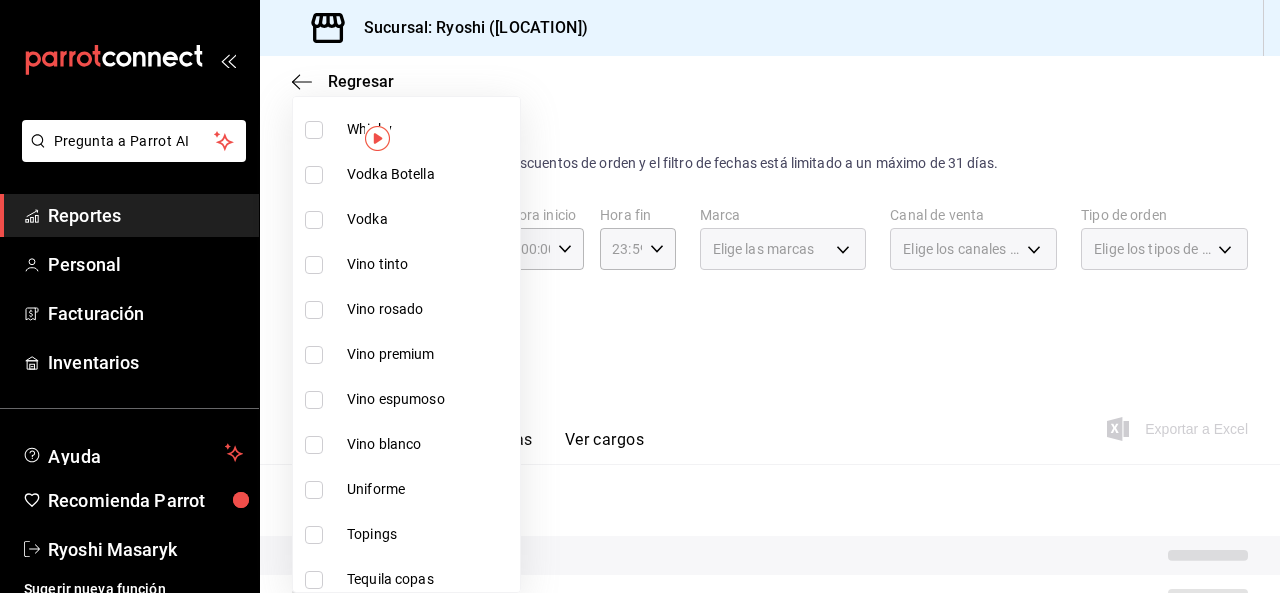 click at bounding box center [314, 265] 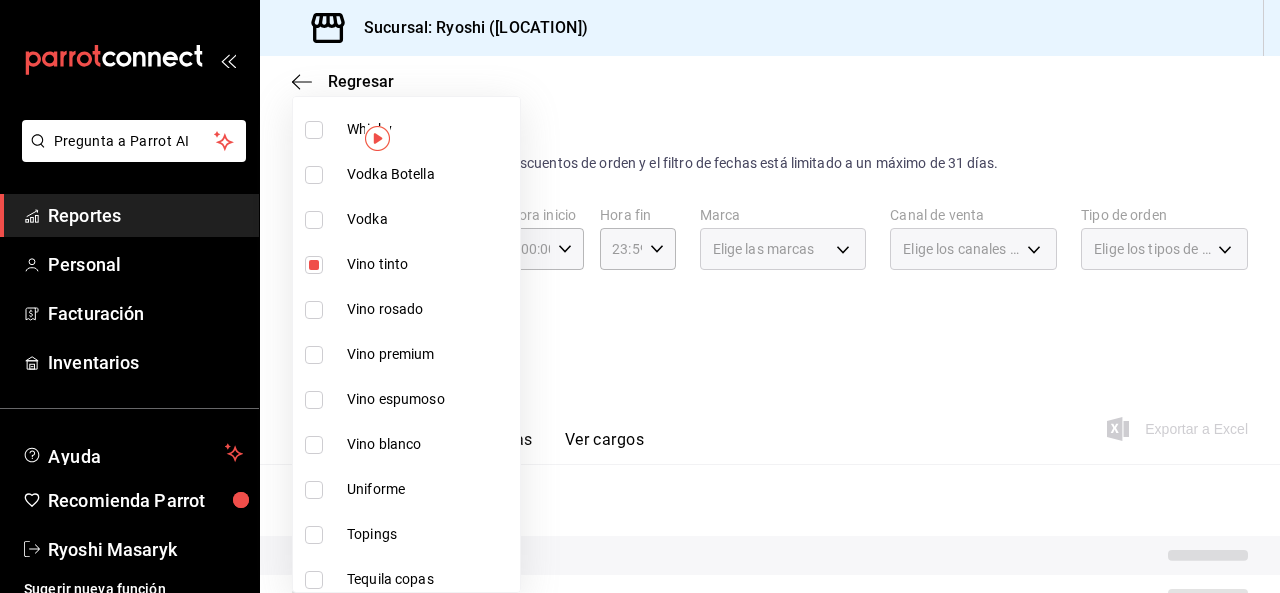 click at bounding box center [314, 310] 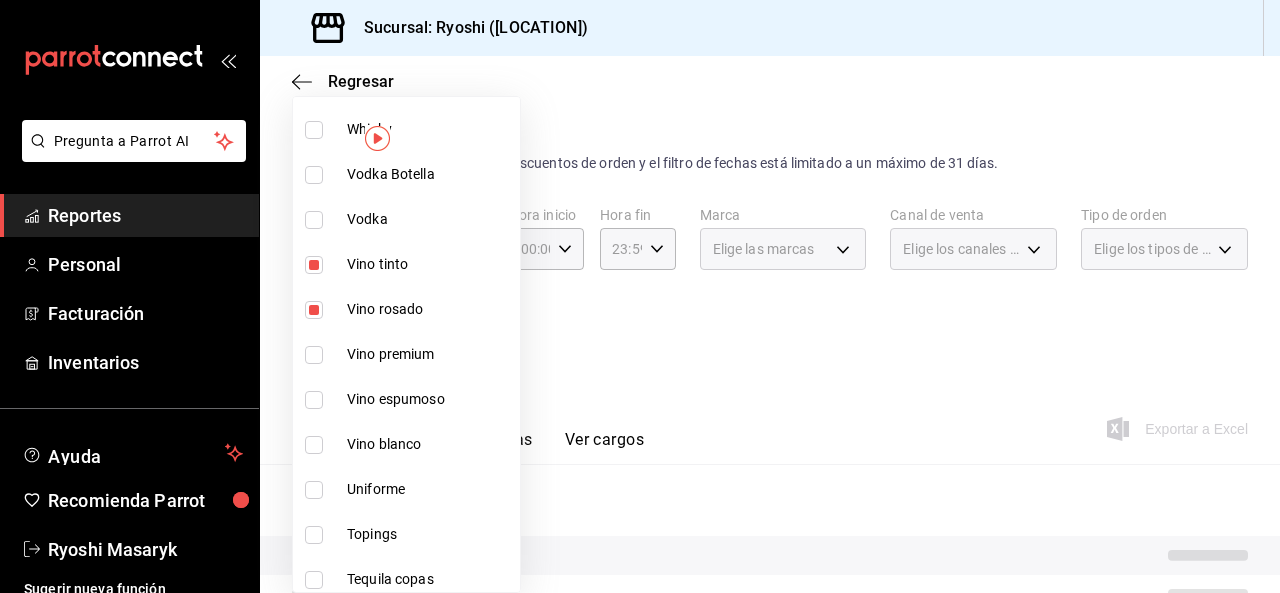 click at bounding box center (314, 355) 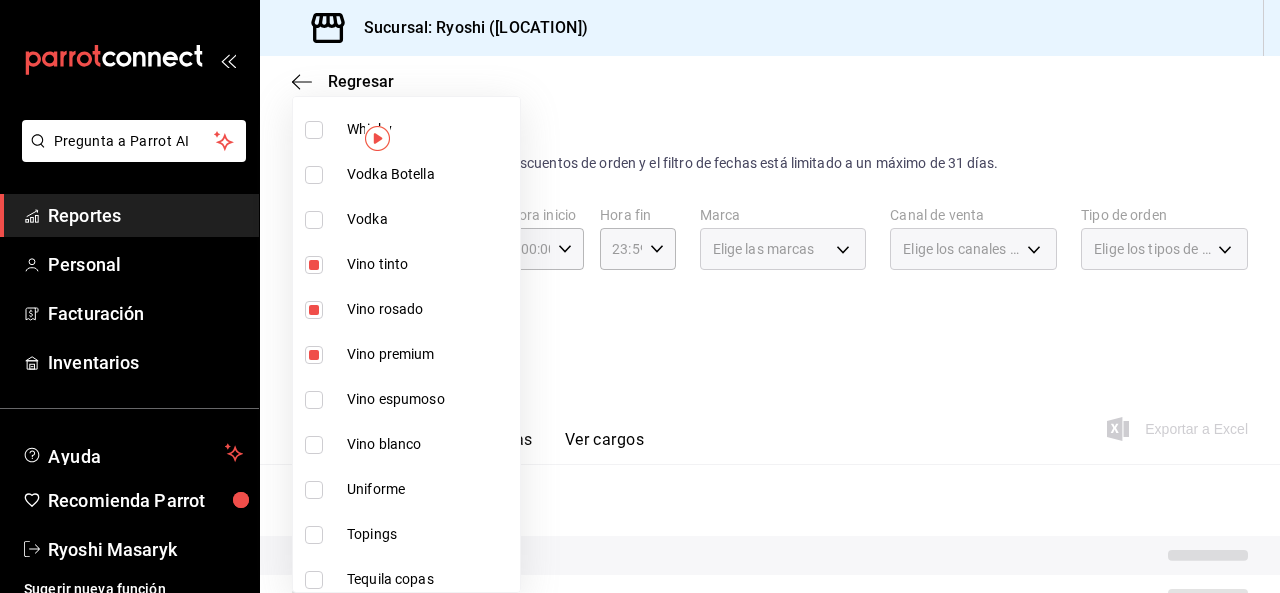 click at bounding box center (314, 400) 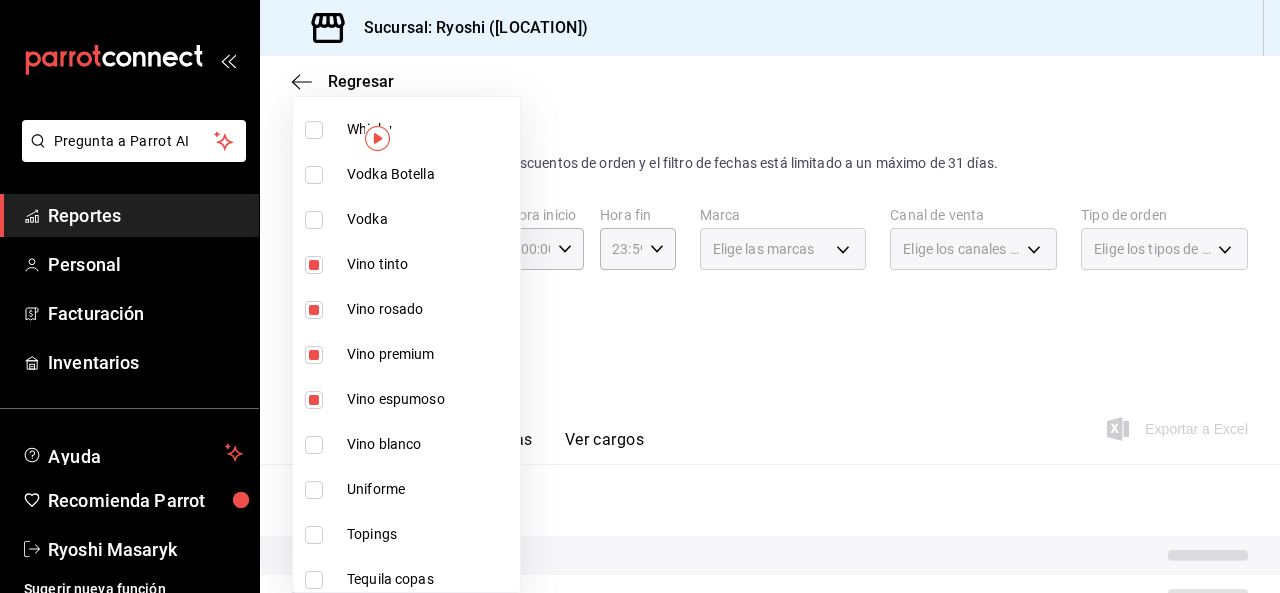 click at bounding box center [314, 445] 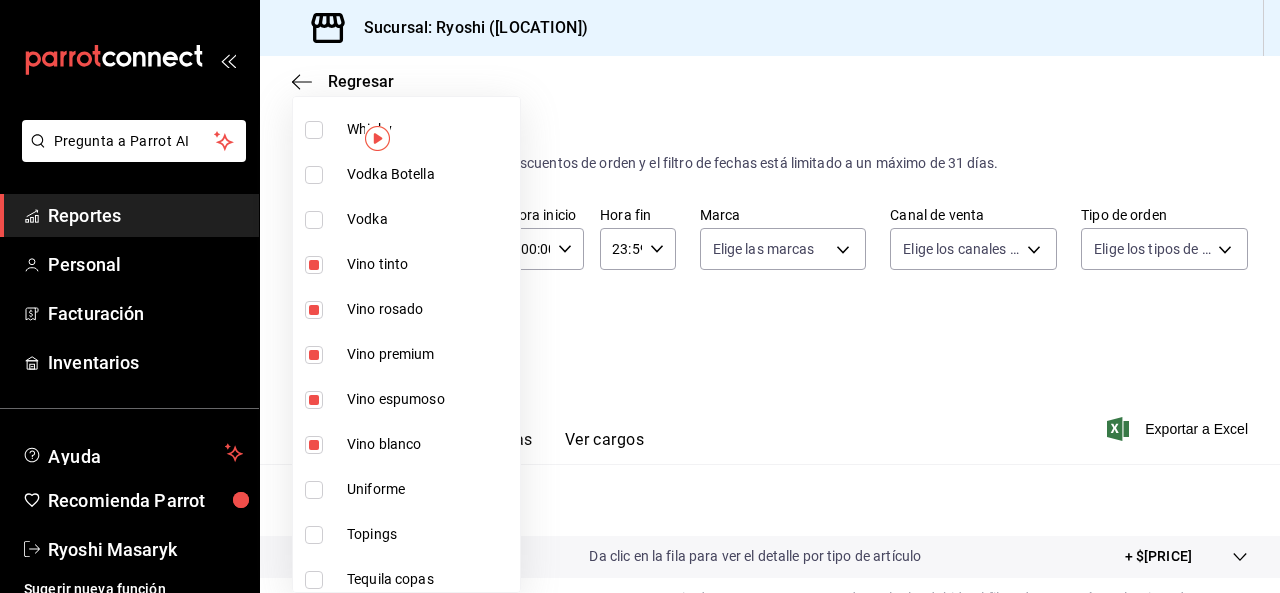 click at bounding box center (640, 296) 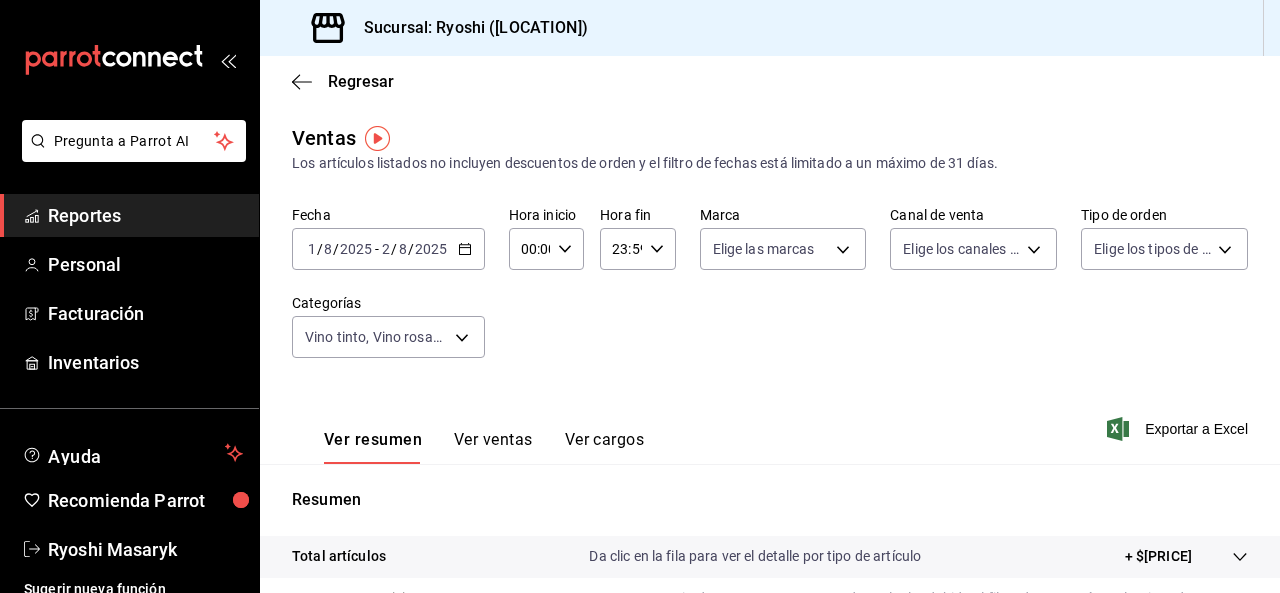 click on "Exportar a Excel" at bounding box center (1179, 429) 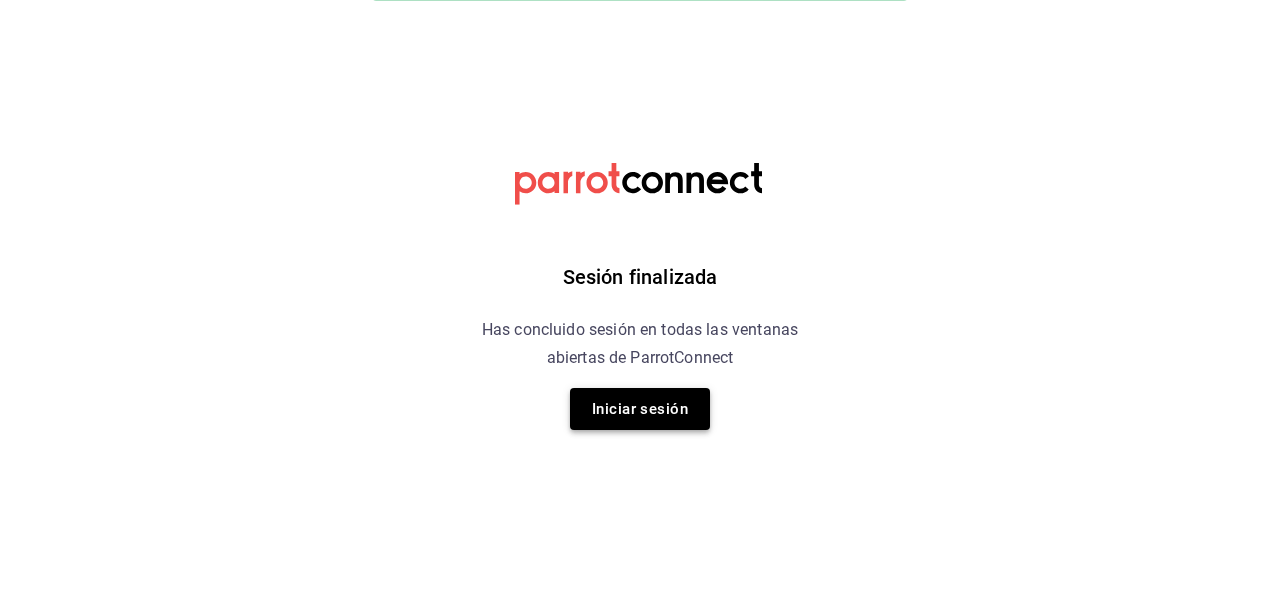 click on "Iniciar sesión" at bounding box center [640, 409] 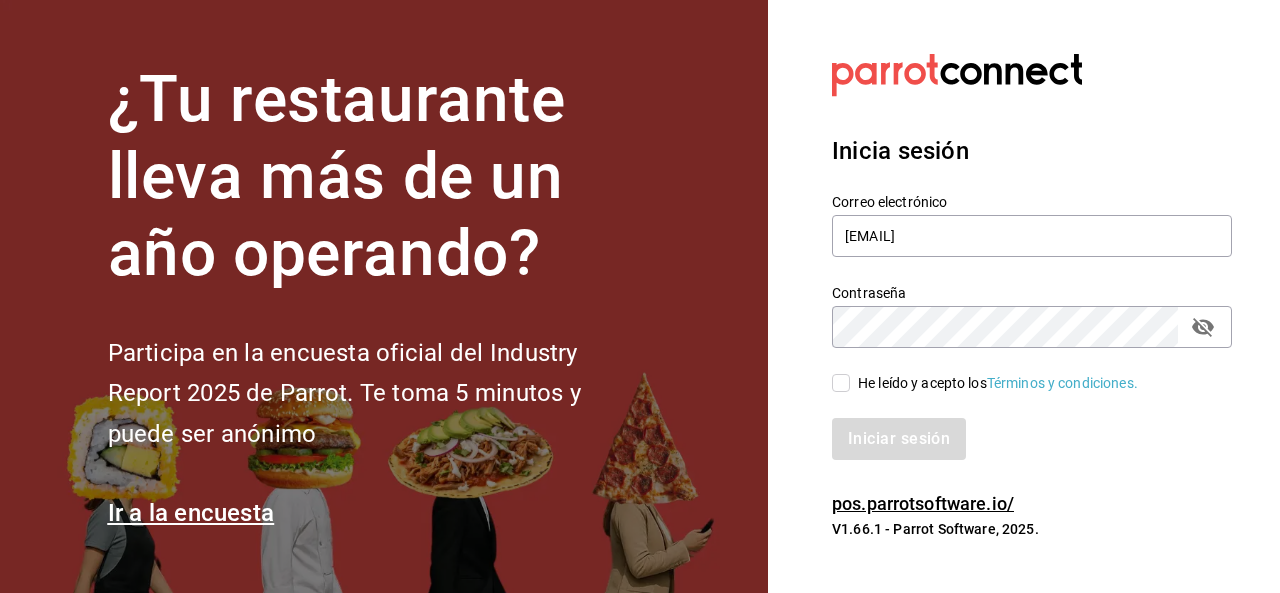 click on "He leído y acepto los  Términos y condiciones." at bounding box center [841, 383] 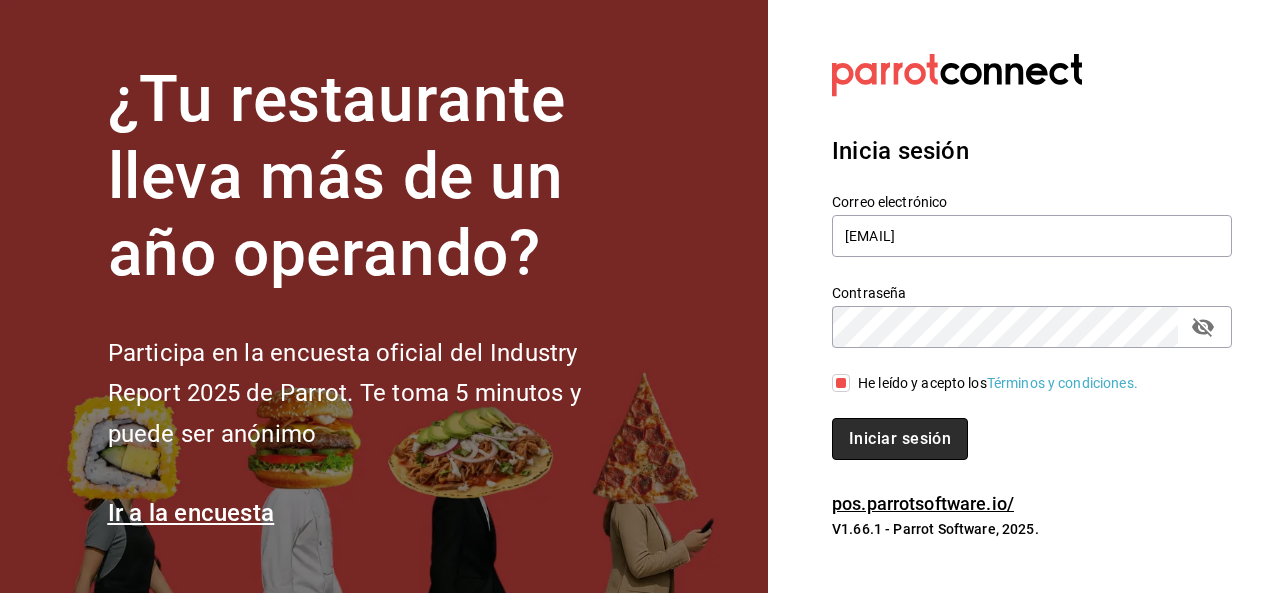 click on "Iniciar sesión" at bounding box center (900, 439) 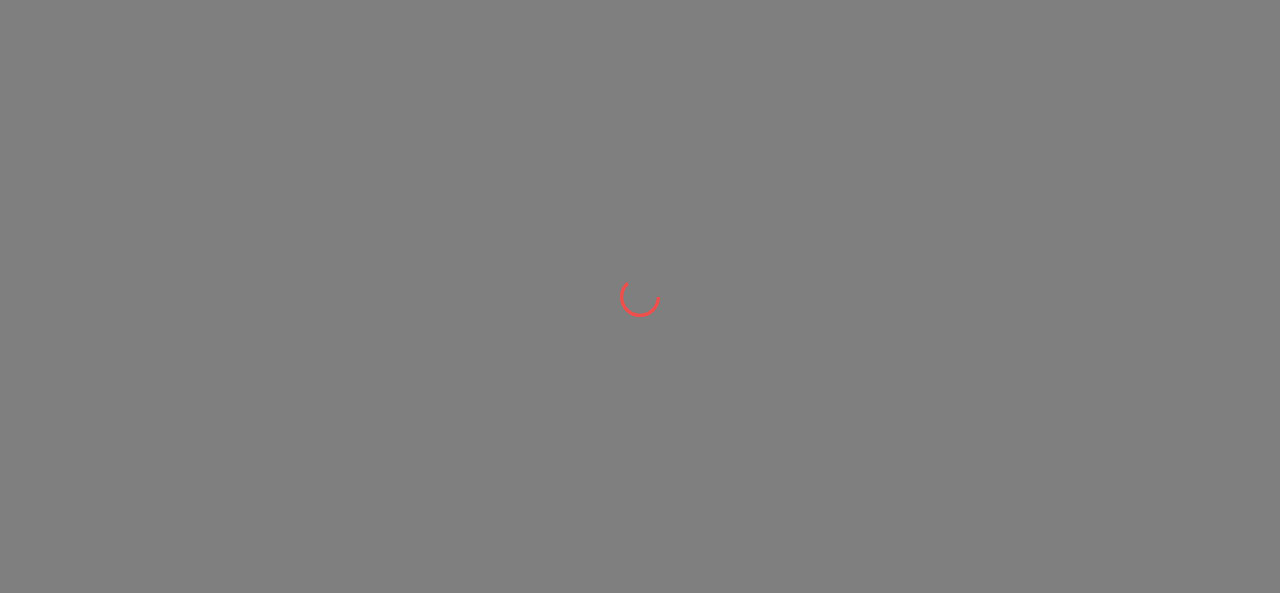 scroll, scrollTop: 0, scrollLeft: 0, axis: both 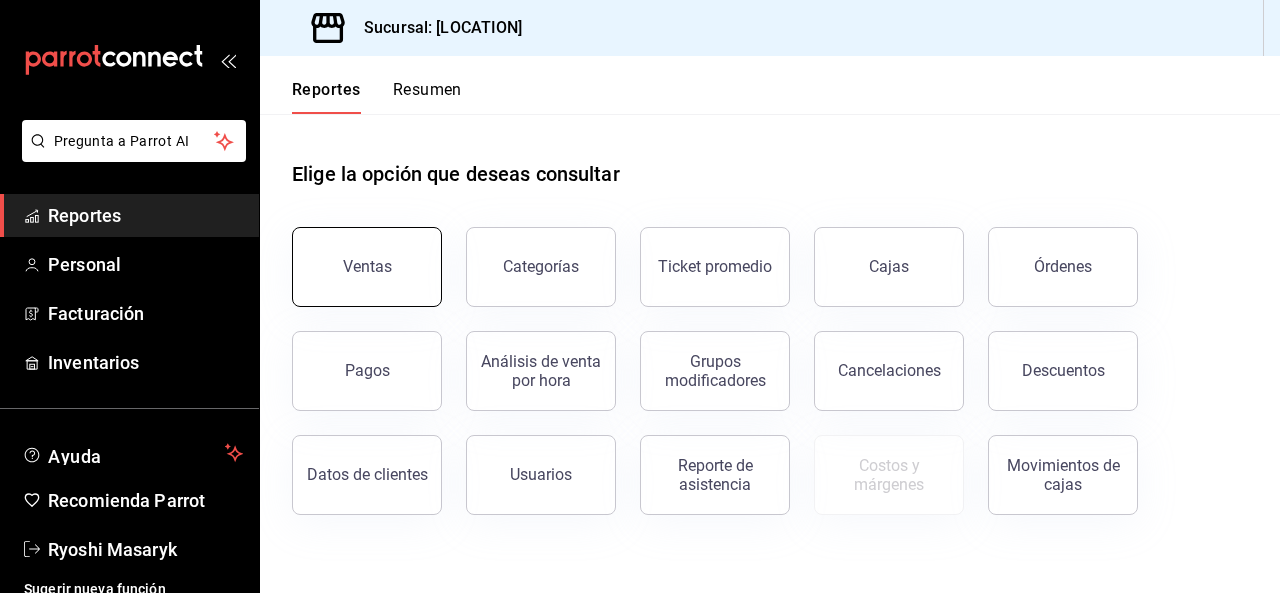 click on "Ventas" at bounding box center (367, 267) 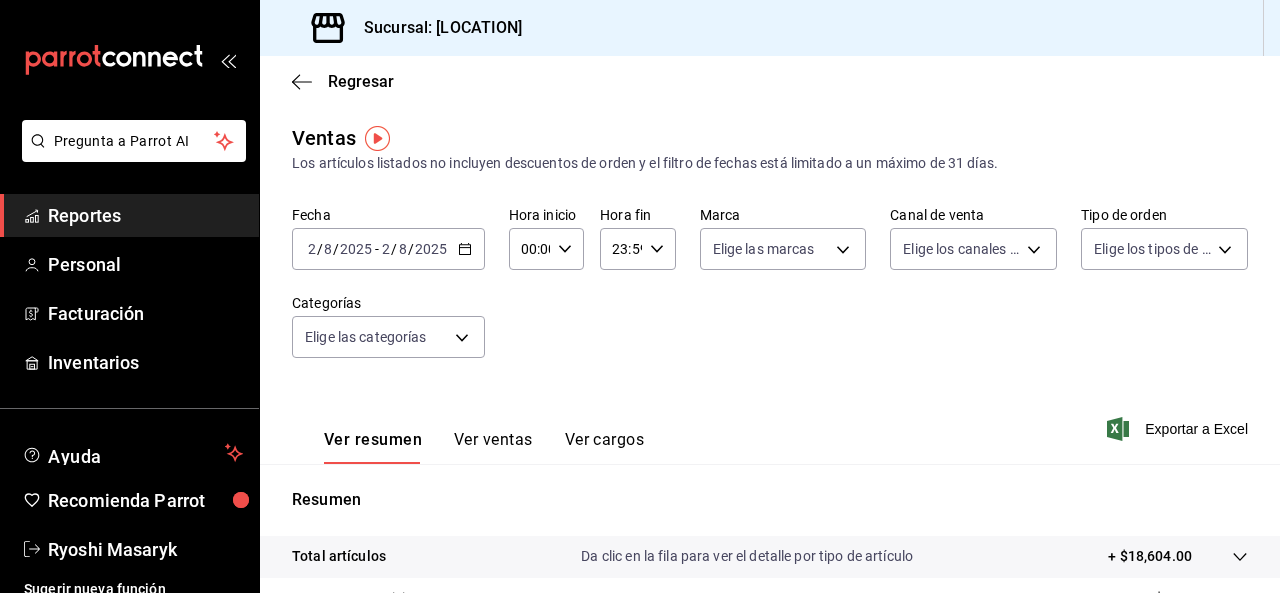 click 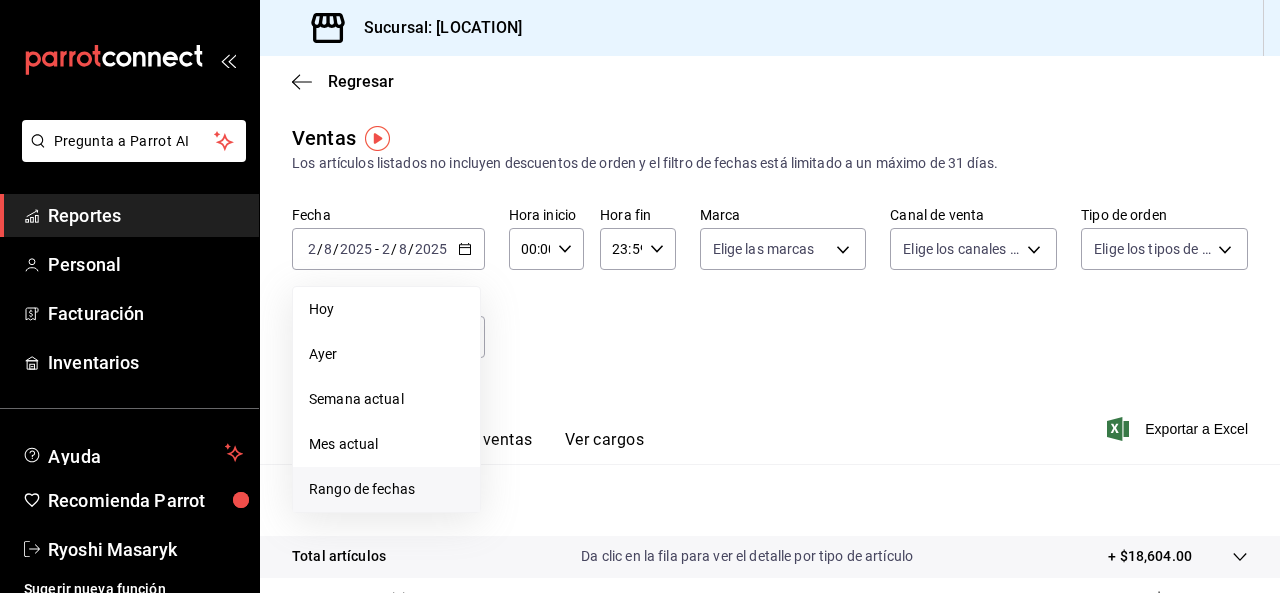 click on "Rango de fechas" at bounding box center [386, 489] 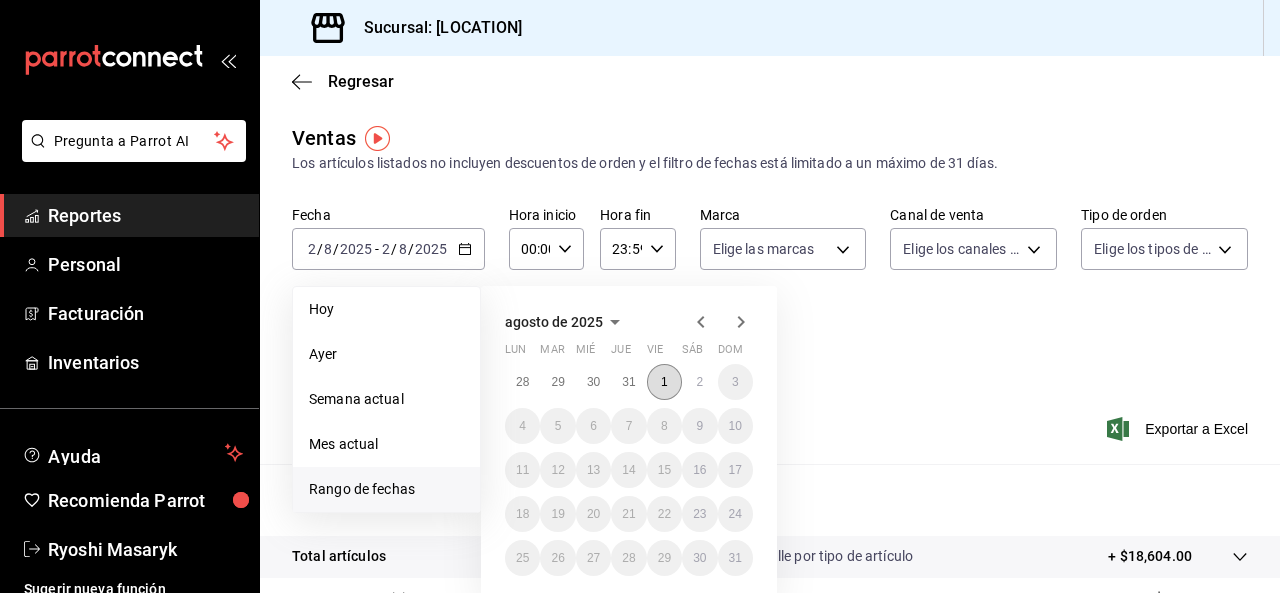 click on "1" at bounding box center (664, 382) 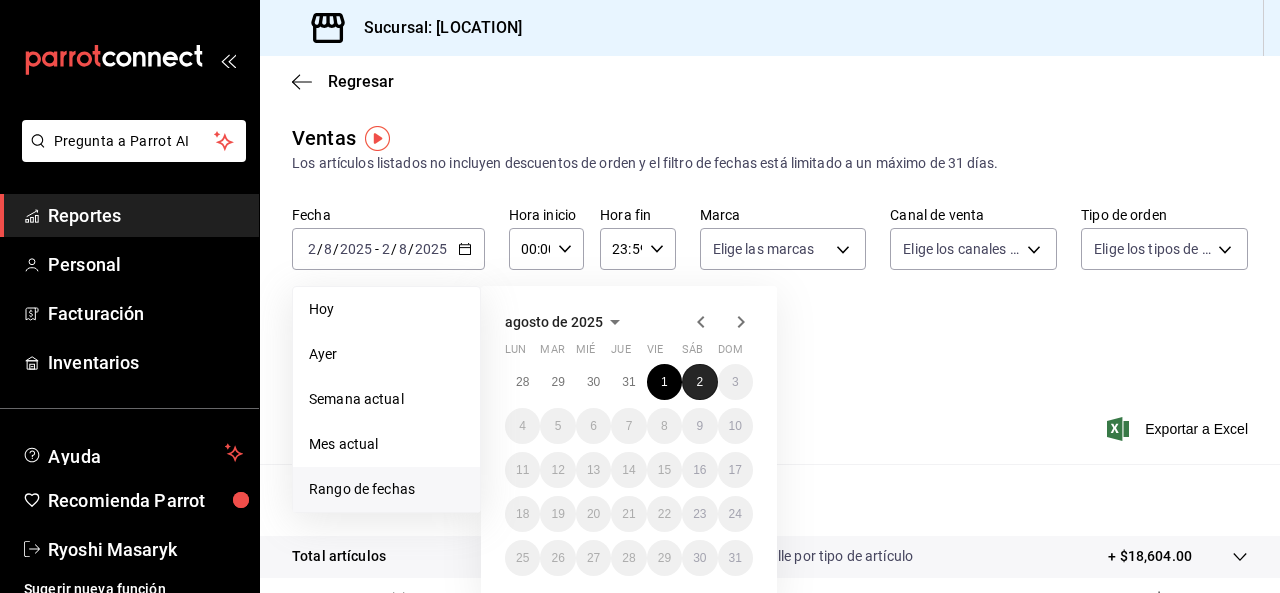 click on "2" at bounding box center (699, 382) 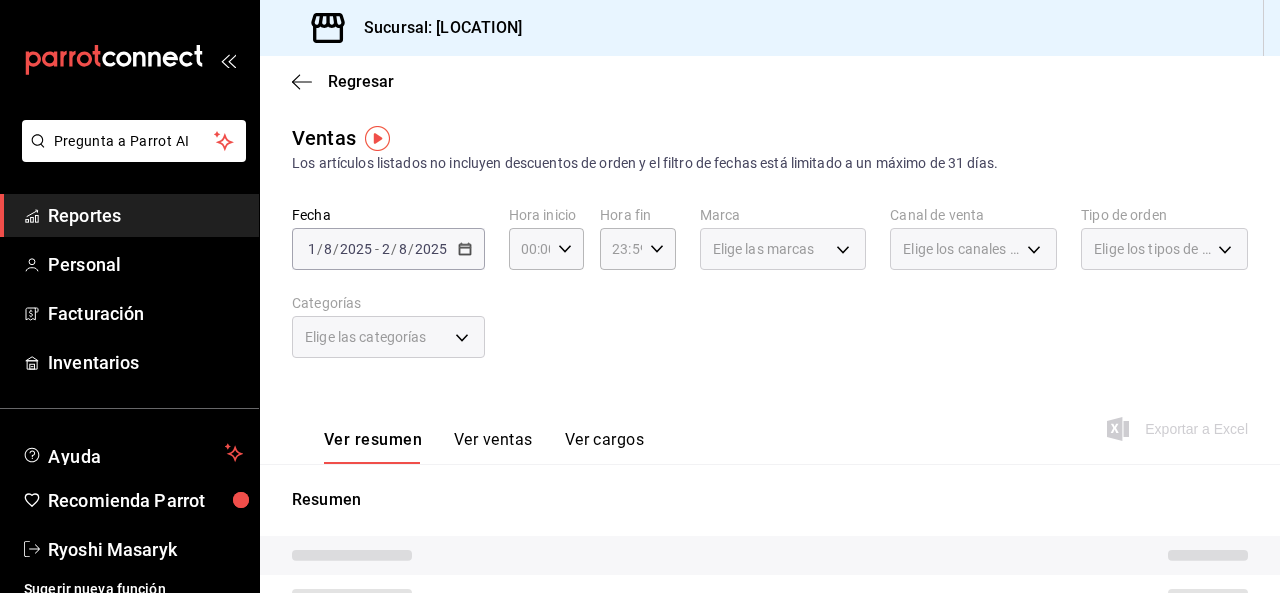click on "Elige las categorías" at bounding box center (388, 337) 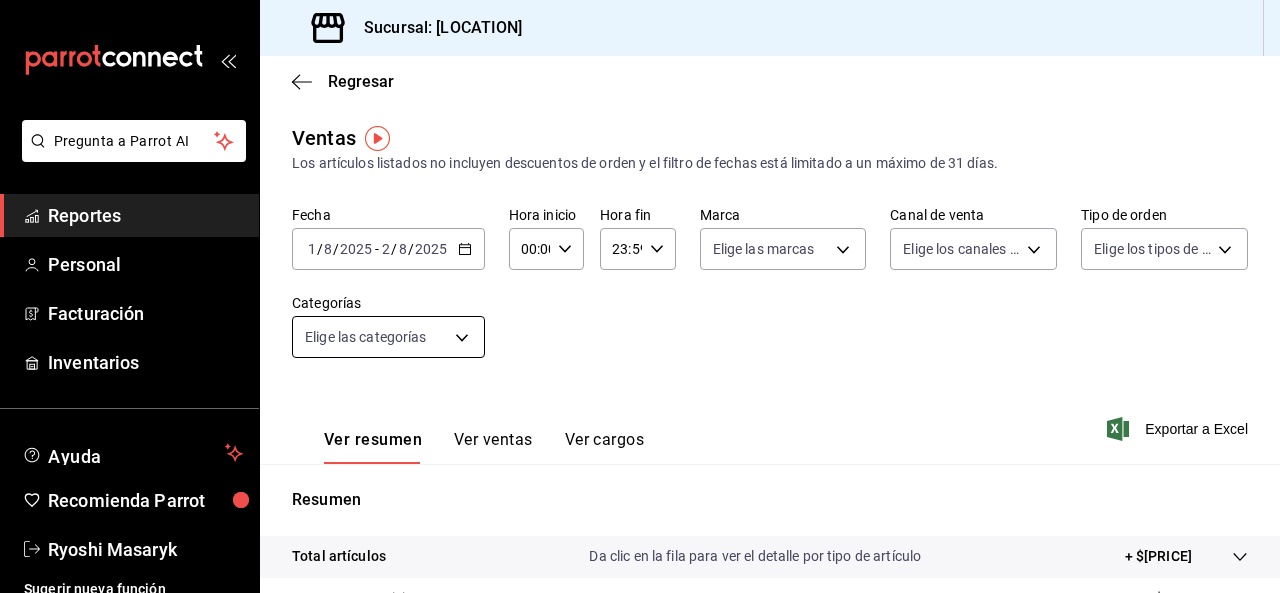 click on "Pregunta a Parrot AI Reportes   Personal   Facturación   Inventarios   Ayuda Recomienda Parrot   Ryoshi Masaryk   Sugerir nueva función   Sucursal: Ryoshi (Polanco) Regresar Ventas Los artículos listados no incluyen descuentos de orden y el filtro de fechas está limitado a un máximo de 31 días. Fecha [DATE] [DATE] - [DATE] Hora inicio 00:00 Hora inicio Hora fin 23:59 Hora fin Marca Elige las marcas Canal de venta Elige los canales de venta Tipo de orden Elige los tipos de orden Categorías Ver resumen Ver ventas Ver cargos Exportar a Excel Resumen Total artículos Da clic en la fila para ver el detalle por tipo de artículo + $[PRICE] Cargos por servicio + $[PRICE] Venta bruta = $[PRICE] Descuentos totales - $[PRICE] Certificados de regalo - $[PRICE] Venta total = $[PRICE] Impuestos - $[PRICE] Venta neta = $[PRICE] Pregunta a Parrot AI Reportes   Personal   Facturación   Inventarios   Ayuda Recomienda Parrot   Ryoshi Masaryk     Ir a video" at bounding box center [640, 296] 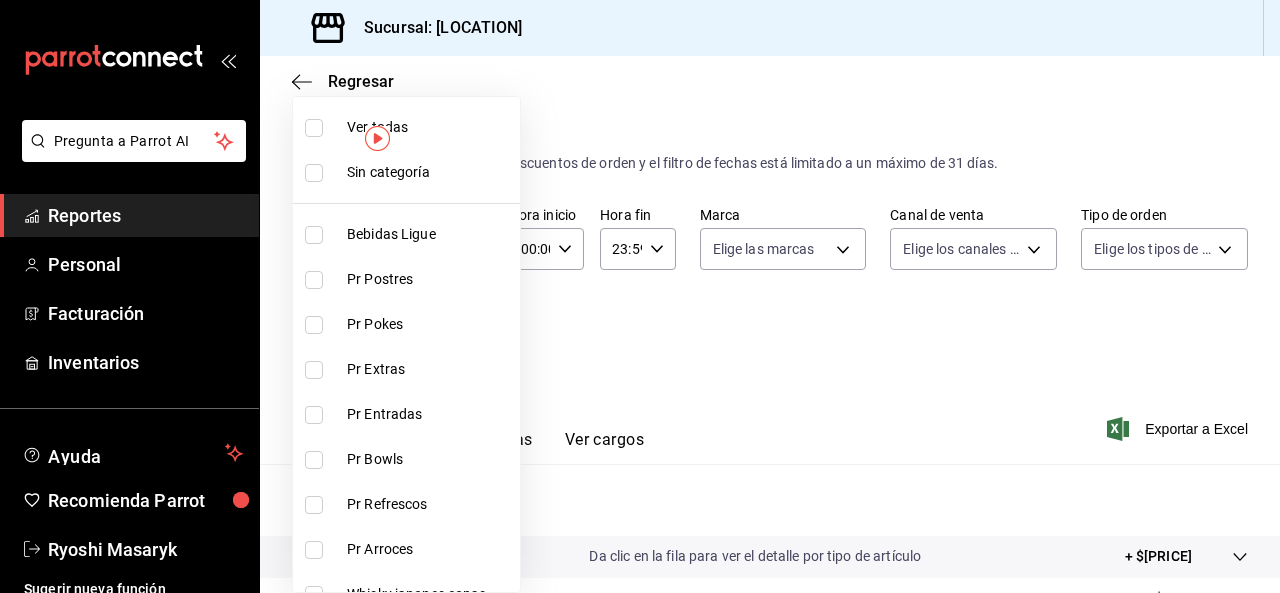 click at bounding box center (314, 128) 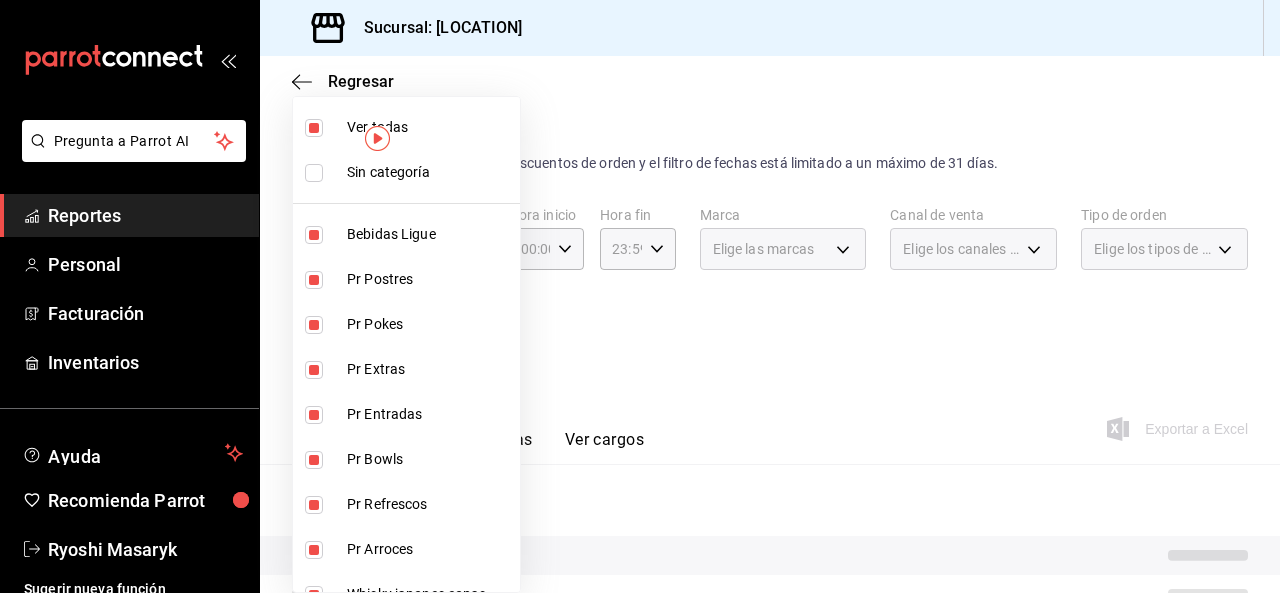 click at bounding box center (314, 128) 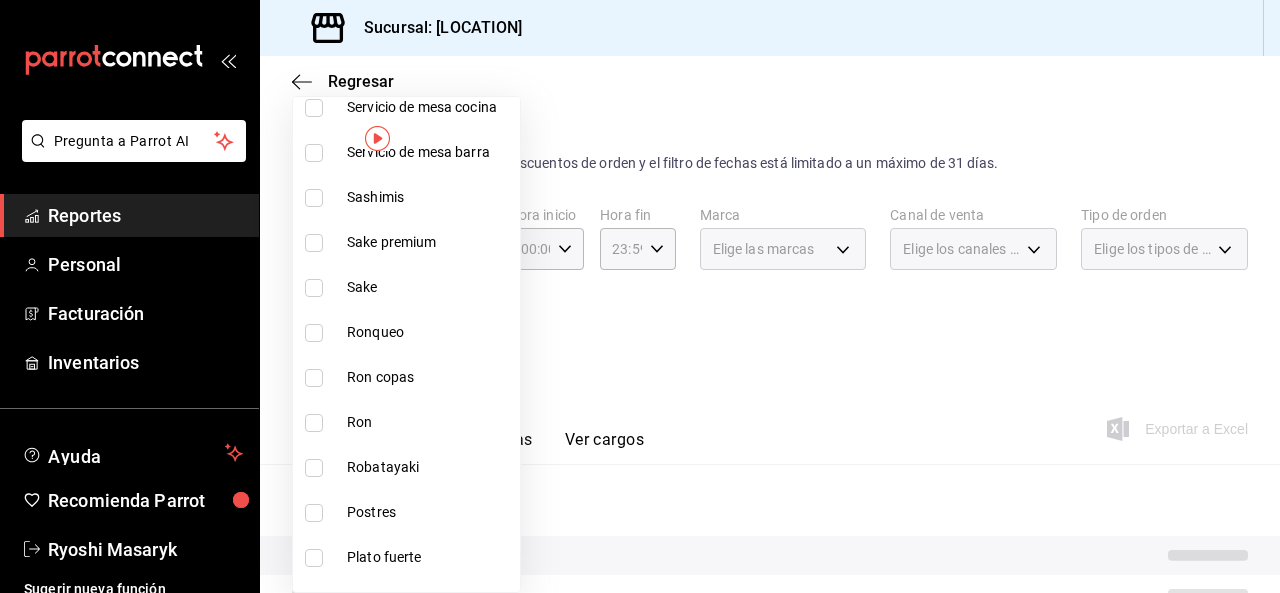 scroll, scrollTop: 1302, scrollLeft: 0, axis: vertical 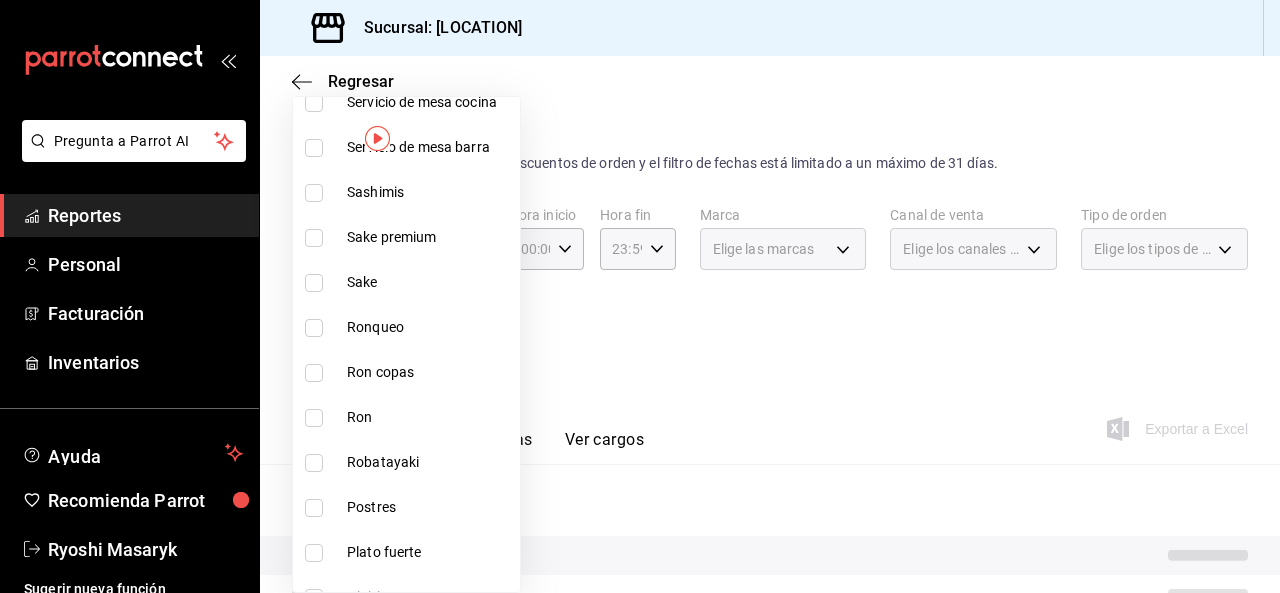 click at bounding box center (314, 238) 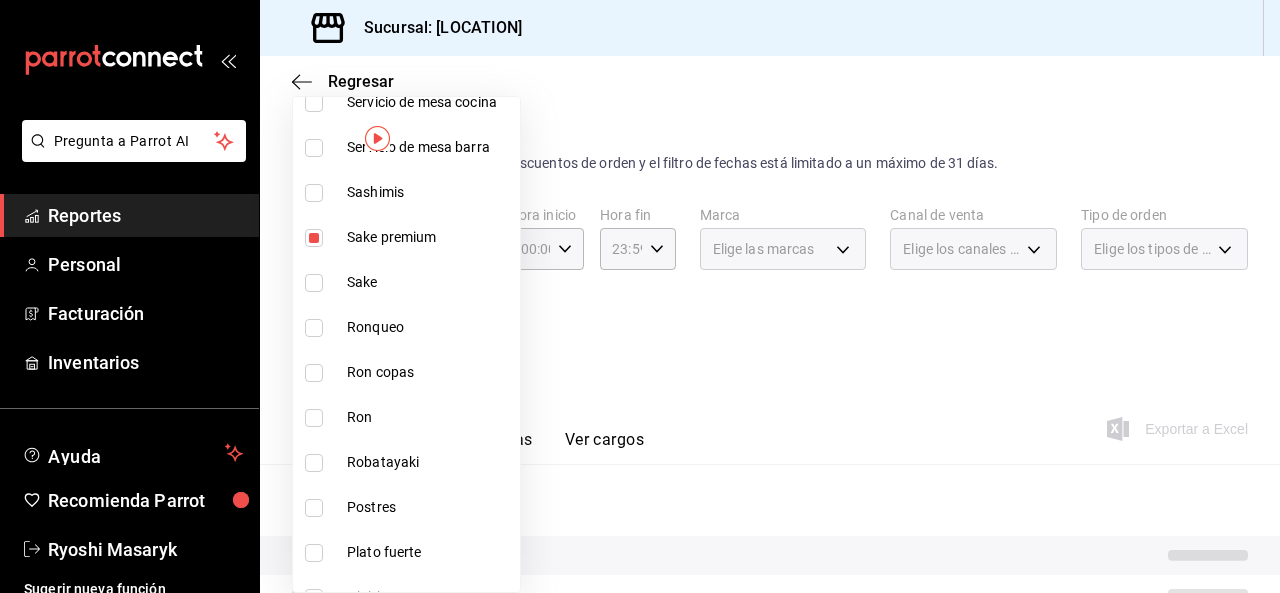 click at bounding box center (314, 283) 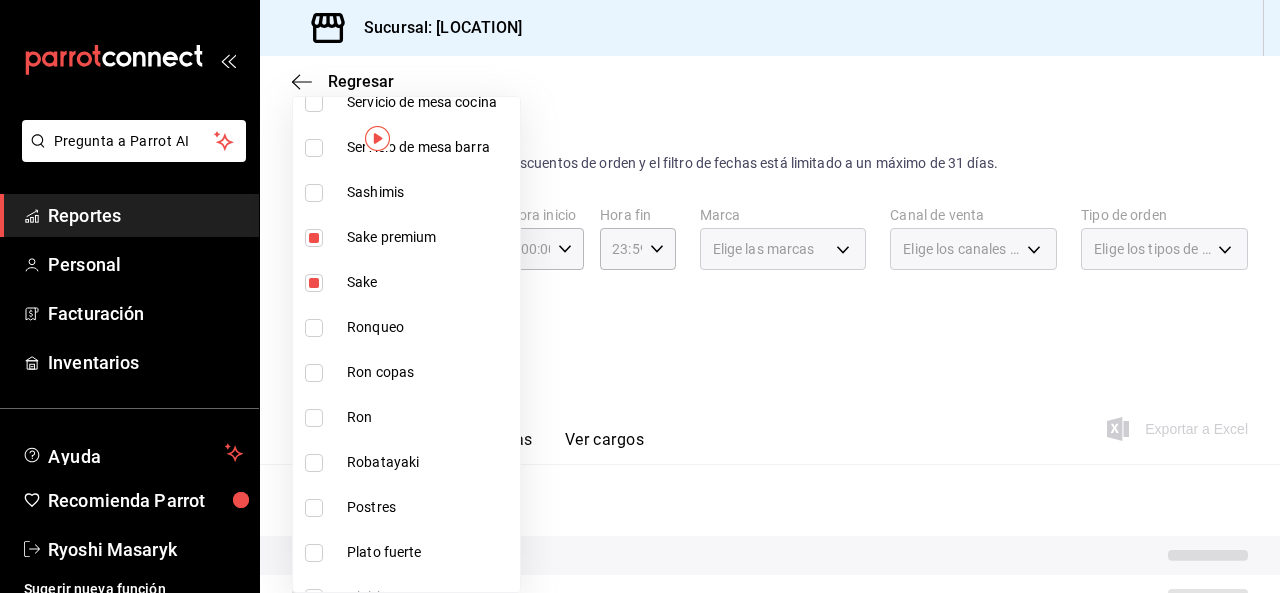 click at bounding box center [640, 296] 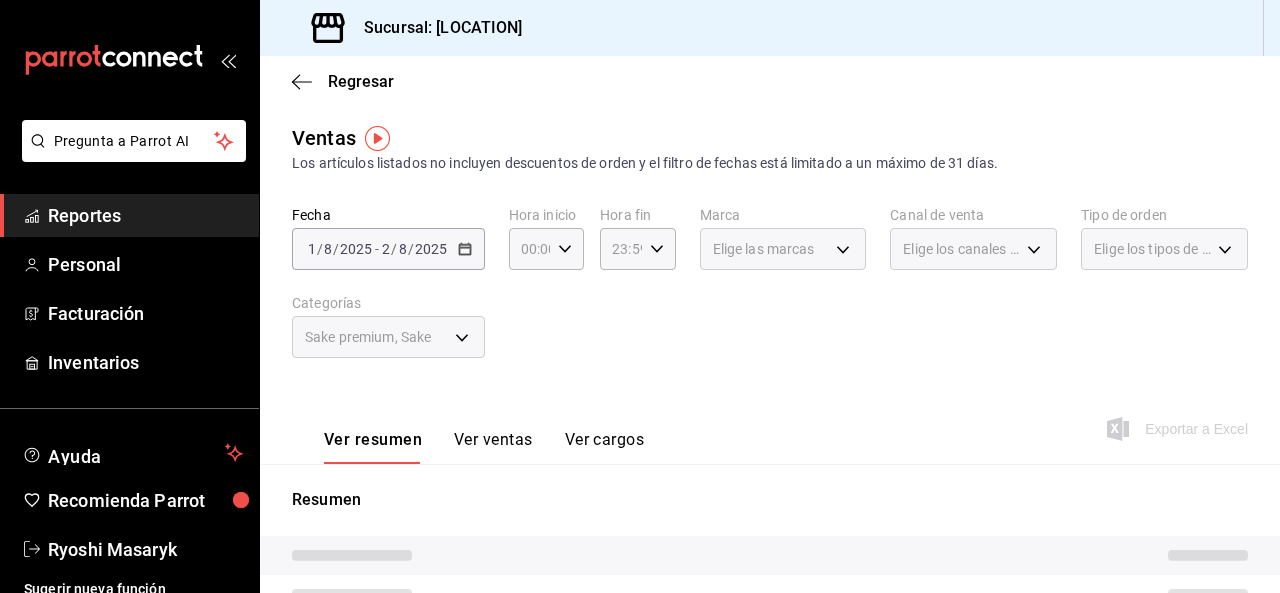 click on "Exportar a Excel" at bounding box center [1179, 429] 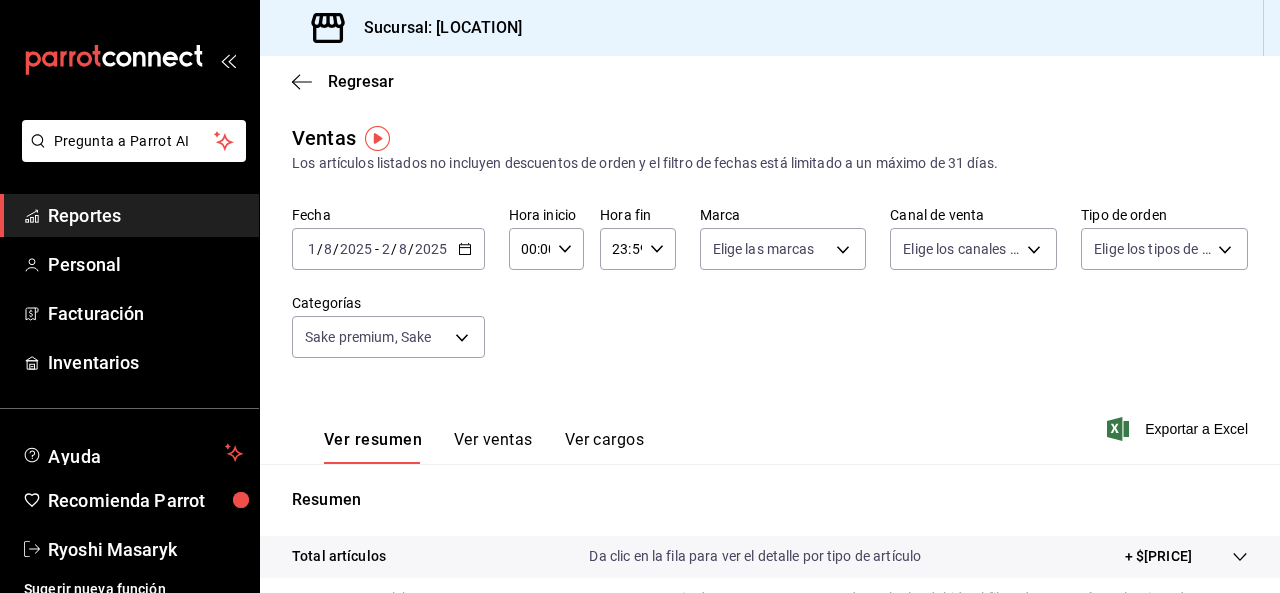 click on "Exportar a Excel" at bounding box center (1179, 429) 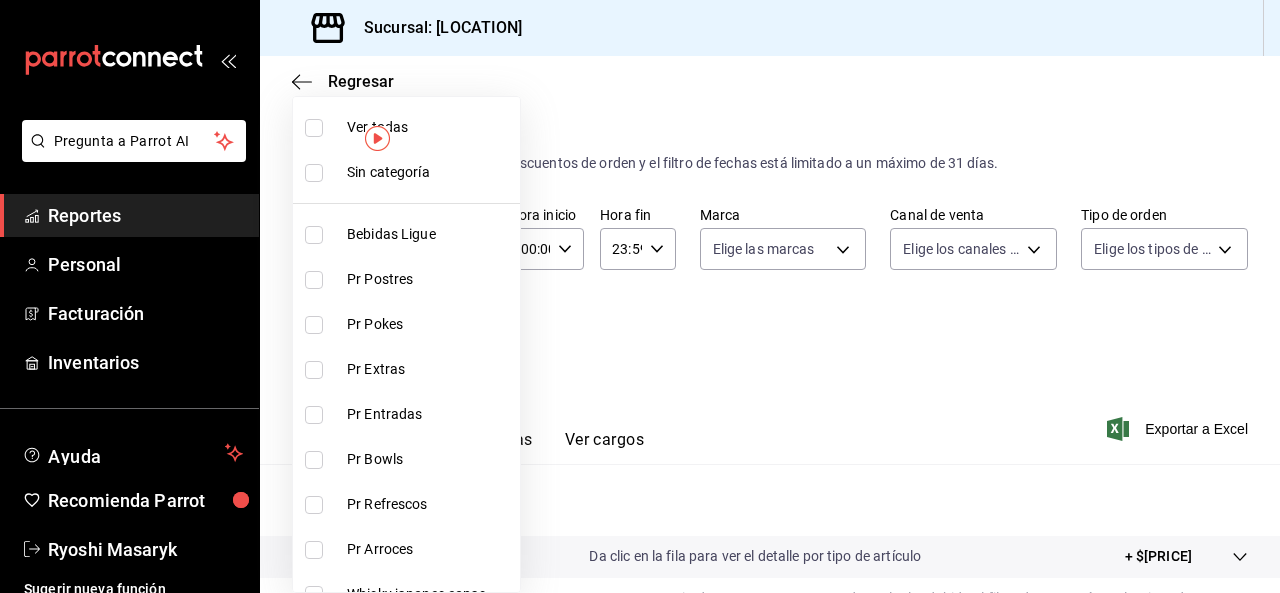 click on "Pregunta a Parrot AI Reportes   Personal   Facturación   Inventarios   Ayuda Recomienda Parrot   Ryoshi Masaryk   Sugerir nueva función   Sucursal: Ryoshi (Polanco) Regresar Ventas Los artículos listados no incluyen descuentos de orden y el filtro de fechas está limitado a un máximo de 31 días. Fecha [DATE] [DATE] - [DATE] Hora inicio 00:00 Hora inicio Hora fin 23:59 Hora fin Marca Elige las marcas Canal de venta Elige los canales de venta Tipo de orden Elige los tipos de orden Categorías Sake premium, Sake [UUID],[UUID] Ver resumen Ver ventas Ver cargos Exportar a Excel Resumen Total artículos Da clic en la fila para ver el detalle por tipo de artículo + $[PRICE] Cargos por servicio  Sin datos por que no se pueden calcular debido al filtro de categorías seleccionado Venta bruta = $[PRICE] Descuentos totales  Sin datos por que no se pueden calcular debido al filtro de categorías seleccionado Venta total" at bounding box center (640, 296) 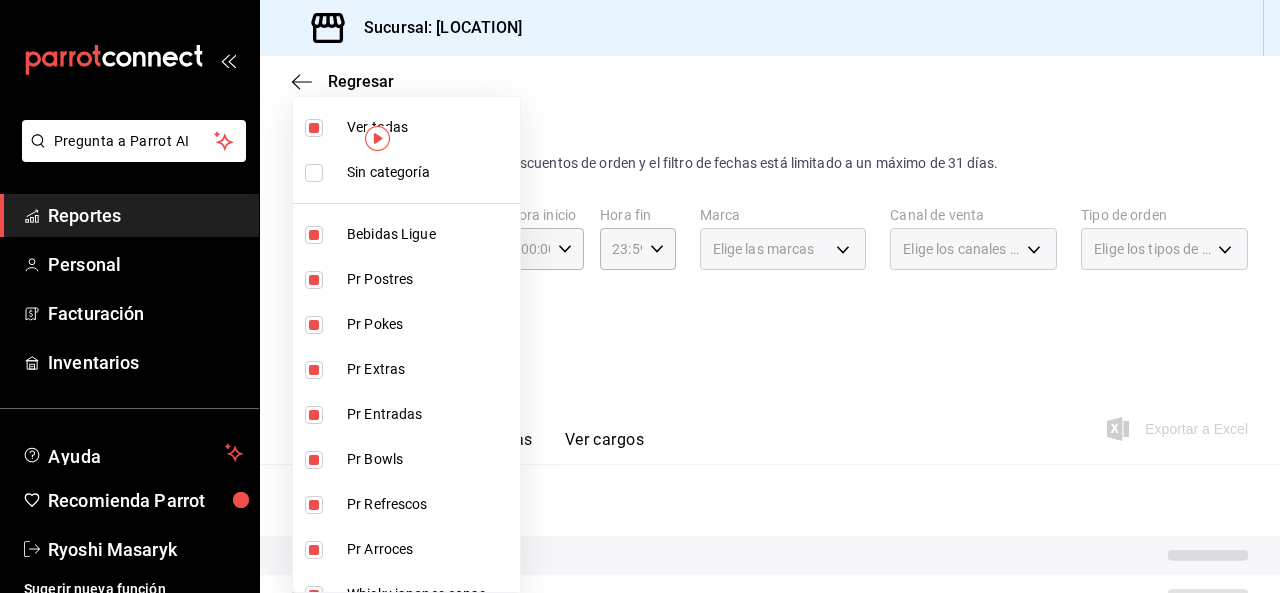 click at bounding box center (314, 128) 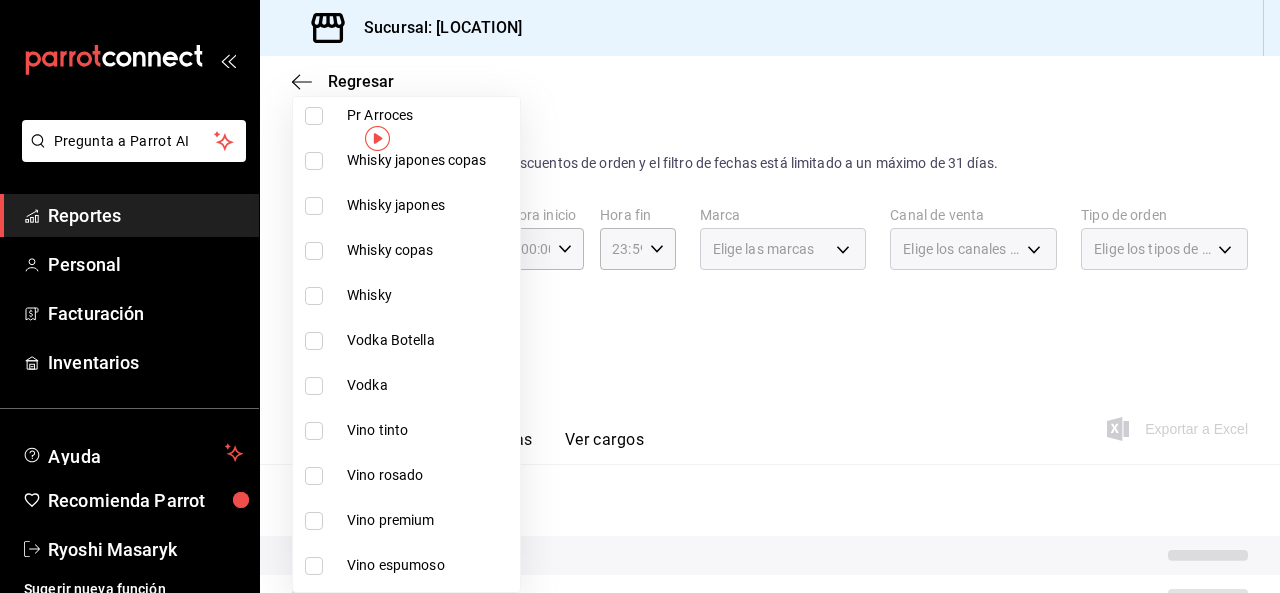 scroll, scrollTop: 1302, scrollLeft: 0, axis: vertical 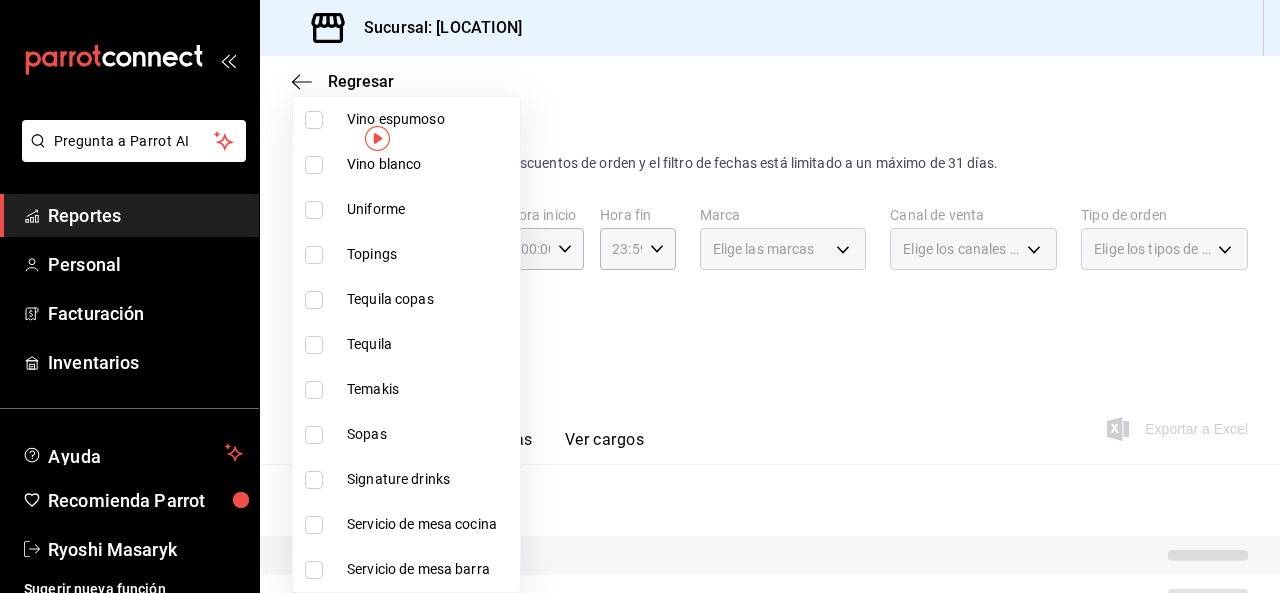 click at bounding box center (314, 480) 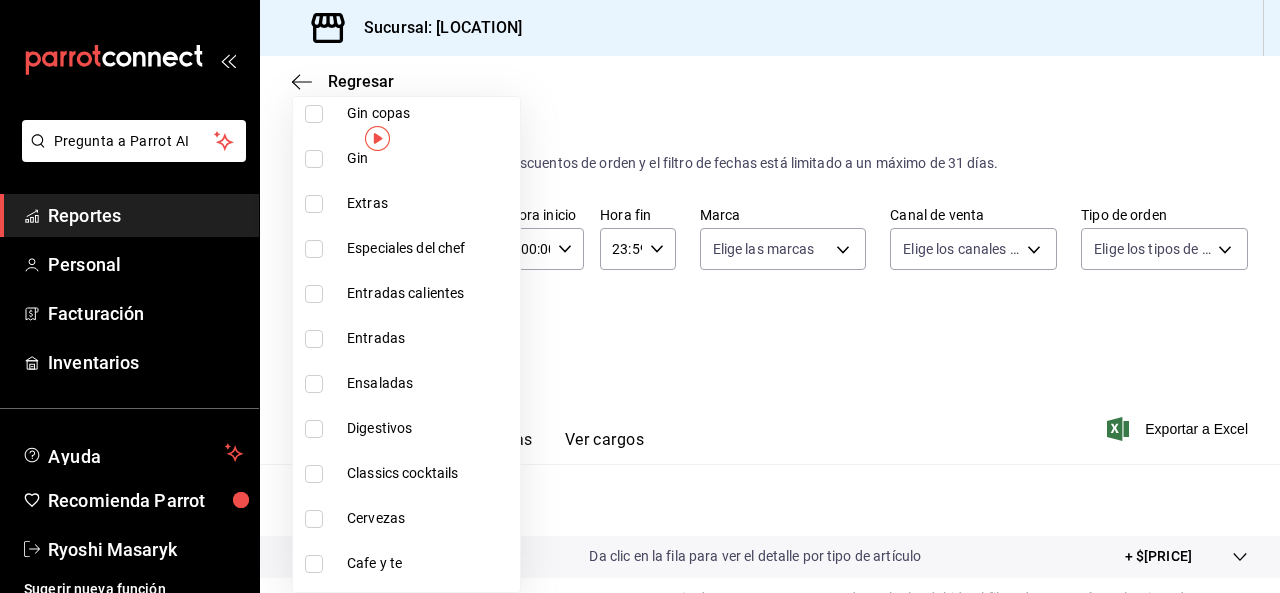 scroll, scrollTop: 2160, scrollLeft: 0, axis: vertical 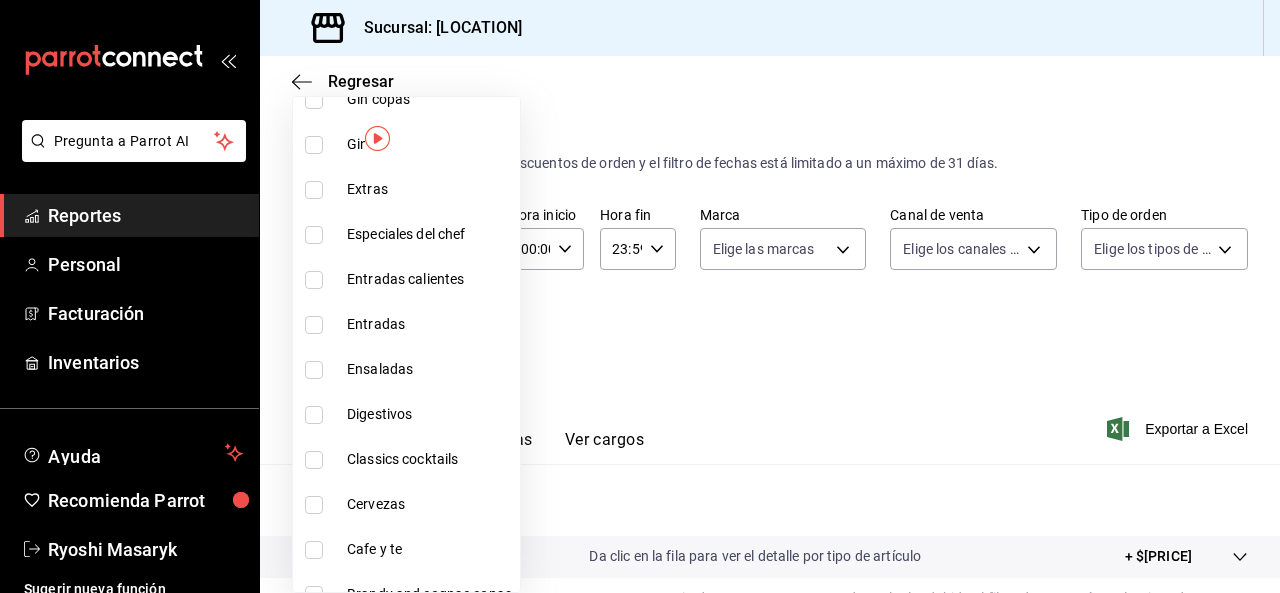 click at bounding box center (314, 460) 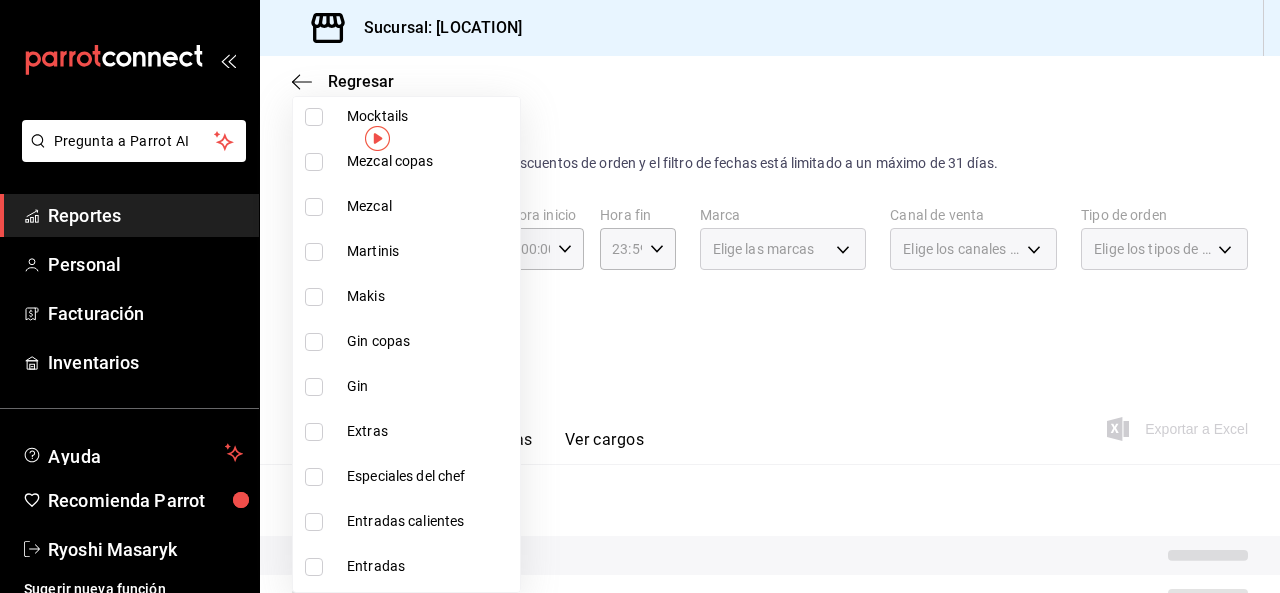 scroll, scrollTop: 1878, scrollLeft: 0, axis: vertical 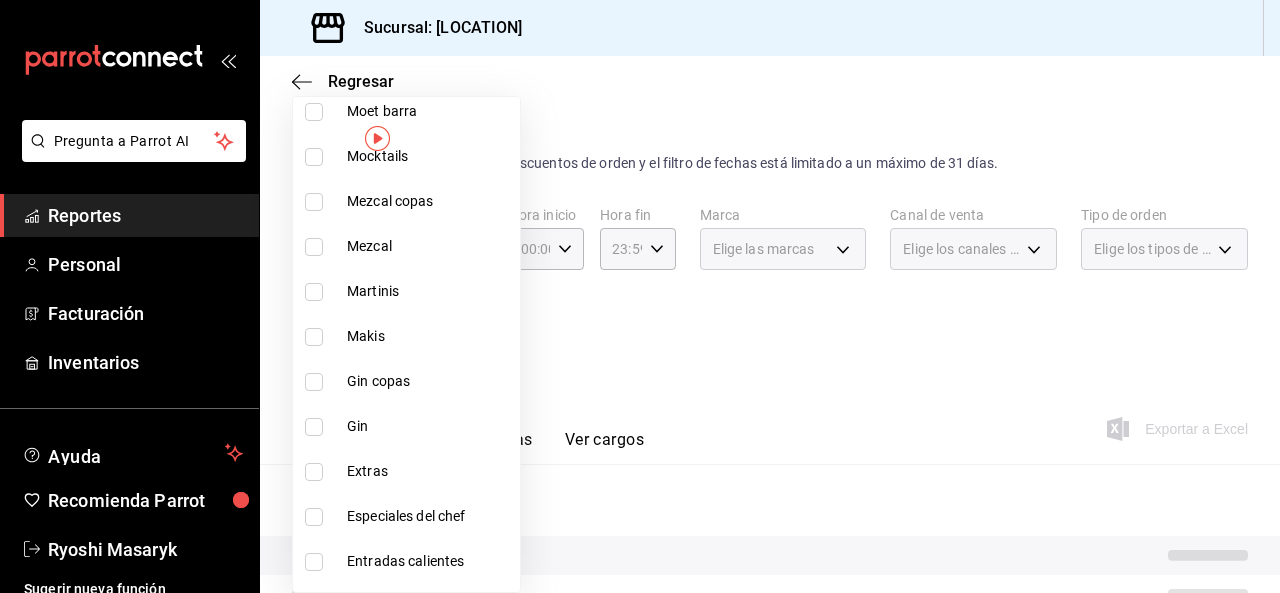 click at bounding box center [314, 292] 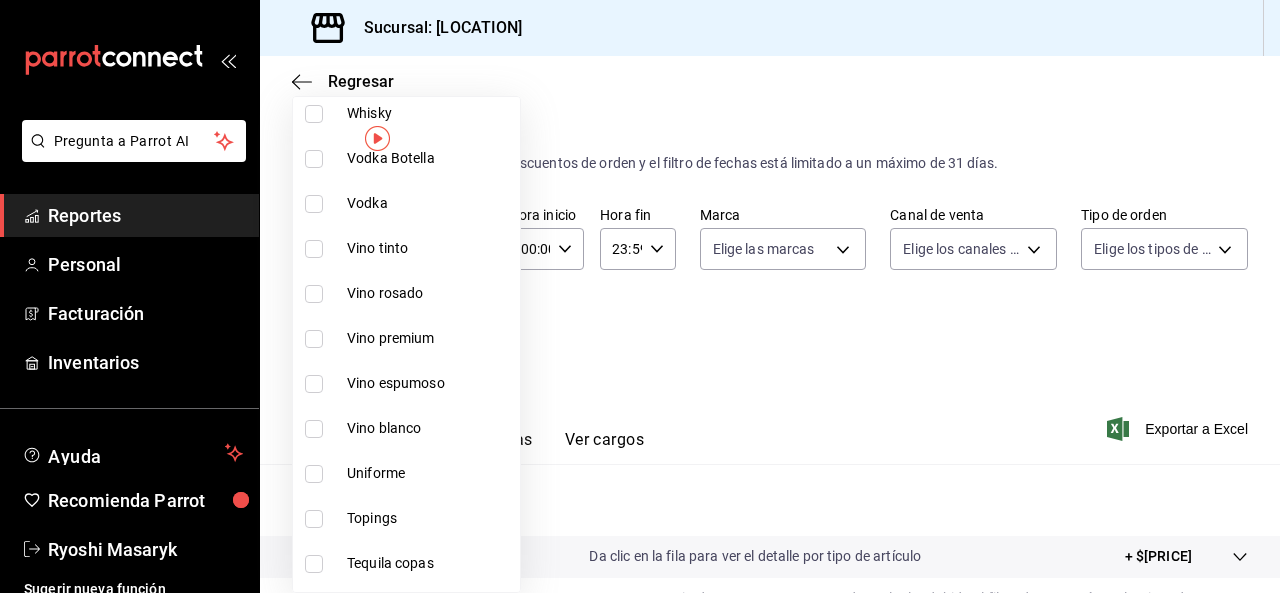 scroll, scrollTop: 598, scrollLeft: 0, axis: vertical 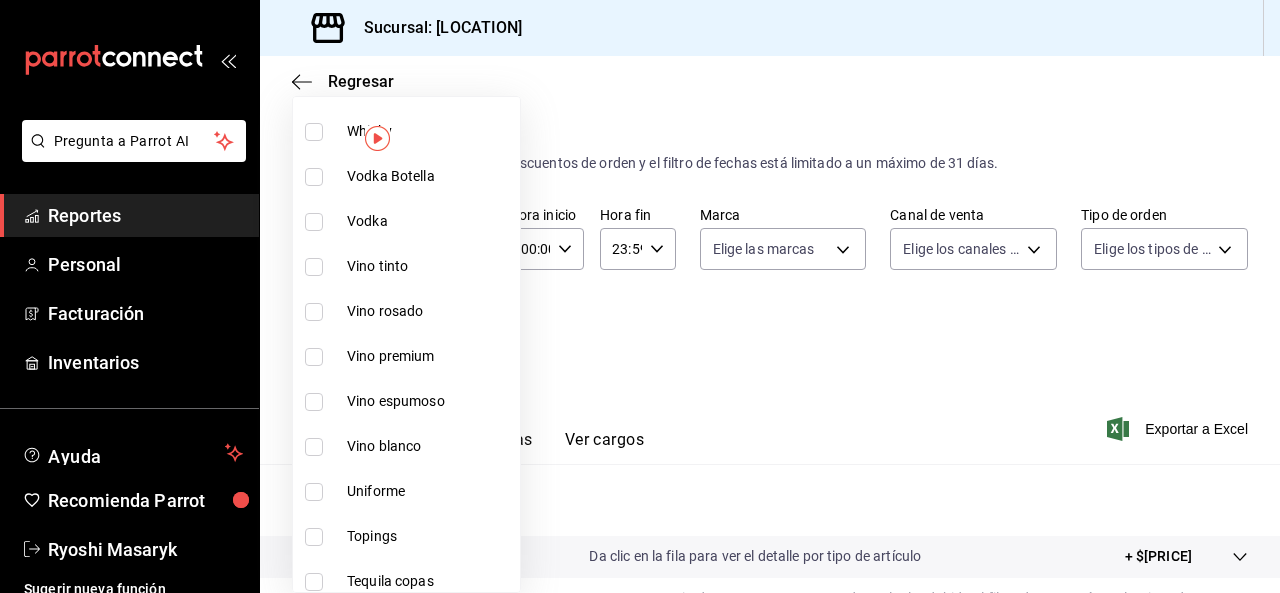 click at bounding box center (640, 296) 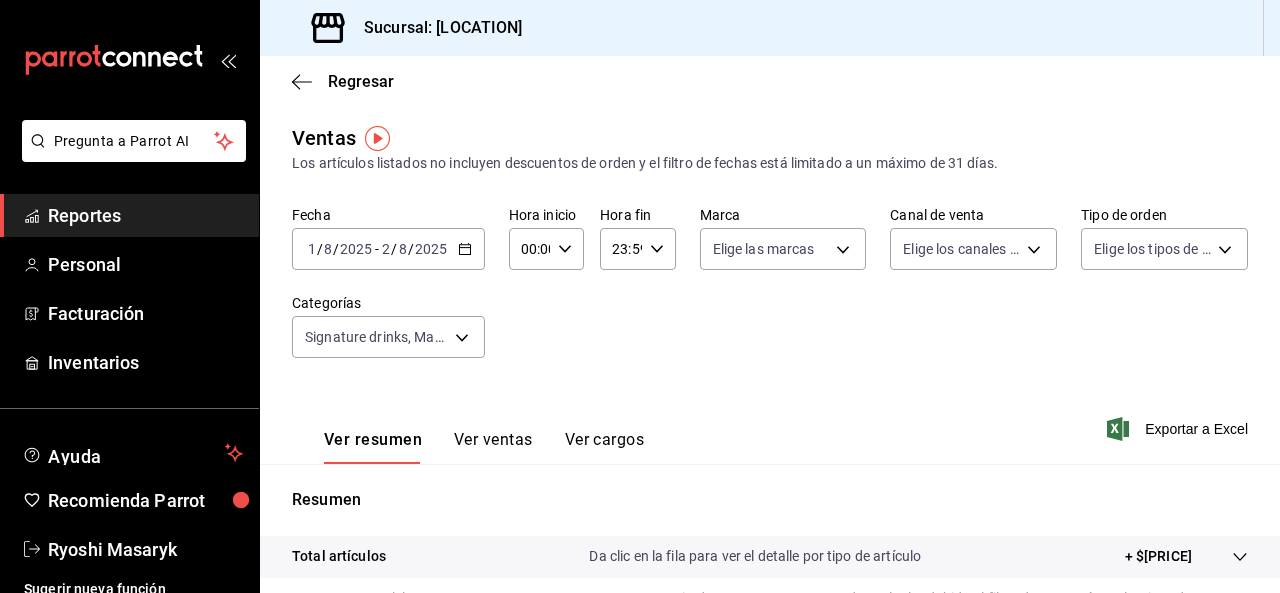 click on "Exportar a Excel" at bounding box center (1179, 429) 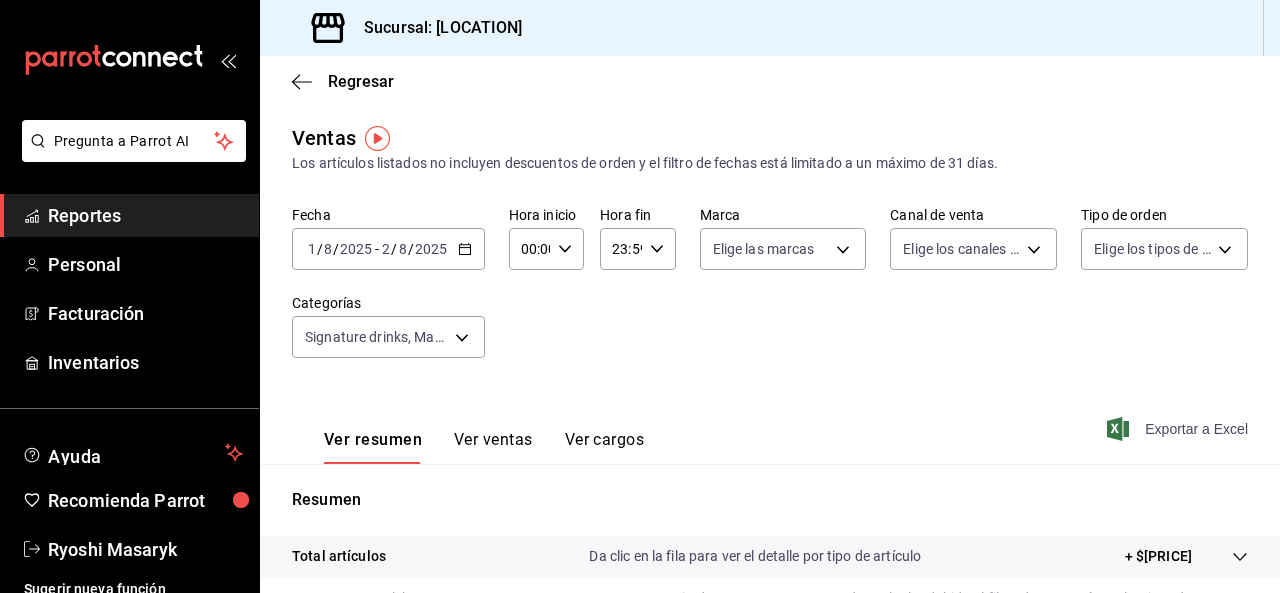 click on "Exportar a Excel" at bounding box center [1179, 429] 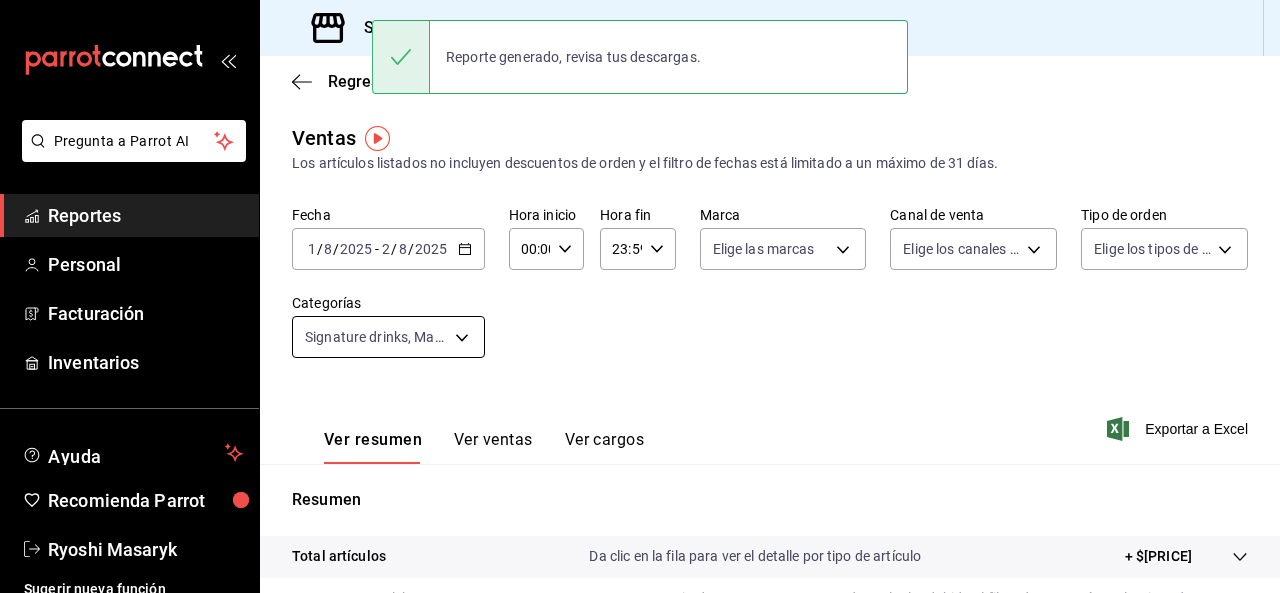 click on "Pregunta a Parrot AI Reportes   Personal   Facturación   Inventarios   Ayuda Recomienda Parrot   Ryoshi Masaryk   Sugerir nueva función   Sucursal: Ryoshi (Polanco) Regresar Ventas Los artículos listados no incluyen descuentos de orden y el filtro de fechas está limitado a un máximo de 31 días. Fecha [DATE] [DATE] - [DATE] Hora inicio 00:00 Hora inicio Hora fin 23:59 Hora fin Marca Elige las marcas Canal de venta Elige los canales de venta Tipo de orden Elige los tipos de orden Categorías Signature drinks, Martinis, Classics cocktails [UUID],[UUID],[UUID] Ver resumen Ver ventas Ver cargos Exportar a Excel Resumen Total artículos Da clic en la fila para ver el detalle por tipo de artículo + $[PRICE] Cargos por servicio  Sin datos por que no se pueden calcular debido al filtro de categorías seleccionado Venta bruta = $[PRICE] Descuentos totales Certificados de regalo Venta total" at bounding box center [640, 296] 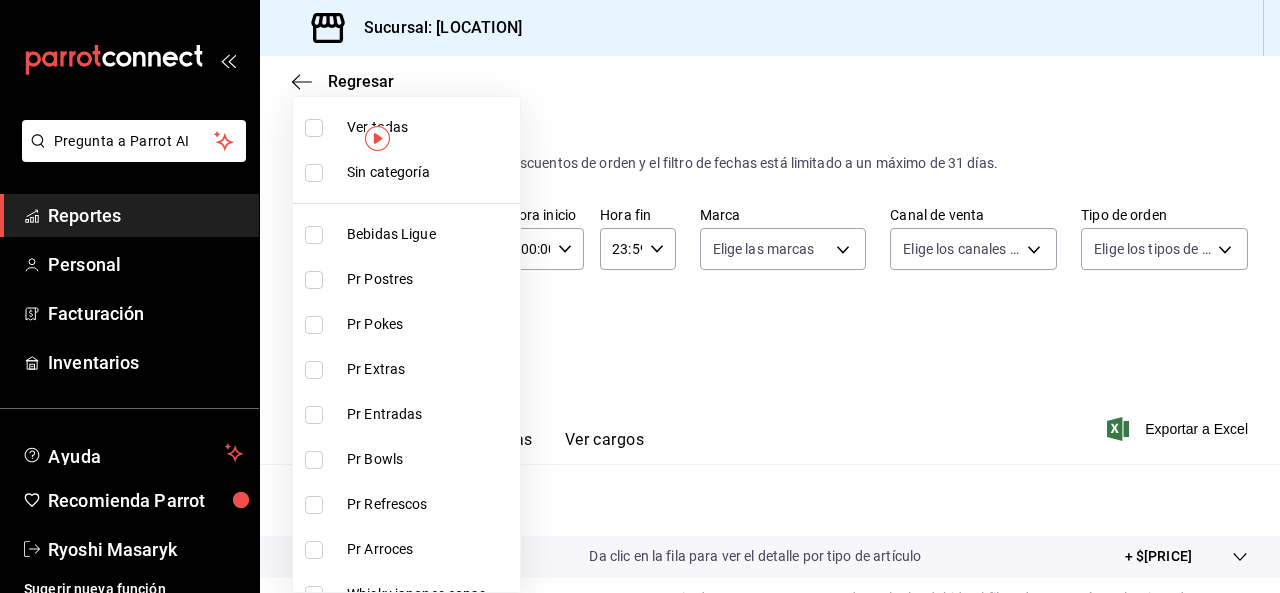 click at bounding box center [314, 128] 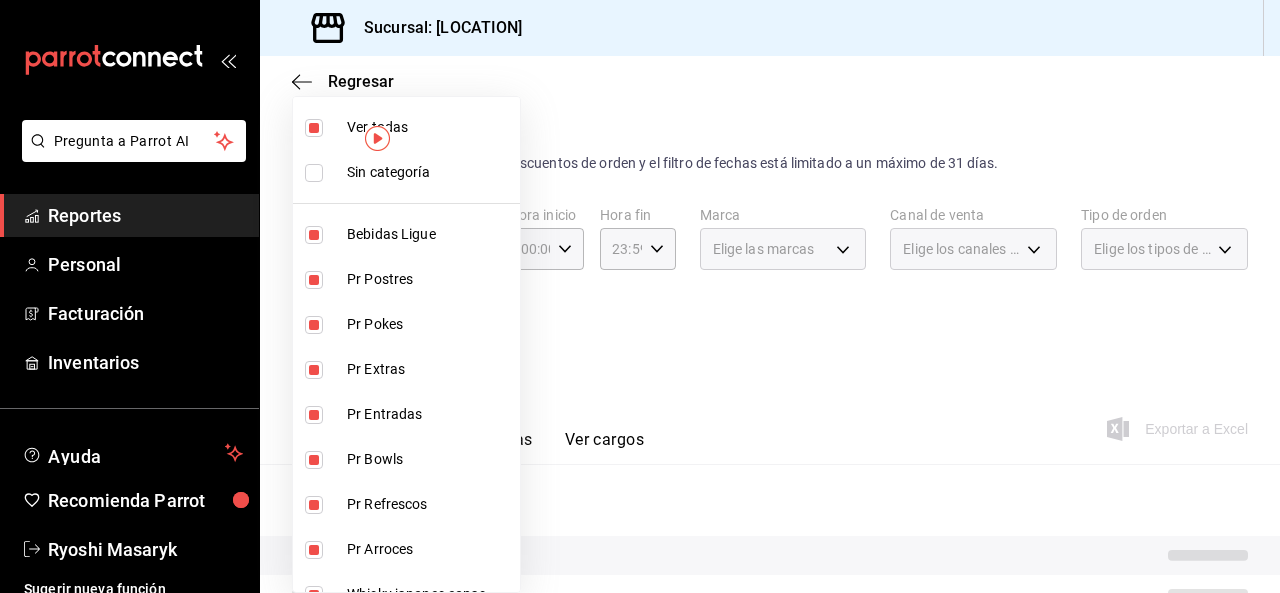 click at bounding box center (314, 128) 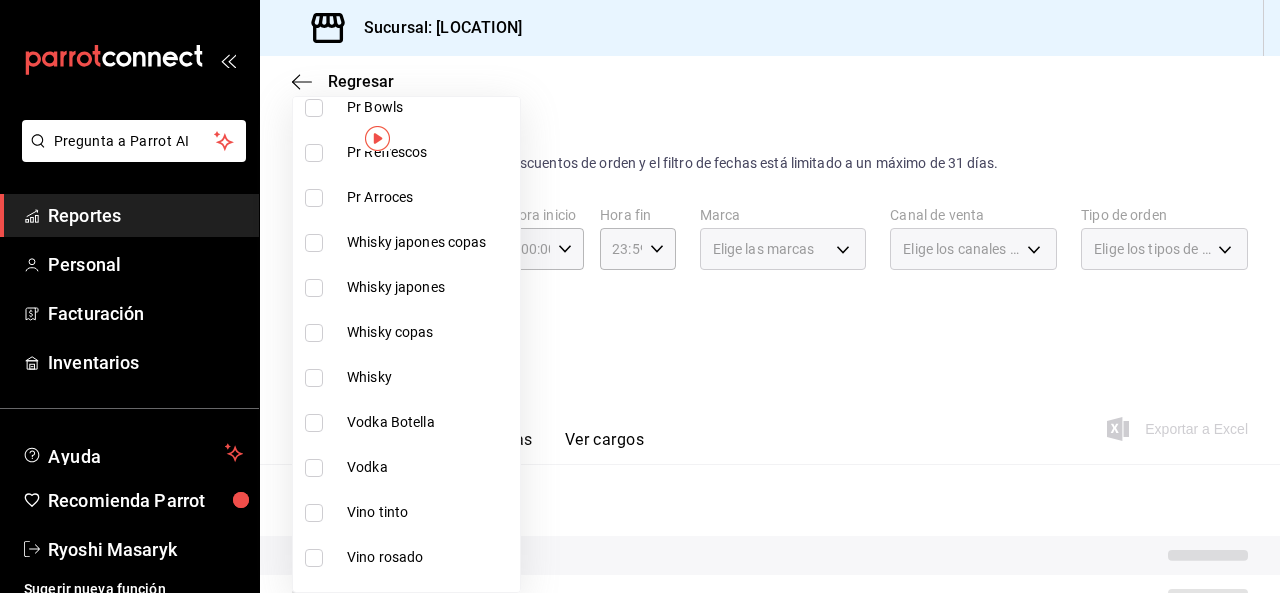 scroll, scrollTop: 360, scrollLeft: 0, axis: vertical 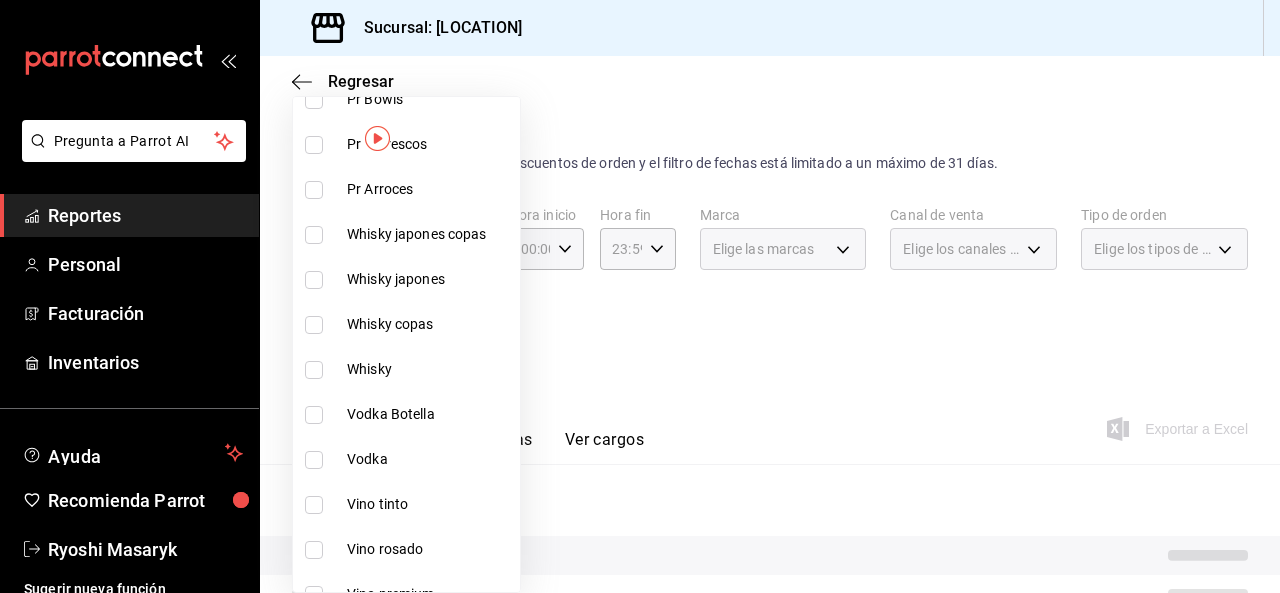 click at bounding box center [314, 235] 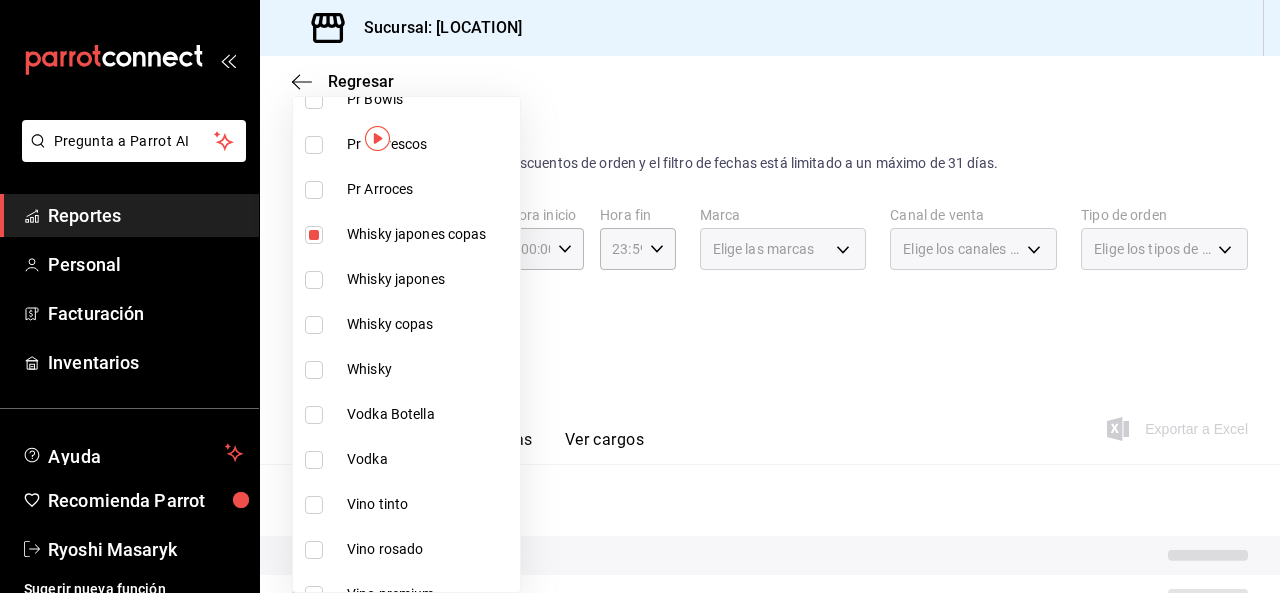 click at bounding box center (318, 280) 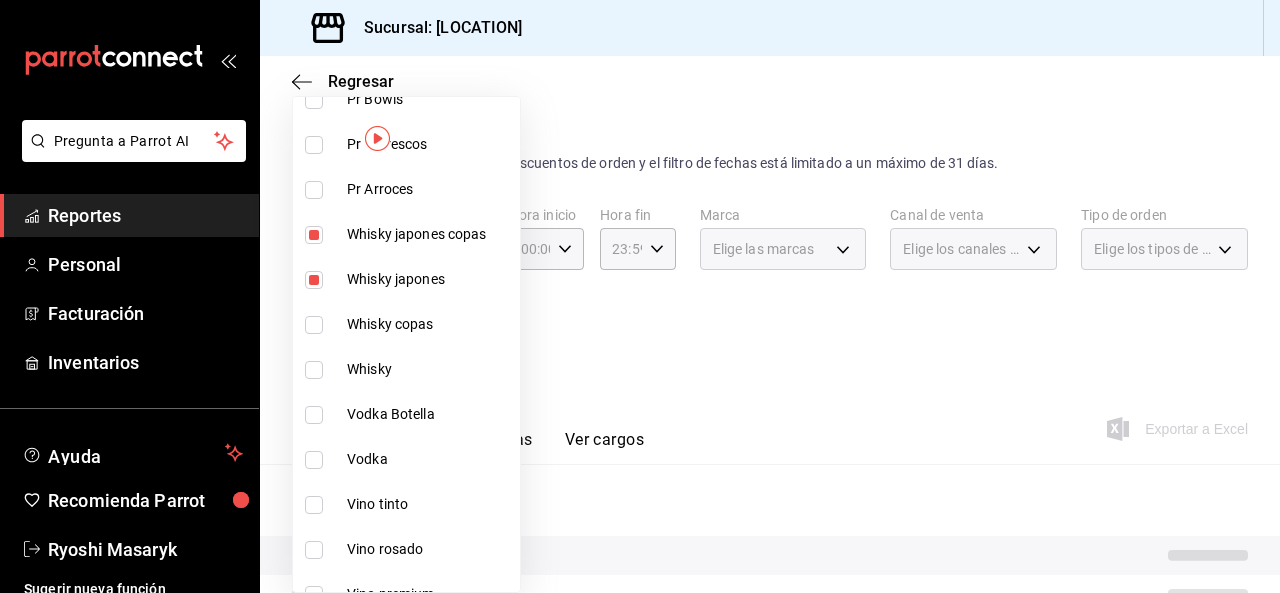 click at bounding box center (314, 325) 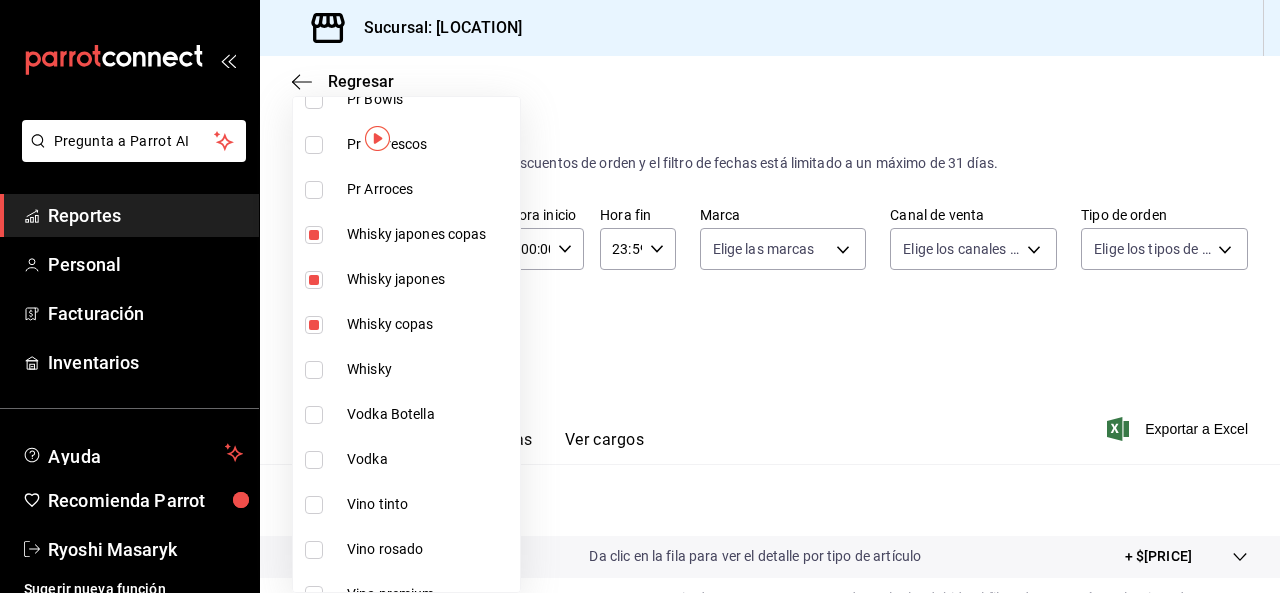 click at bounding box center [314, 370] 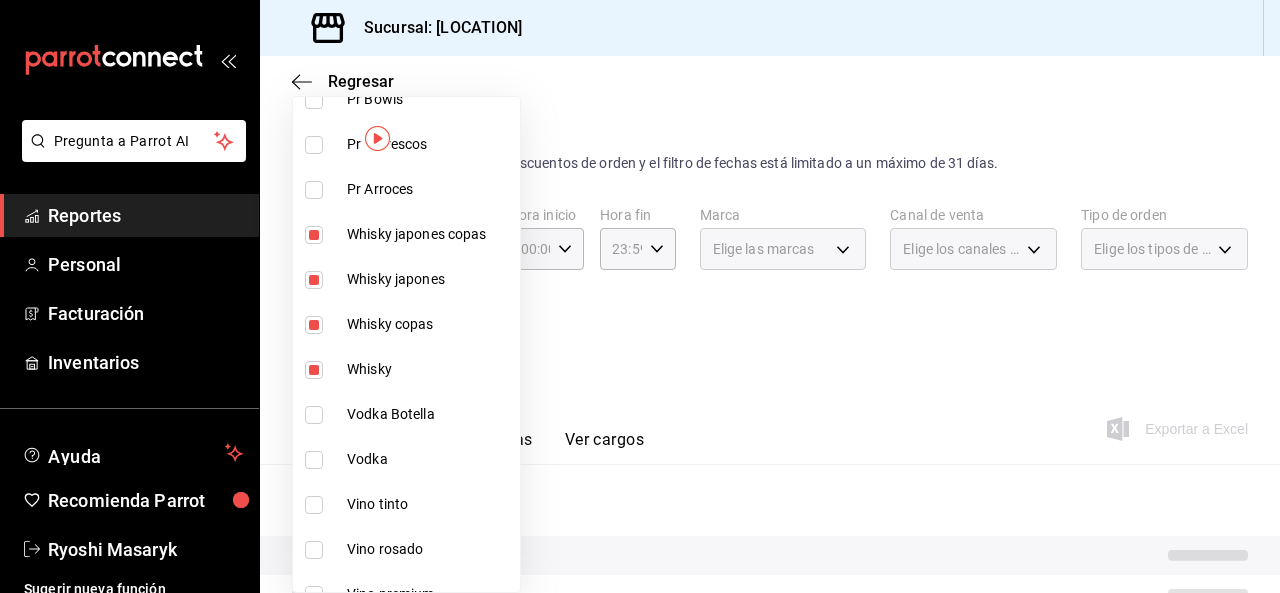 click at bounding box center (314, 415) 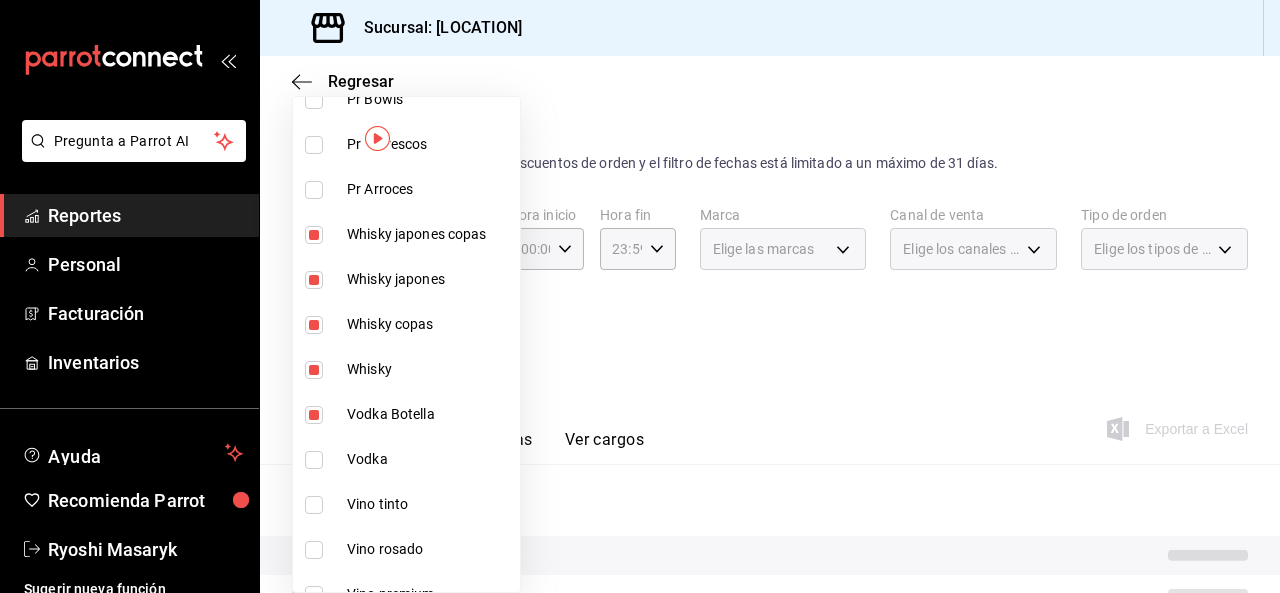 click at bounding box center (314, 460) 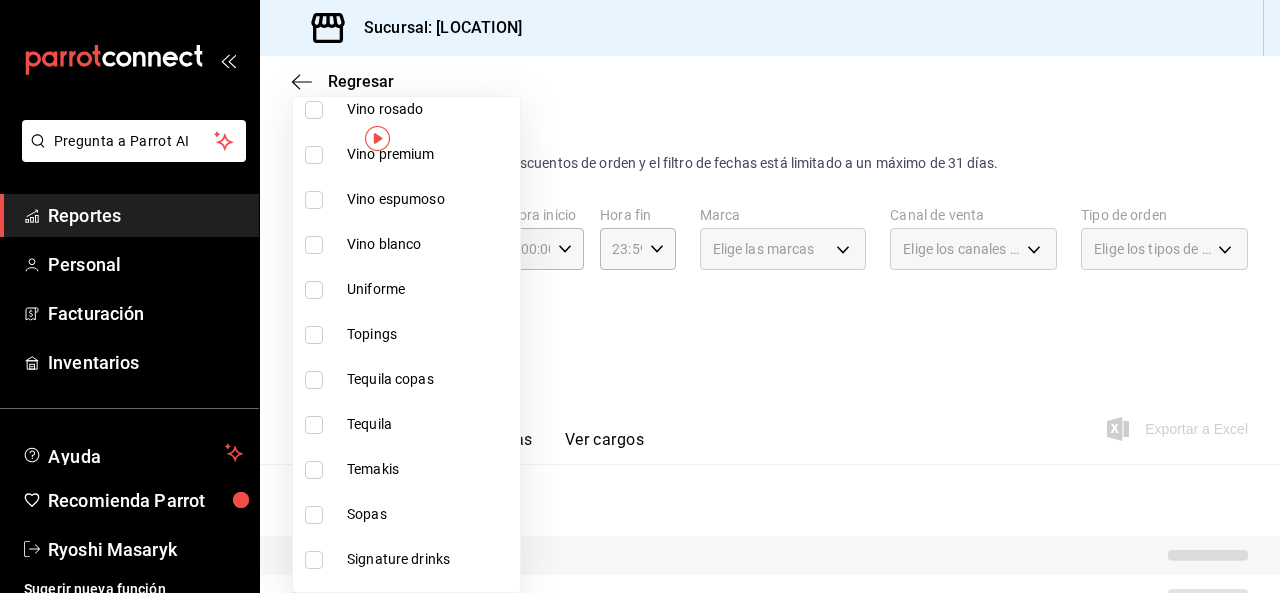 scroll, scrollTop: 840, scrollLeft: 0, axis: vertical 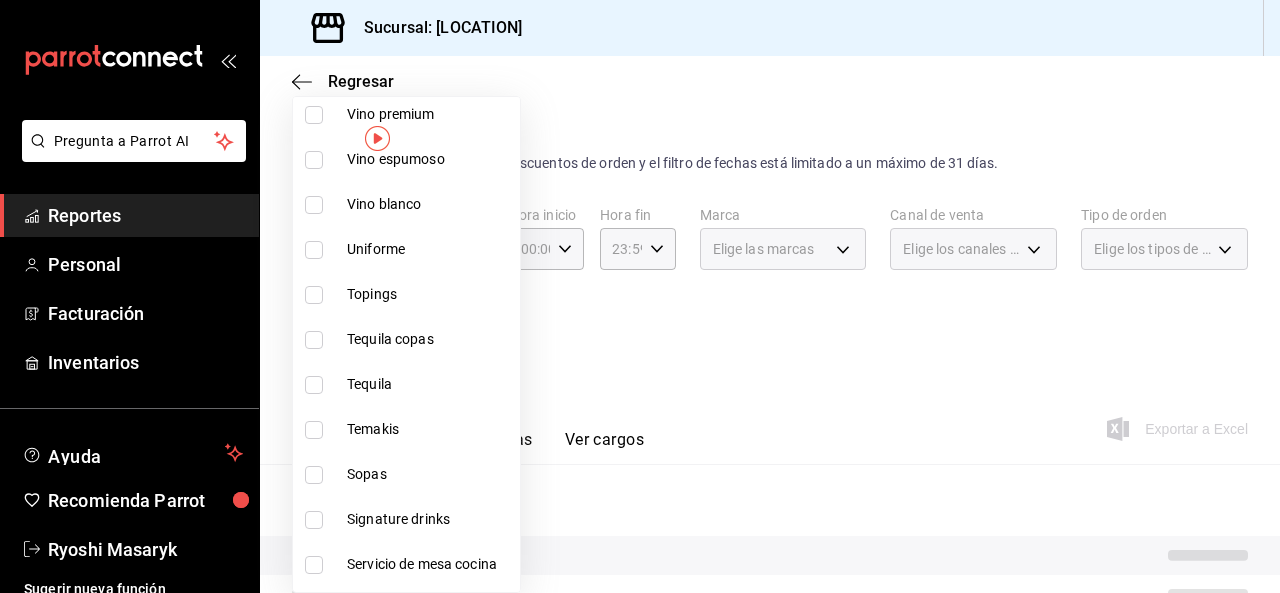 click at bounding box center [314, 340] 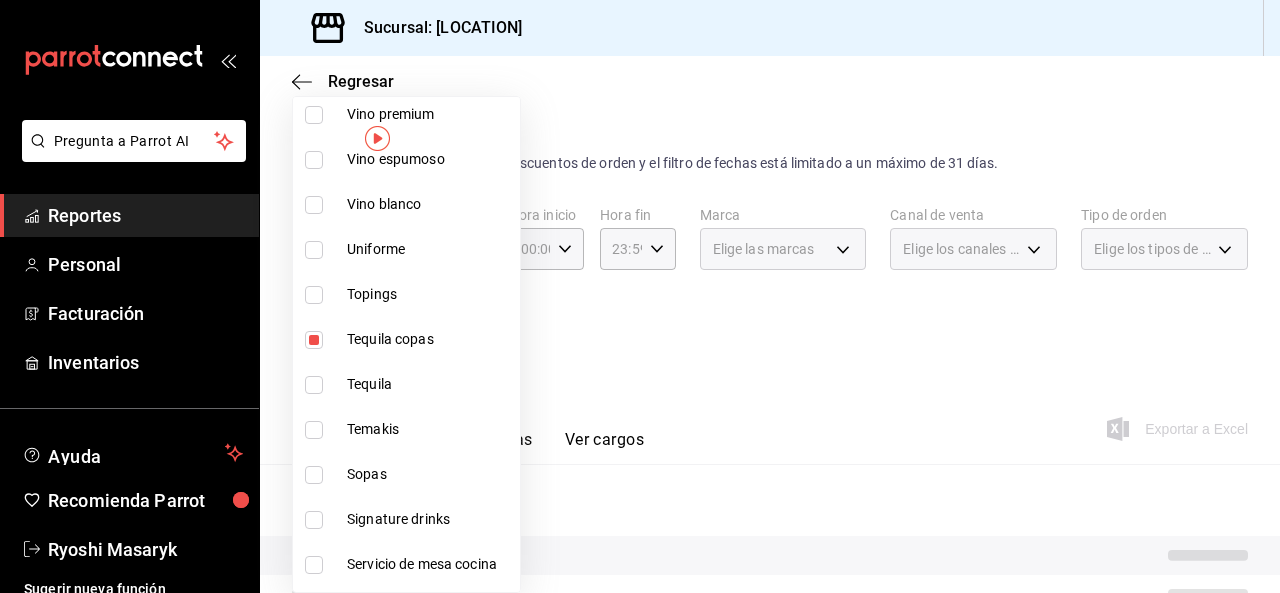 click at bounding box center (314, 385) 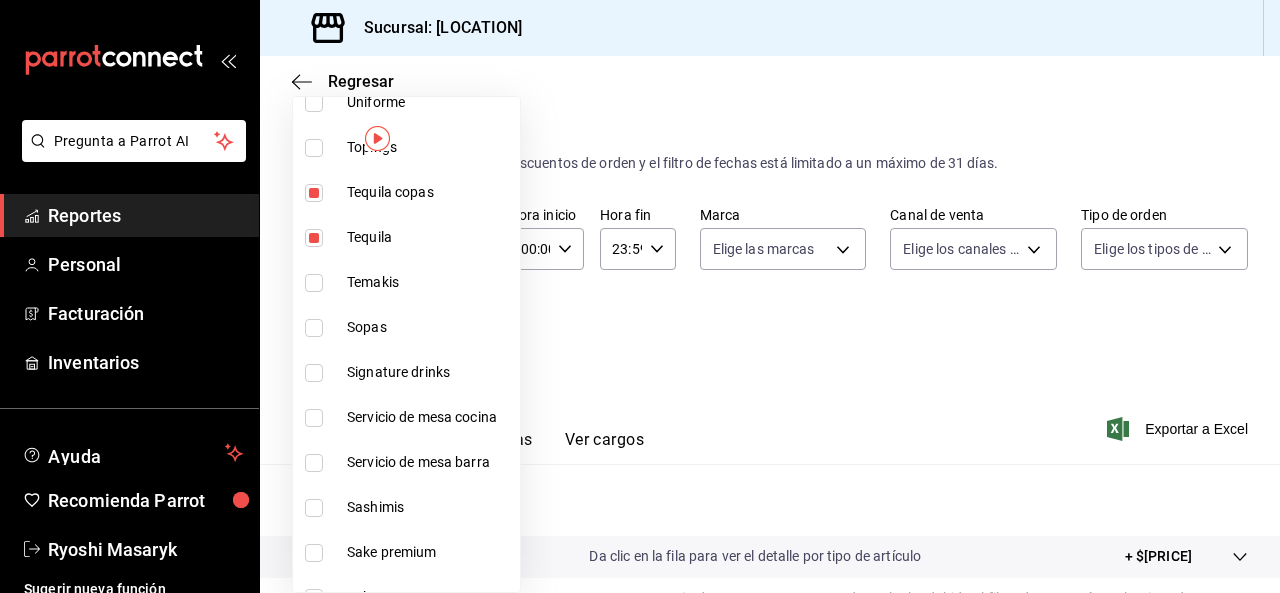 scroll, scrollTop: 1000, scrollLeft: 0, axis: vertical 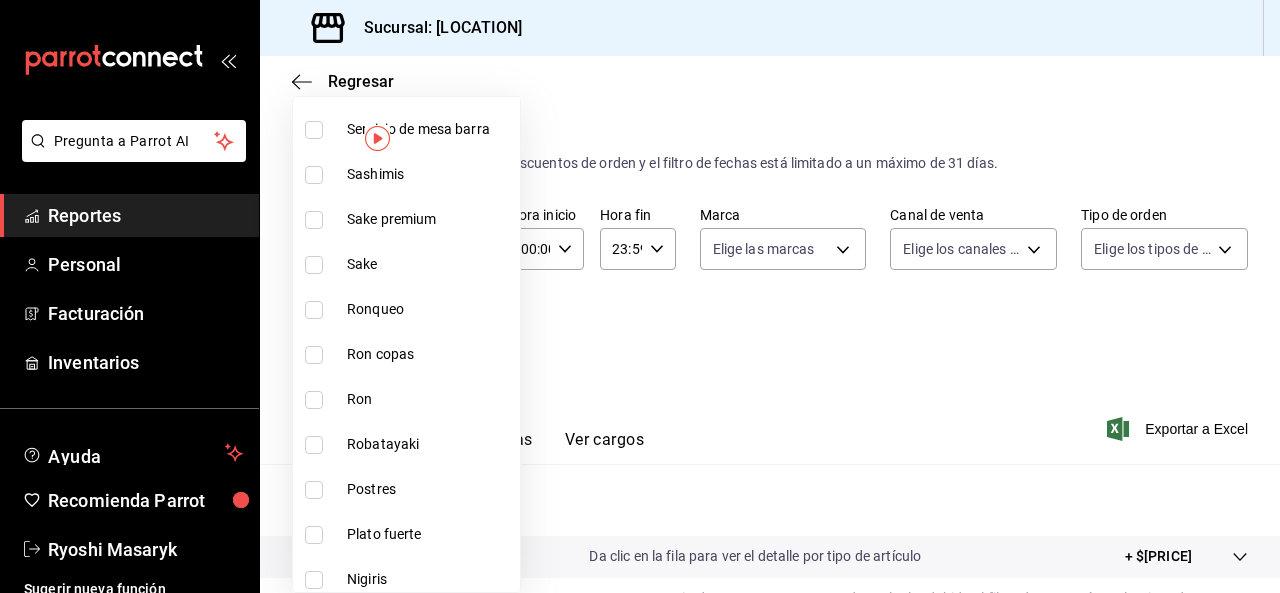 click at bounding box center [314, 355] 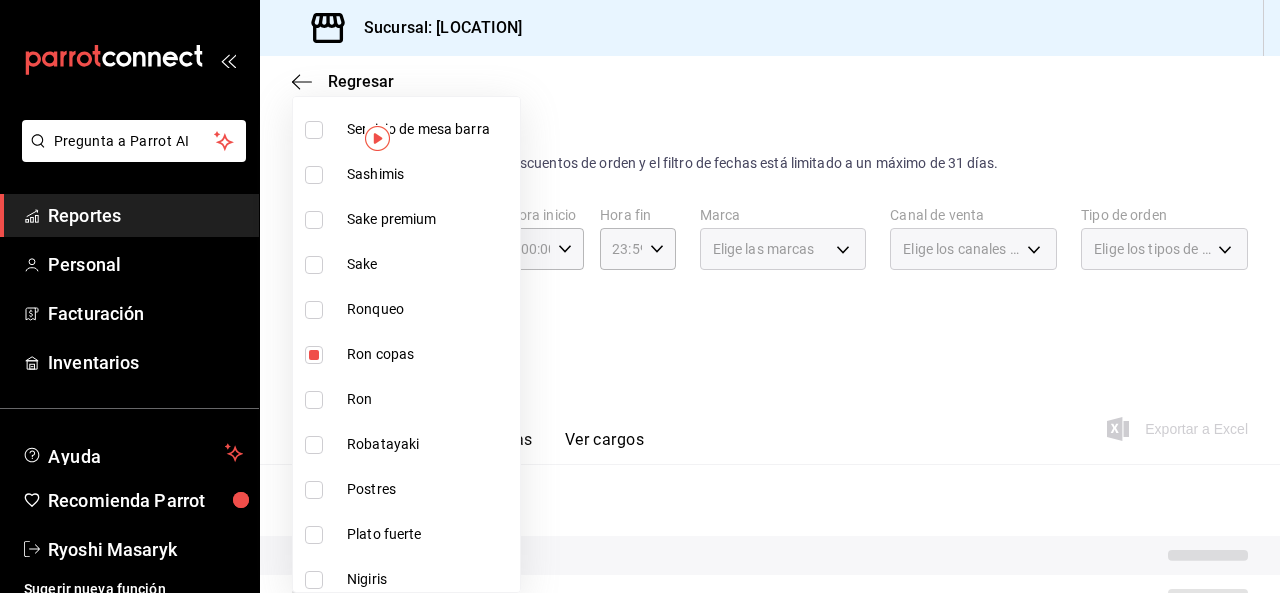 click at bounding box center [314, 400] 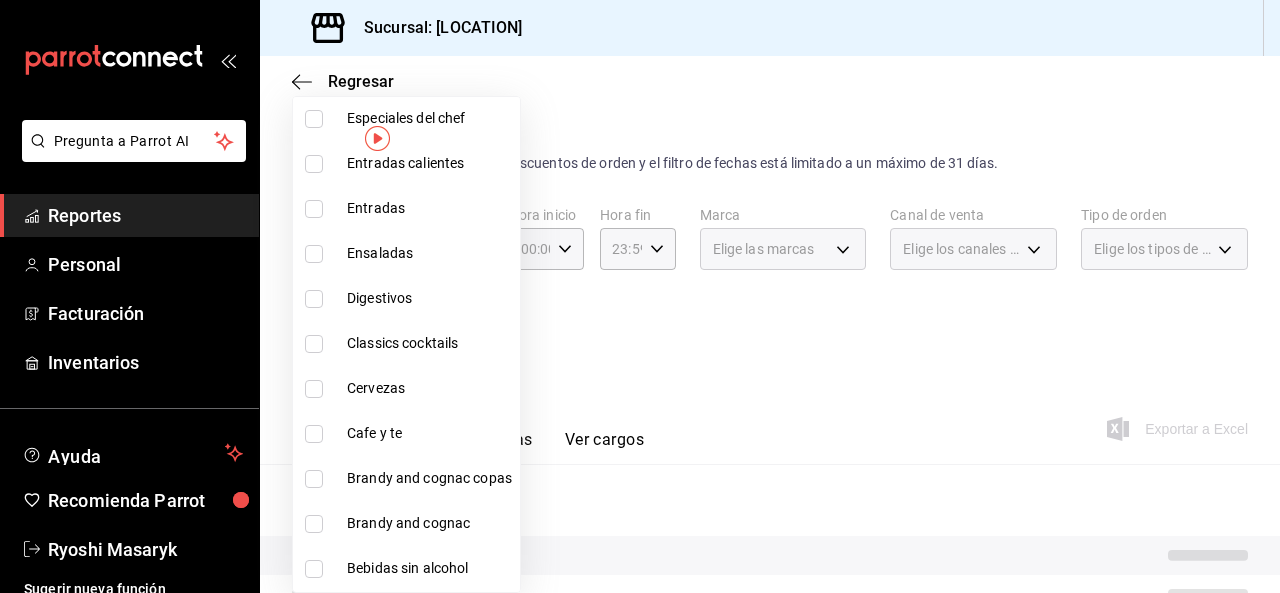 scroll, scrollTop: 2318, scrollLeft: 0, axis: vertical 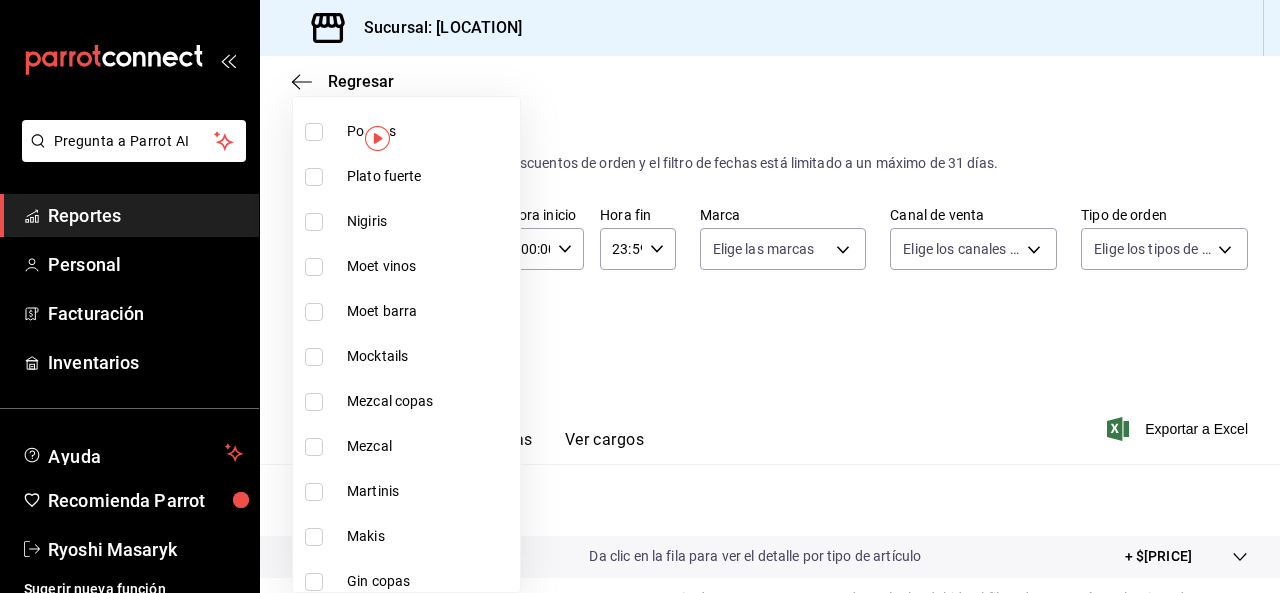 click at bounding box center (314, 402) 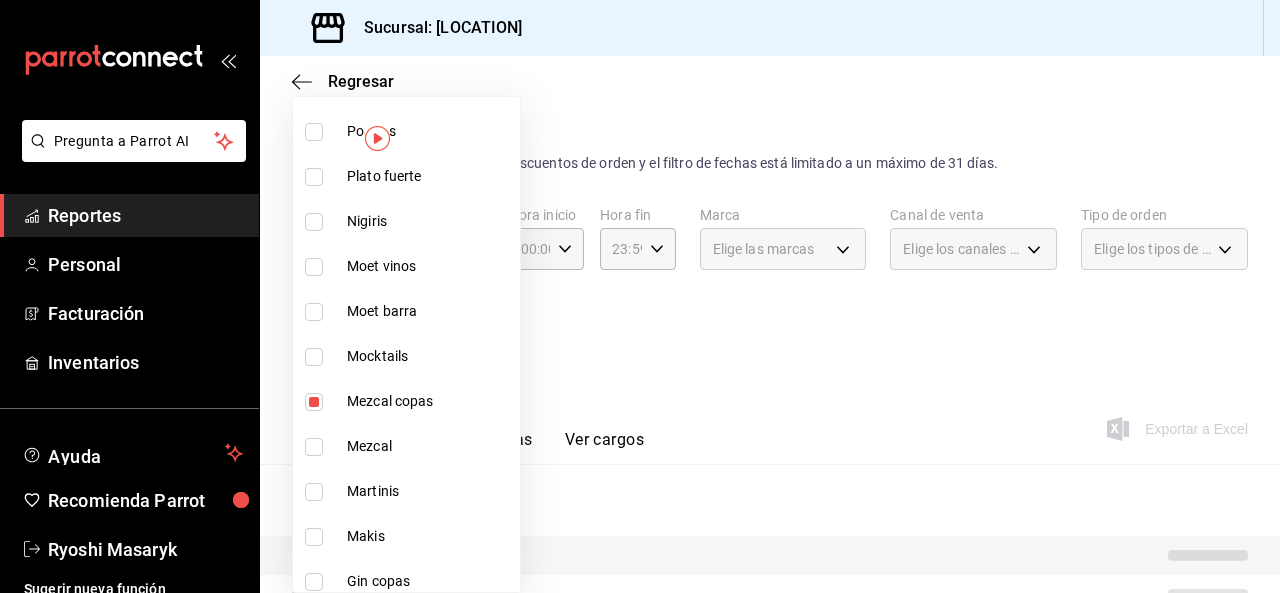 click at bounding box center (314, 447) 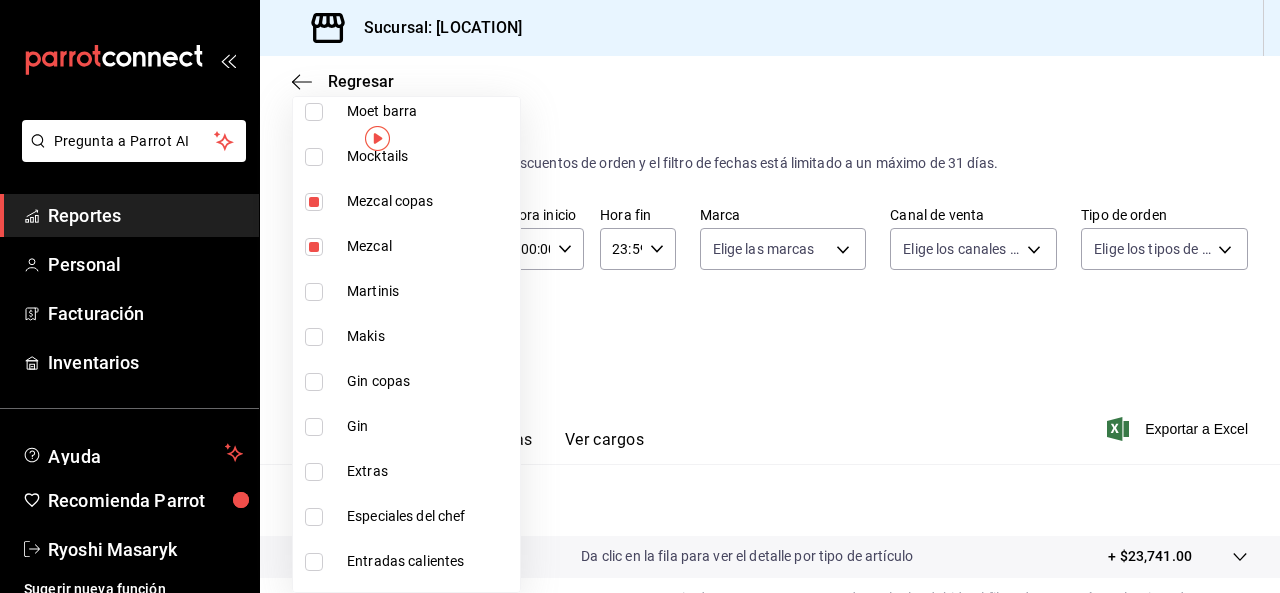 scroll, scrollTop: 1958, scrollLeft: 0, axis: vertical 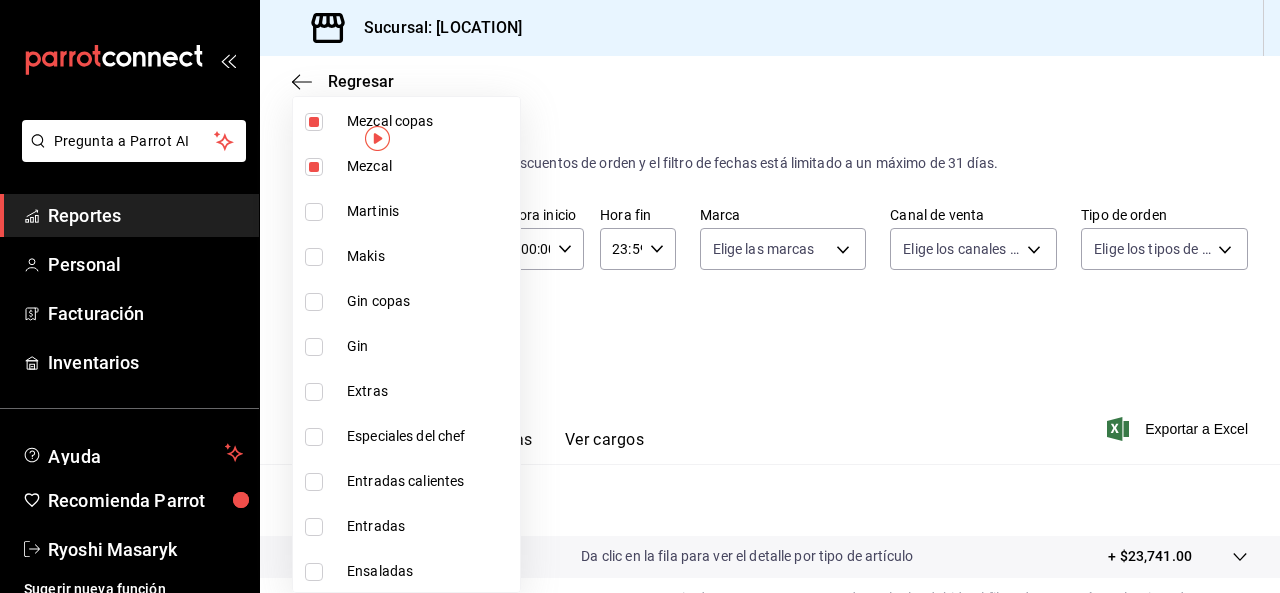 click at bounding box center [314, 302] 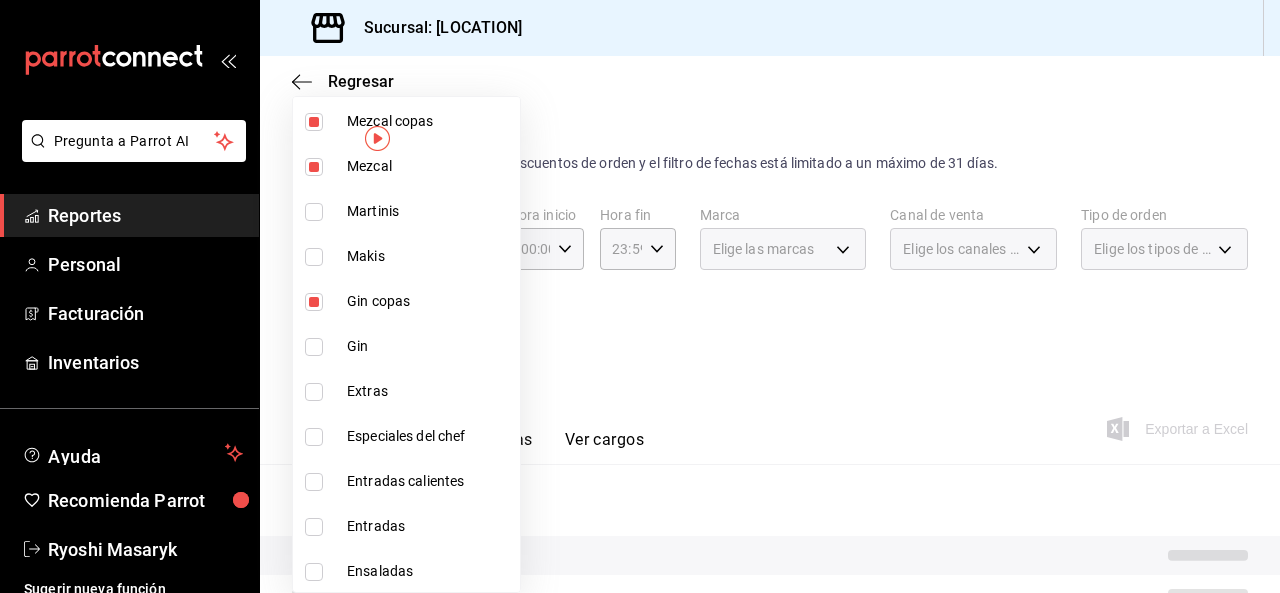 click at bounding box center (314, 347) 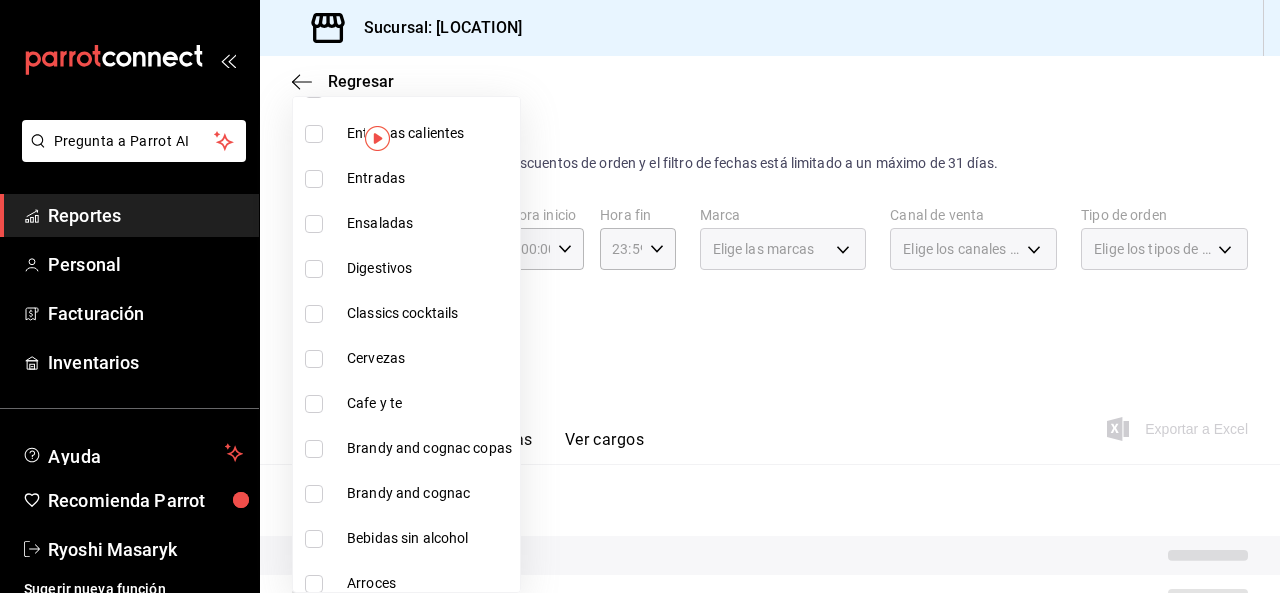 scroll, scrollTop: 2318, scrollLeft: 0, axis: vertical 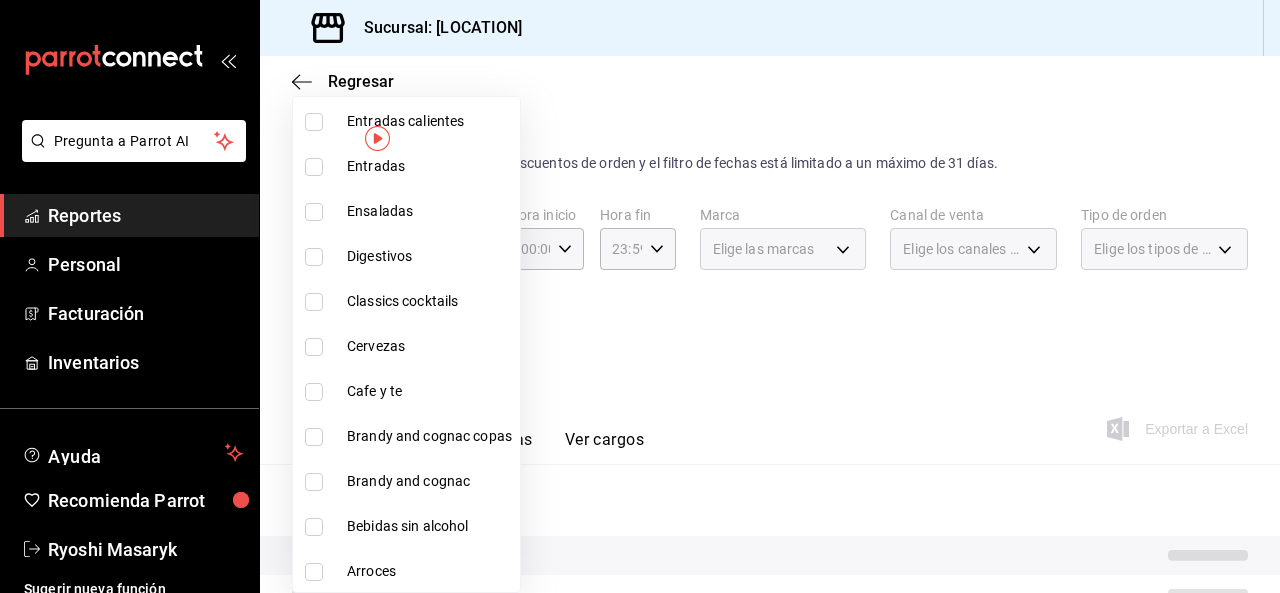 click at bounding box center [314, 257] 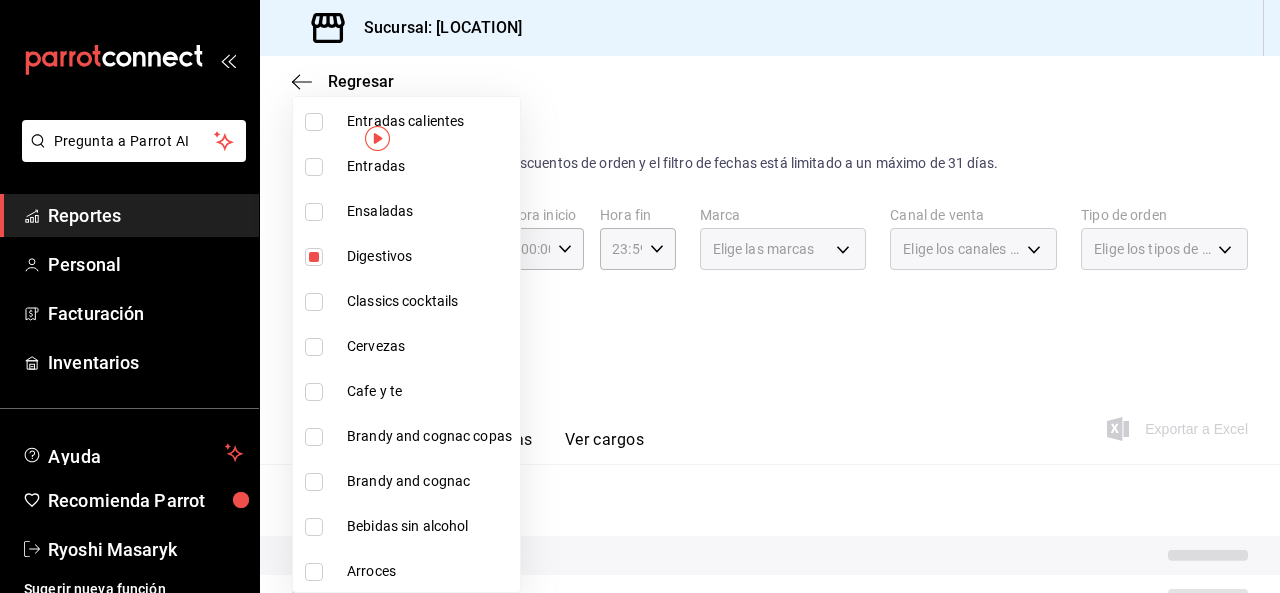 click at bounding box center (314, 347) 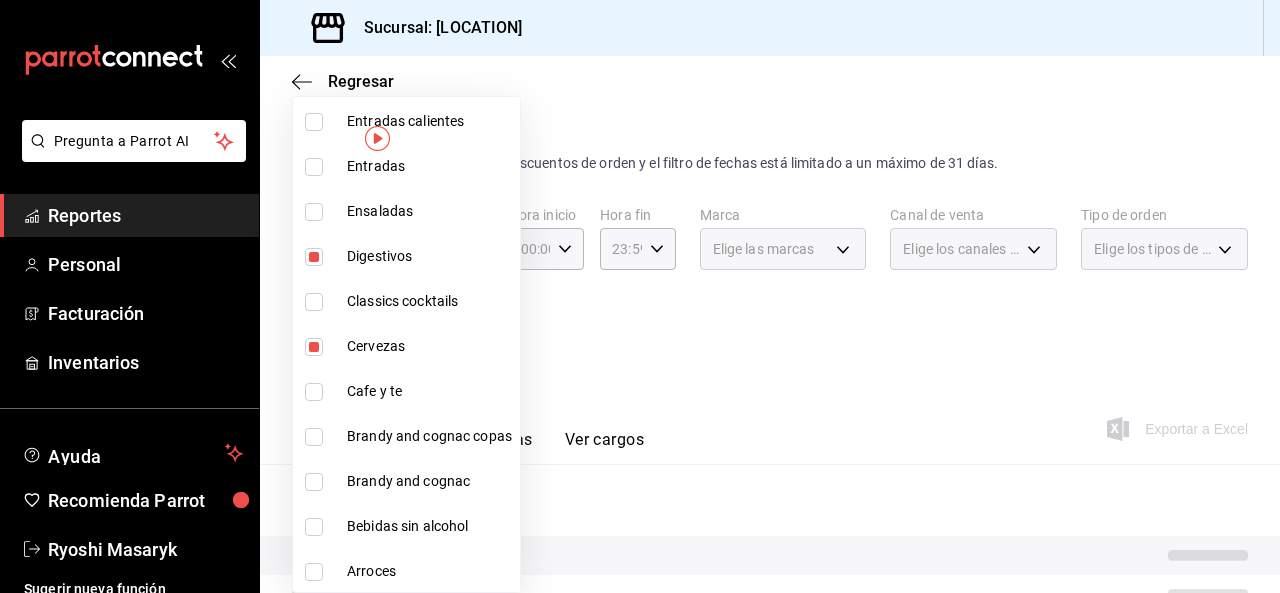 click at bounding box center (314, 437) 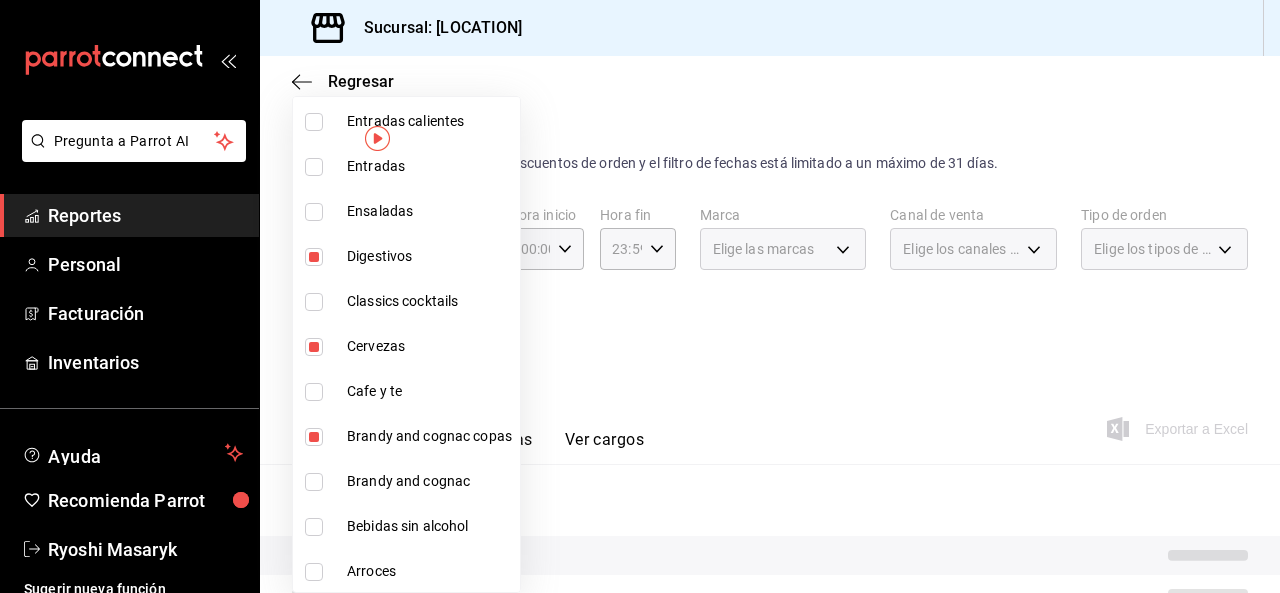 click at bounding box center (314, 482) 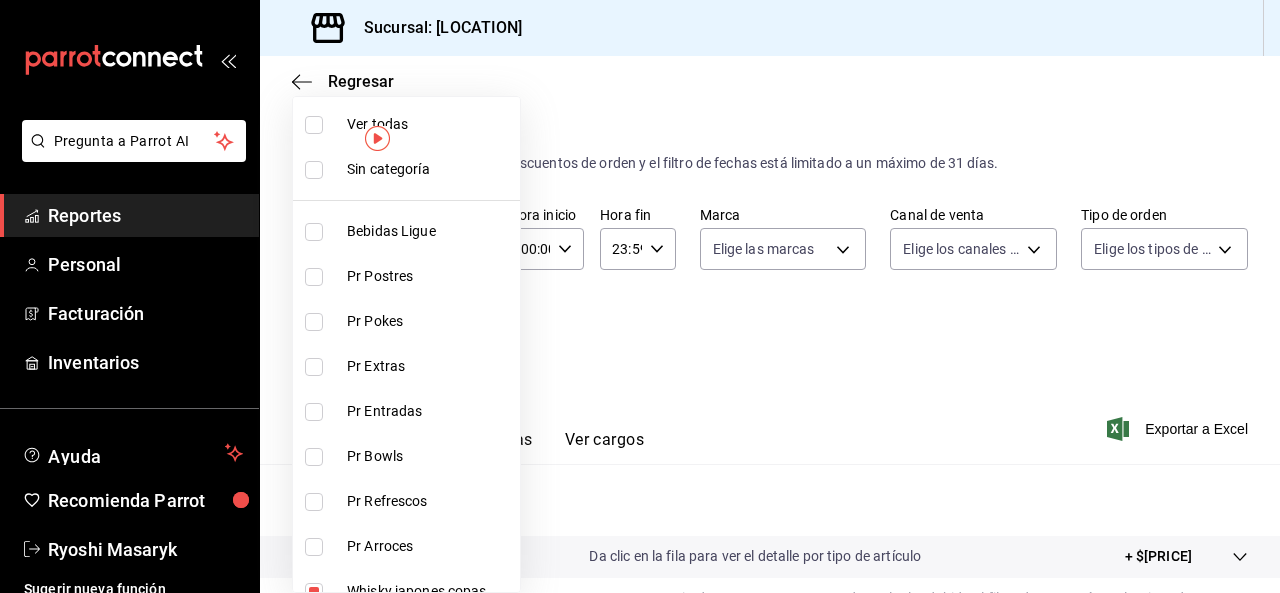 scroll, scrollTop: 0, scrollLeft: 0, axis: both 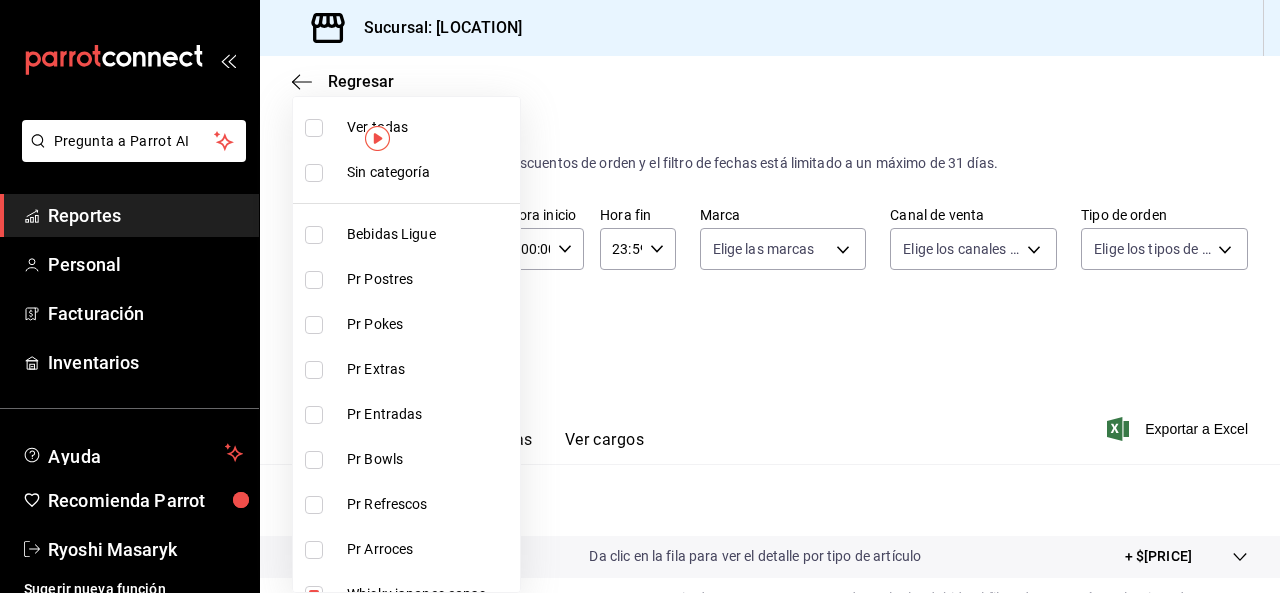 click at bounding box center [640, 296] 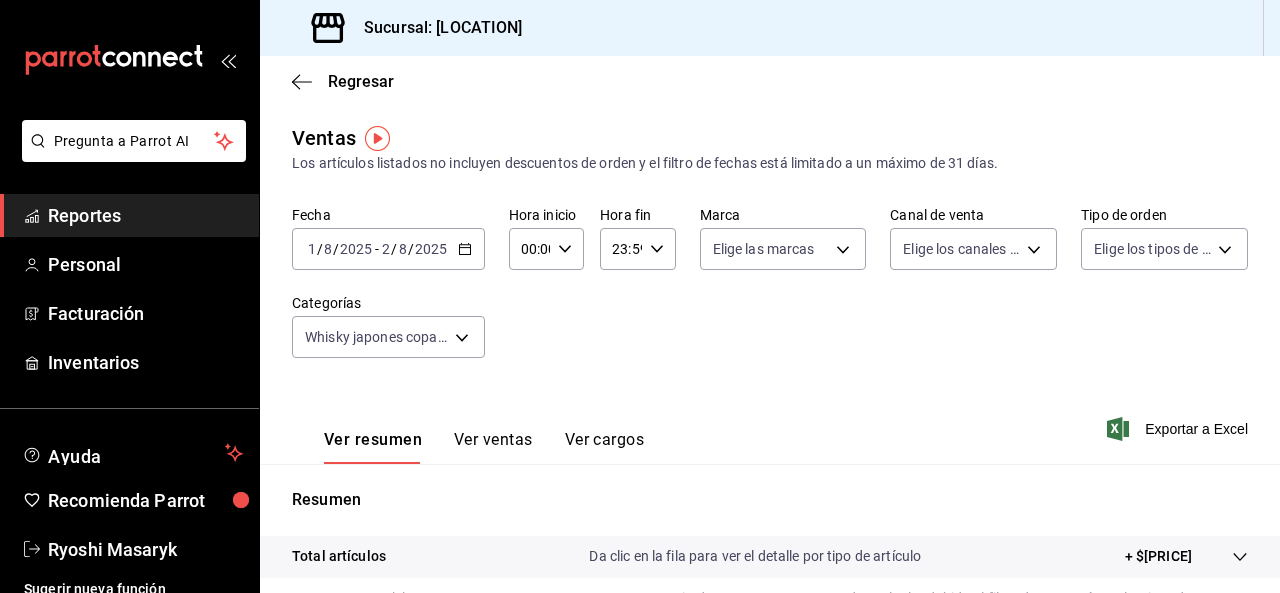 click on "Exportar a Excel" at bounding box center [1179, 429] 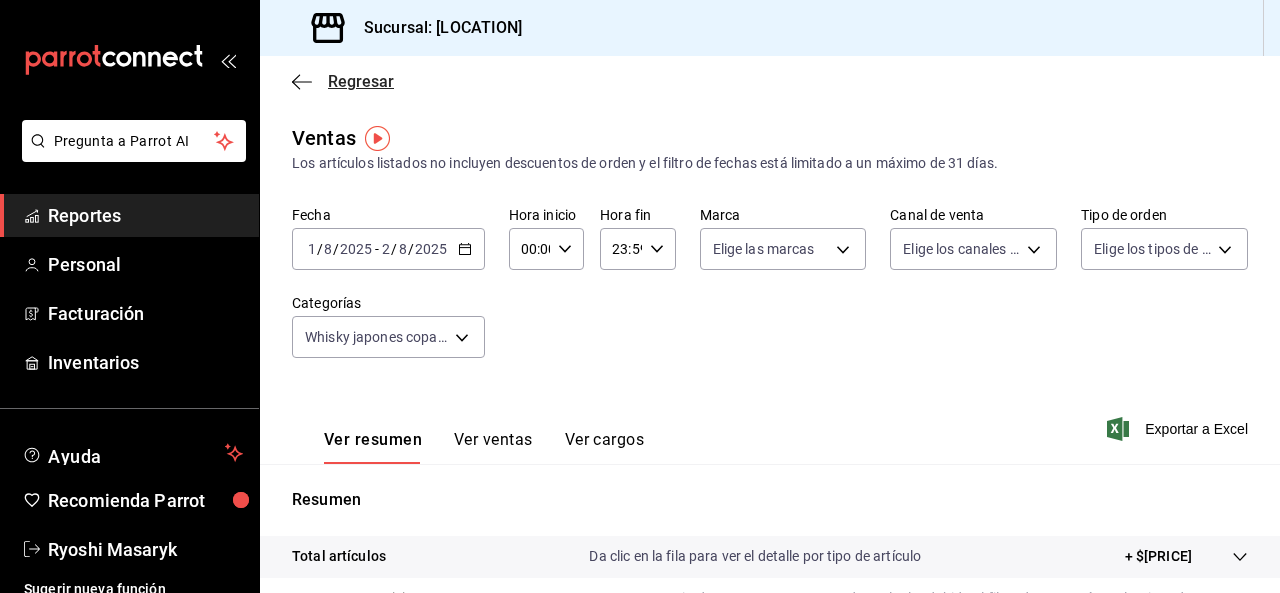 click 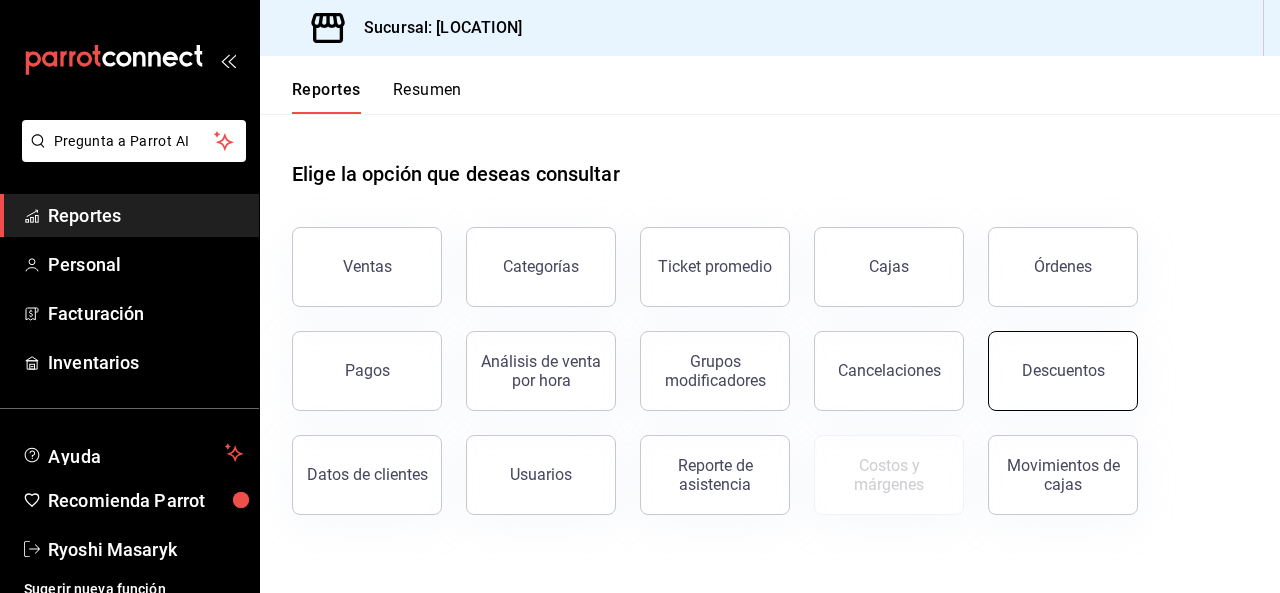 click on "Descuentos" at bounding box center (1063, 370) 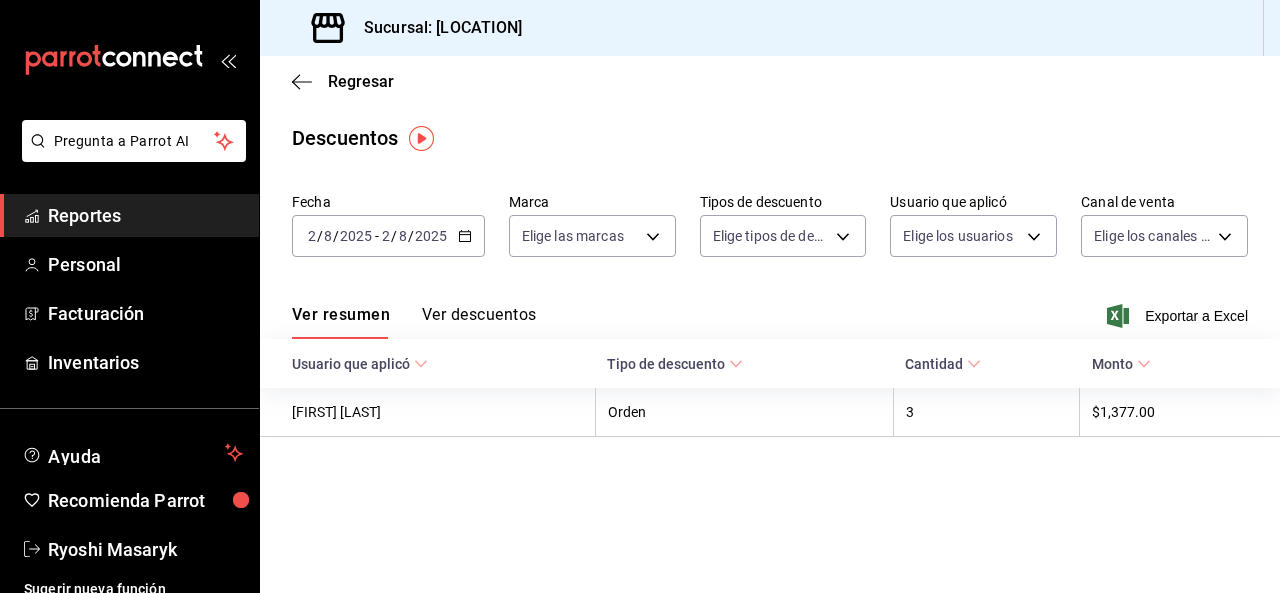click on "8" at bounding box center [403, 236] 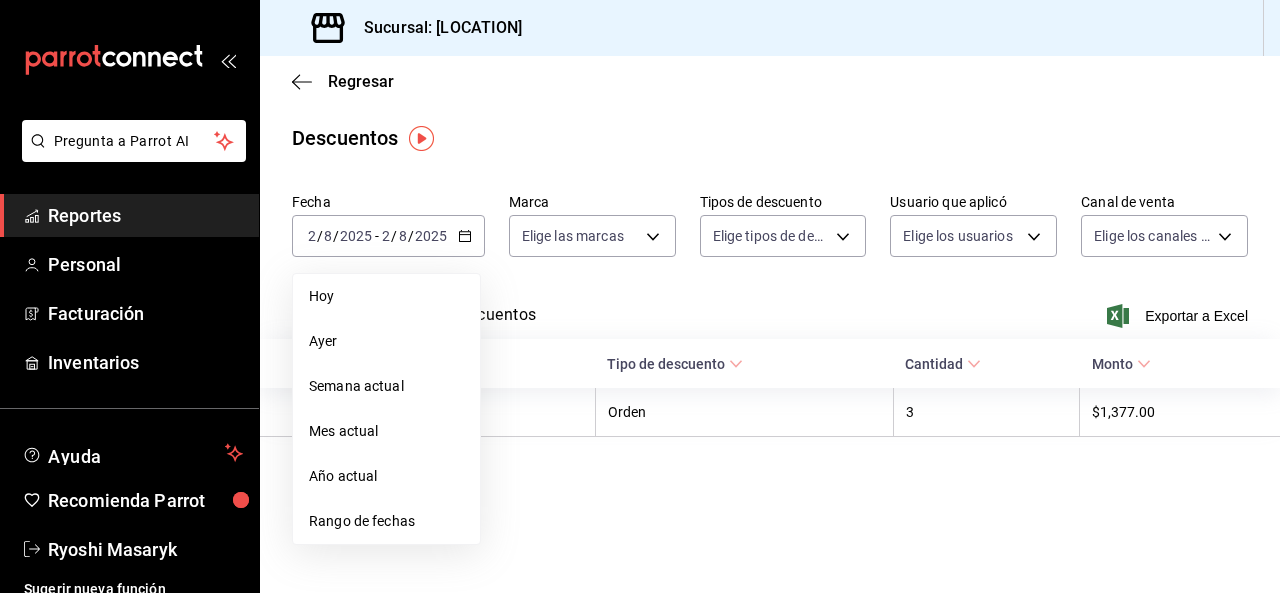 click on "Rango de fechas" at bounding box center (386, 521) 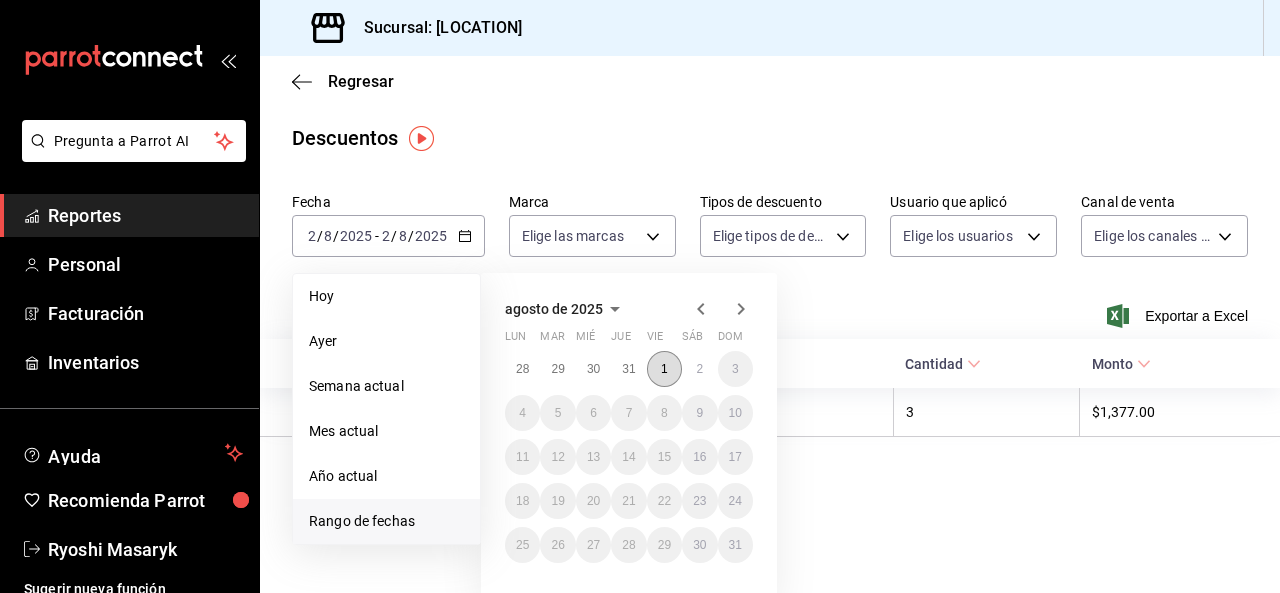click on "1" at bounding box center [664, 369] 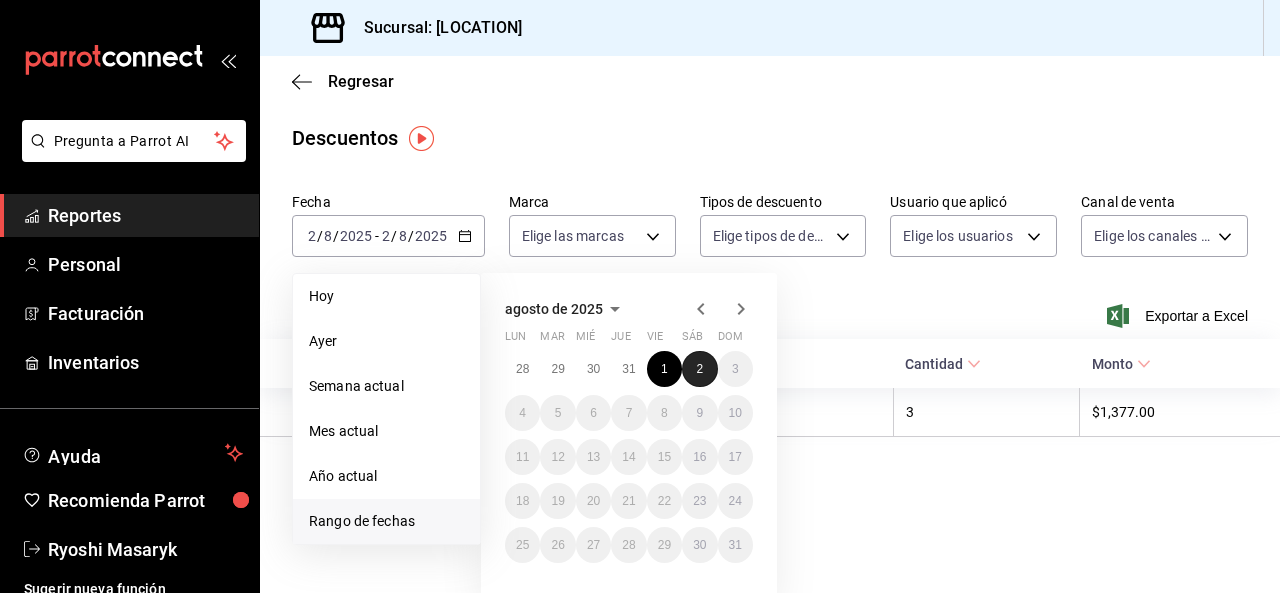 click on "2" at bounding box center [699, 369] 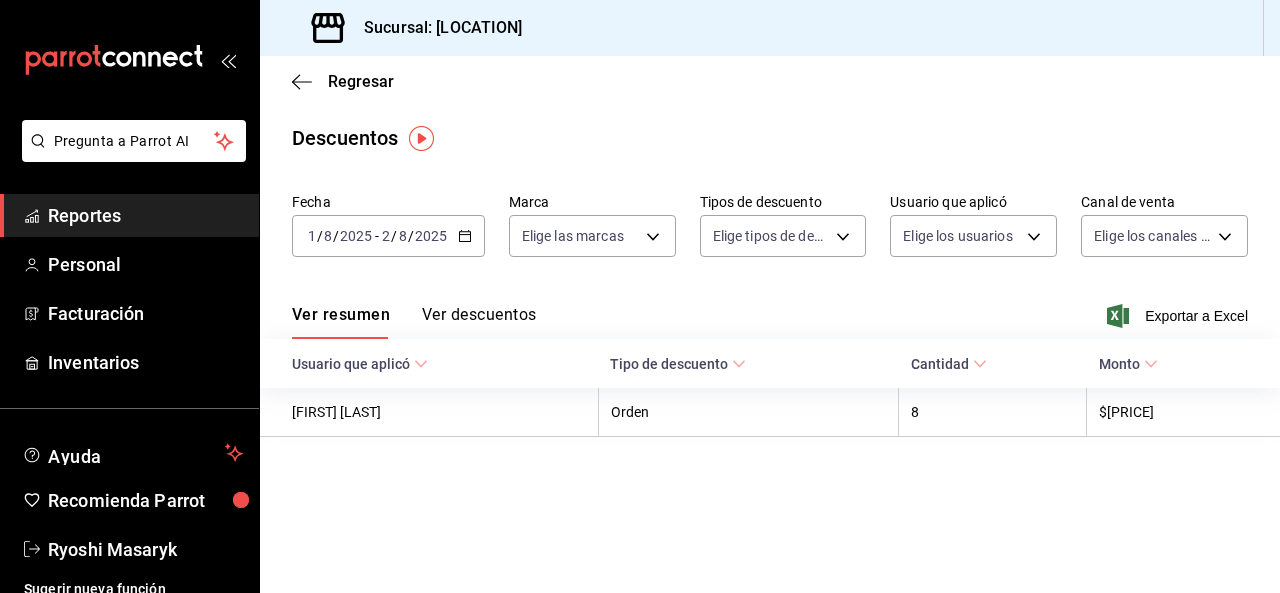 click 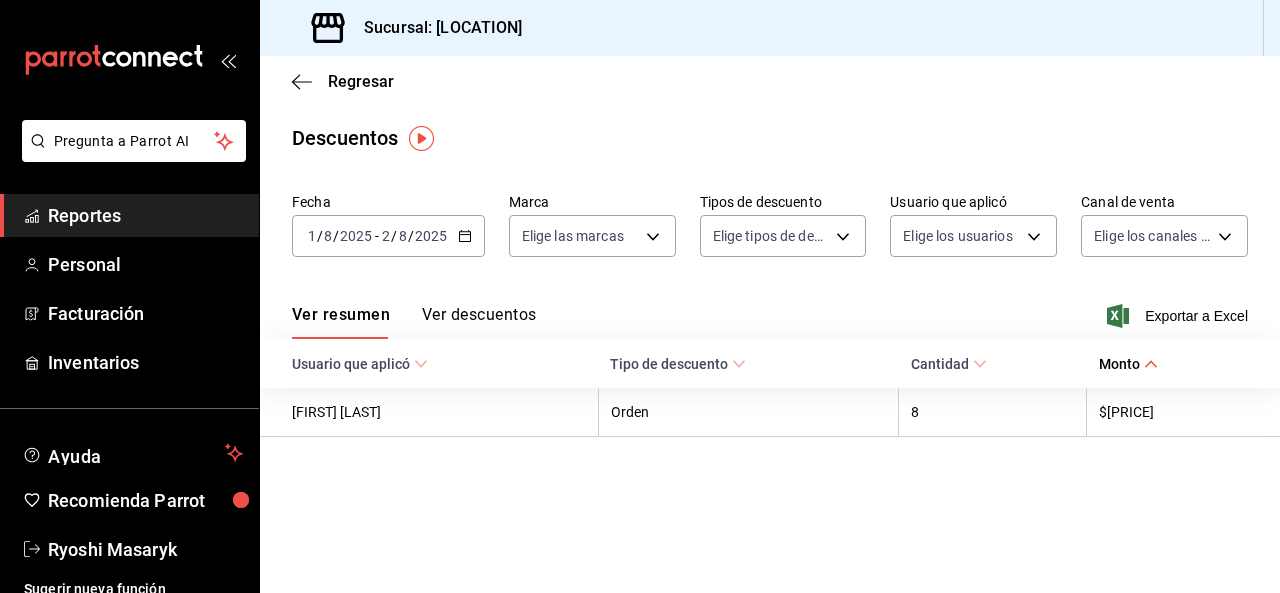 click on "Cantidad" at bounding box center [993, 363] 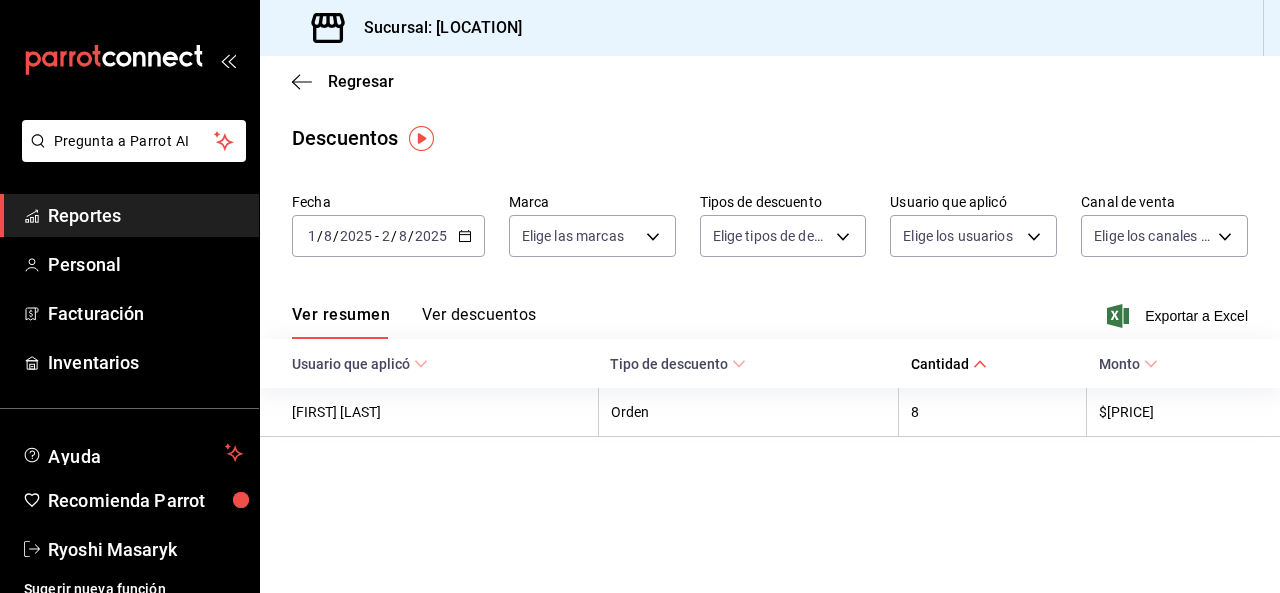 click on "Tipo de descuento" at bounding box center [678, 364] 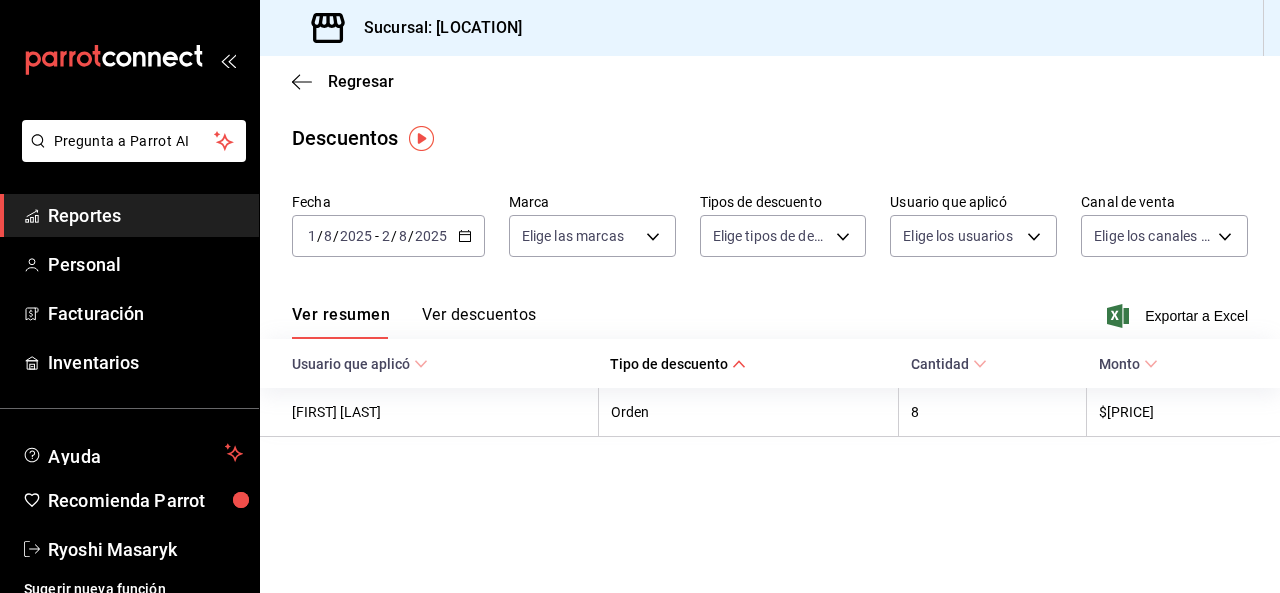 click on "Ver descuentos" at bounding box center (479, 322) 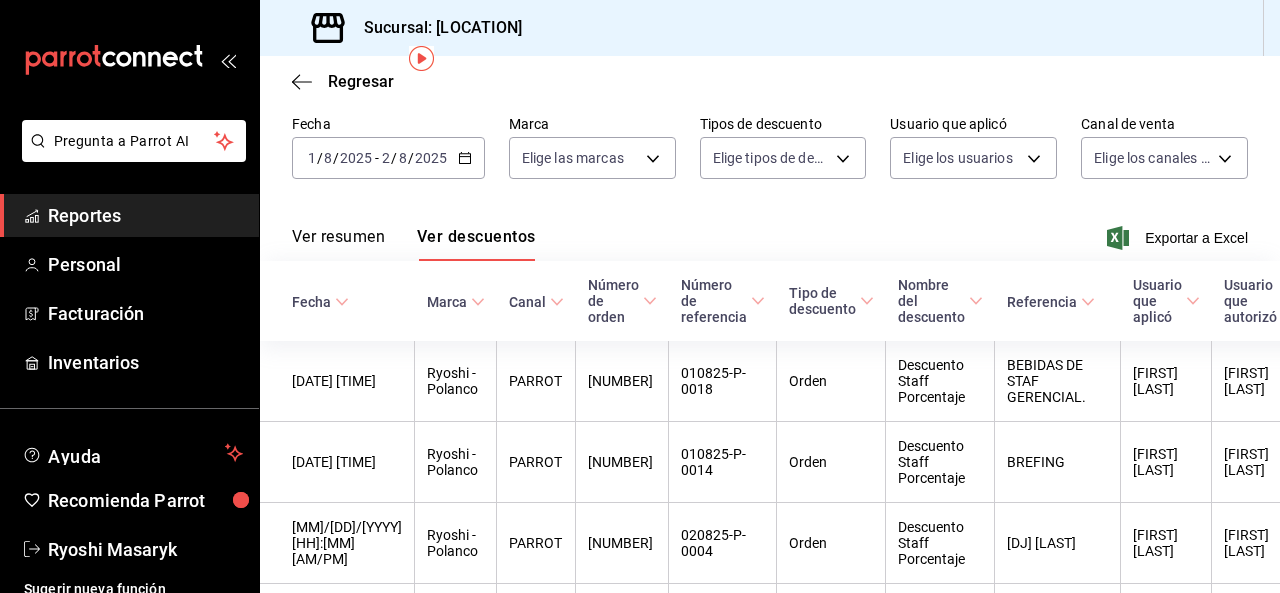 scroll, scrollTop: 80, scrollLeft: 0, axis: vertical 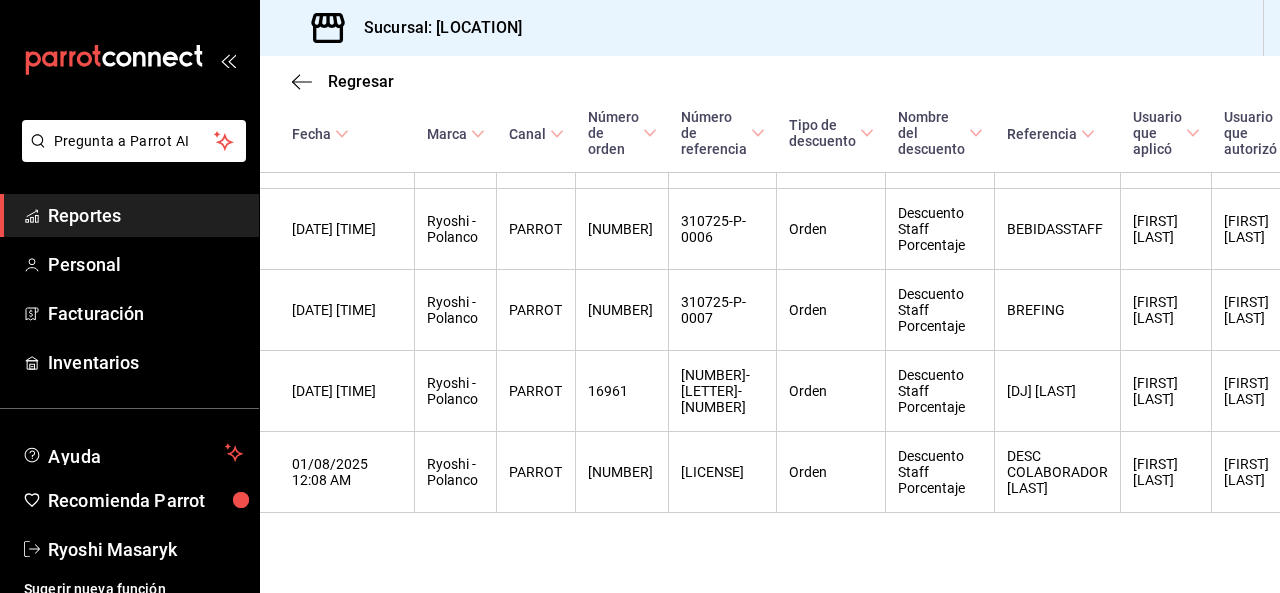 click 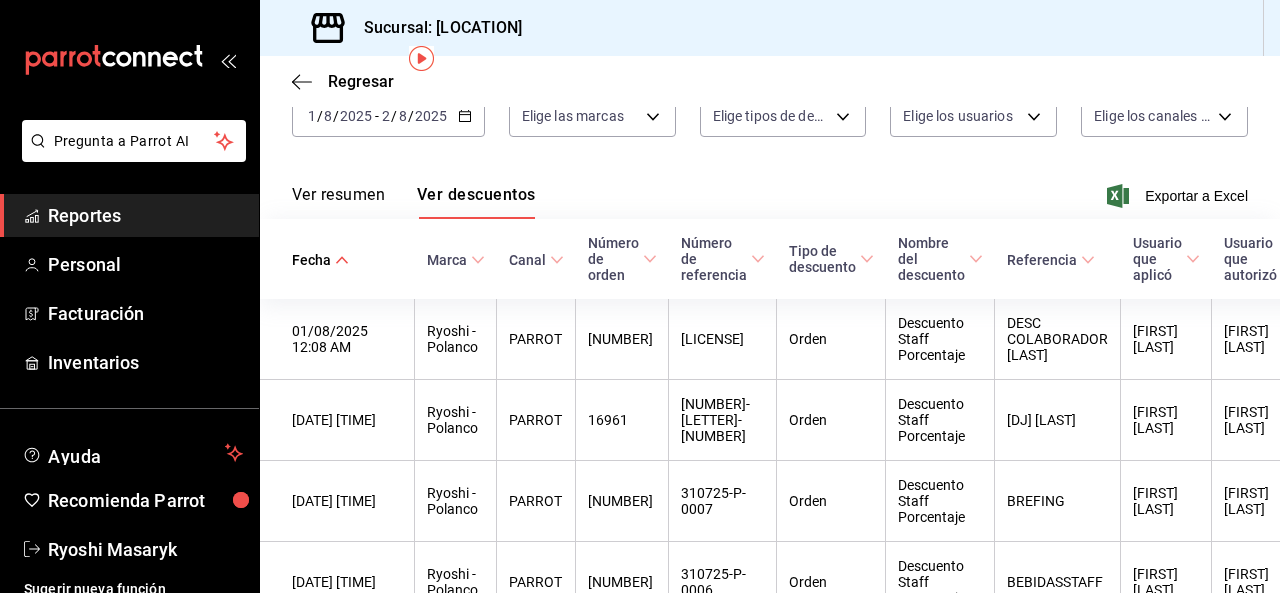 scroll, scrollTop: 0, scrollLeft: 0, axis: both 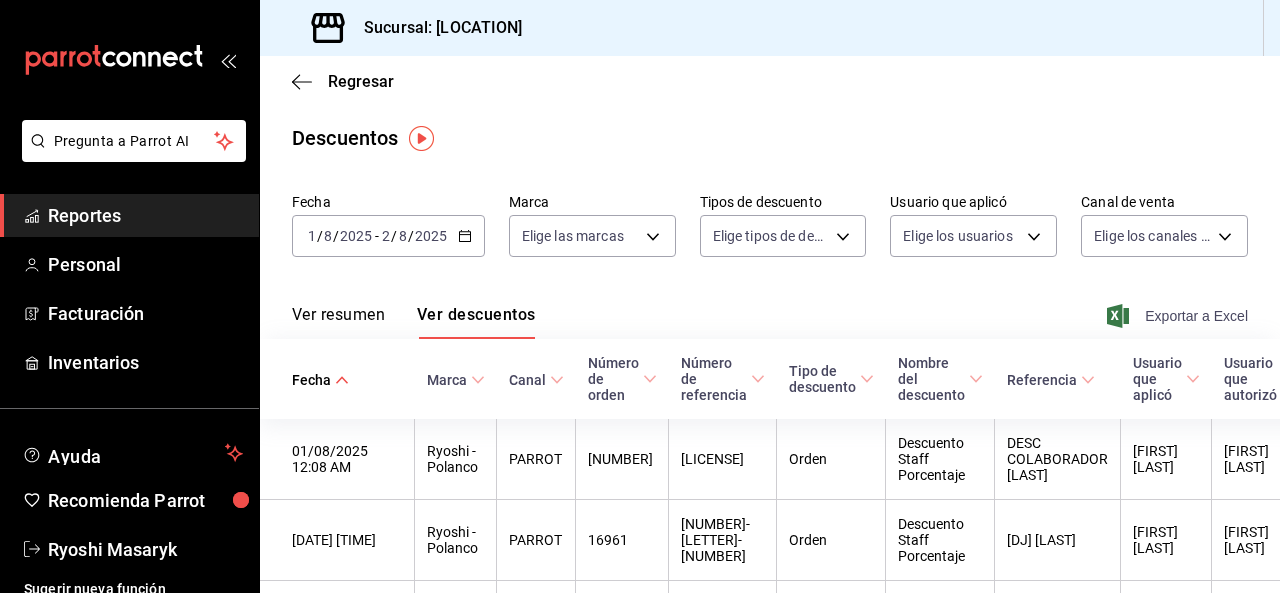 click on "Exportar a Excel" at bounding box center [1179, 316] 